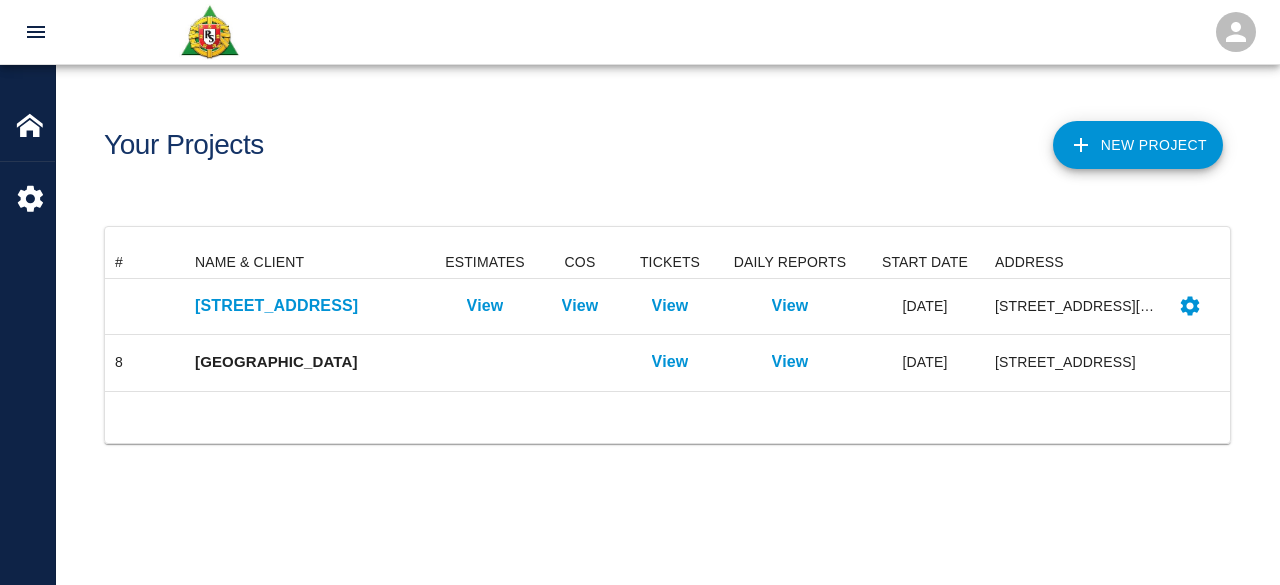 scroll, scrollTop: 0, scrollLeft: 0, axis: both 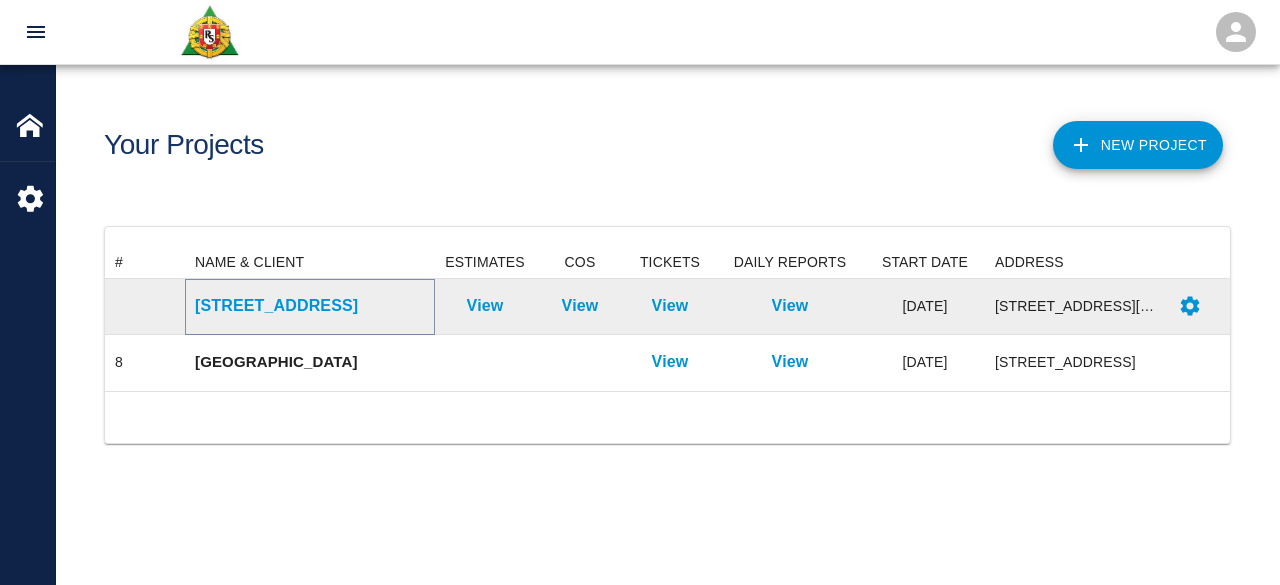click on "[STREET_ADDRESS]" at bounding box center (310, 306) 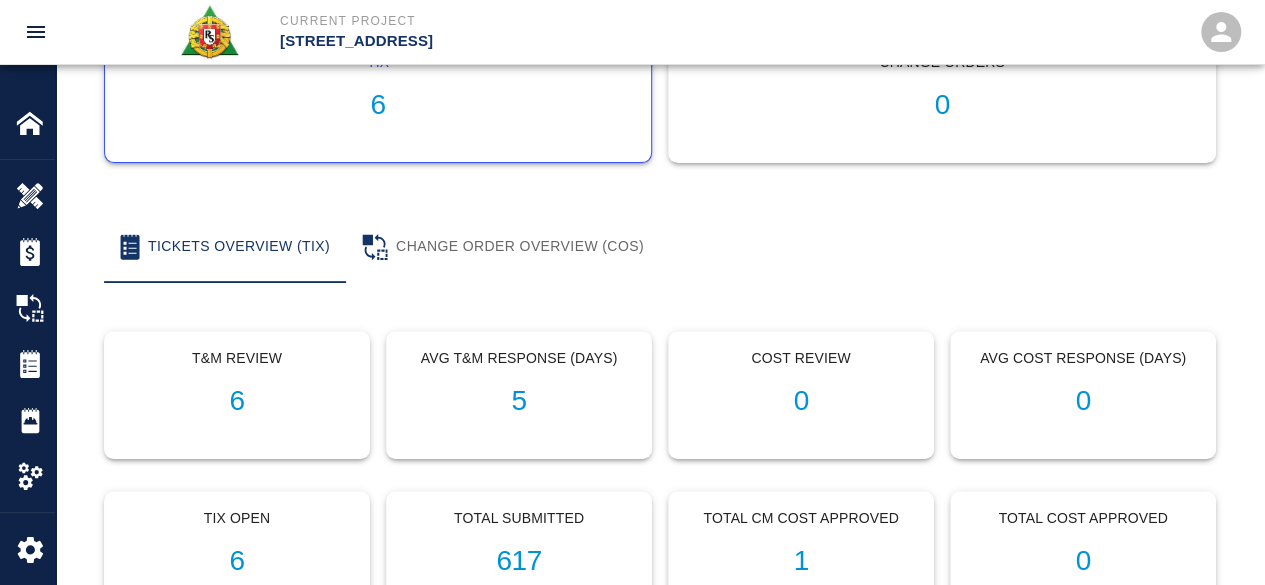 scroll, scrollTop: 400, scrollLeft: 0, axis: vertical 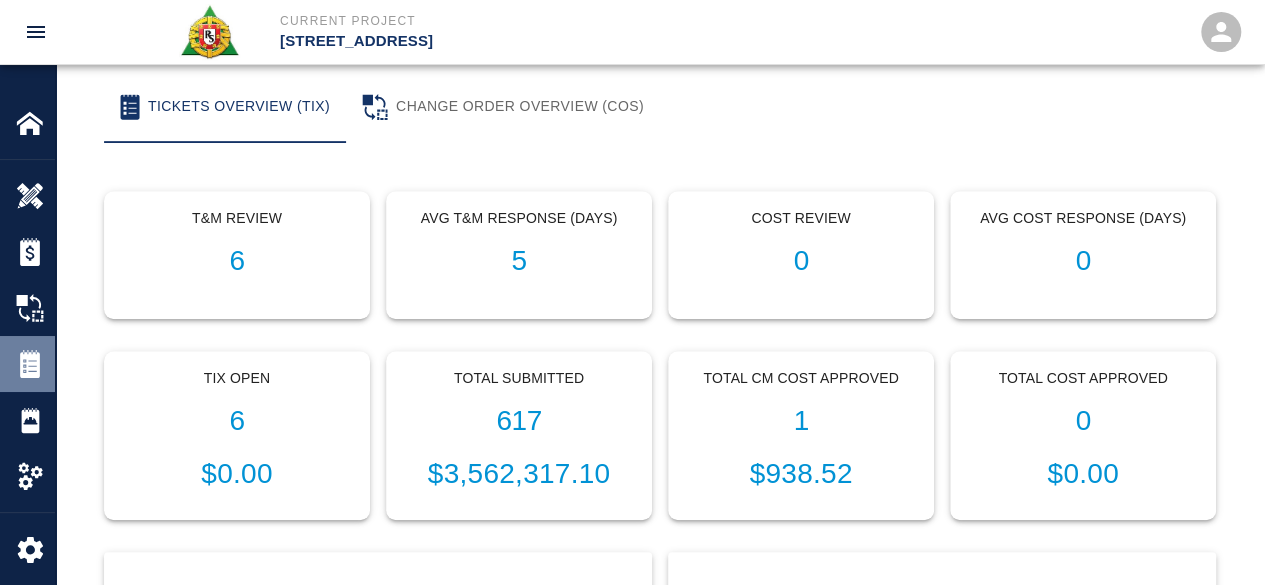 click at bounding box center (30, 364) 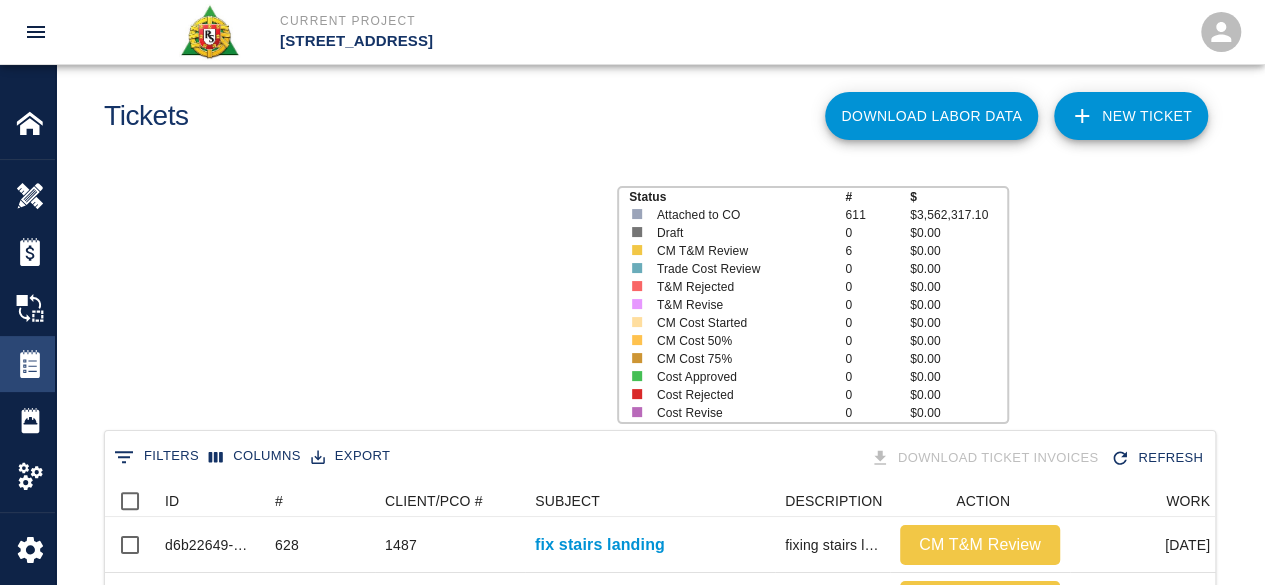 scroll, scrollTop: 16, scrollLeft: 16, axis: both 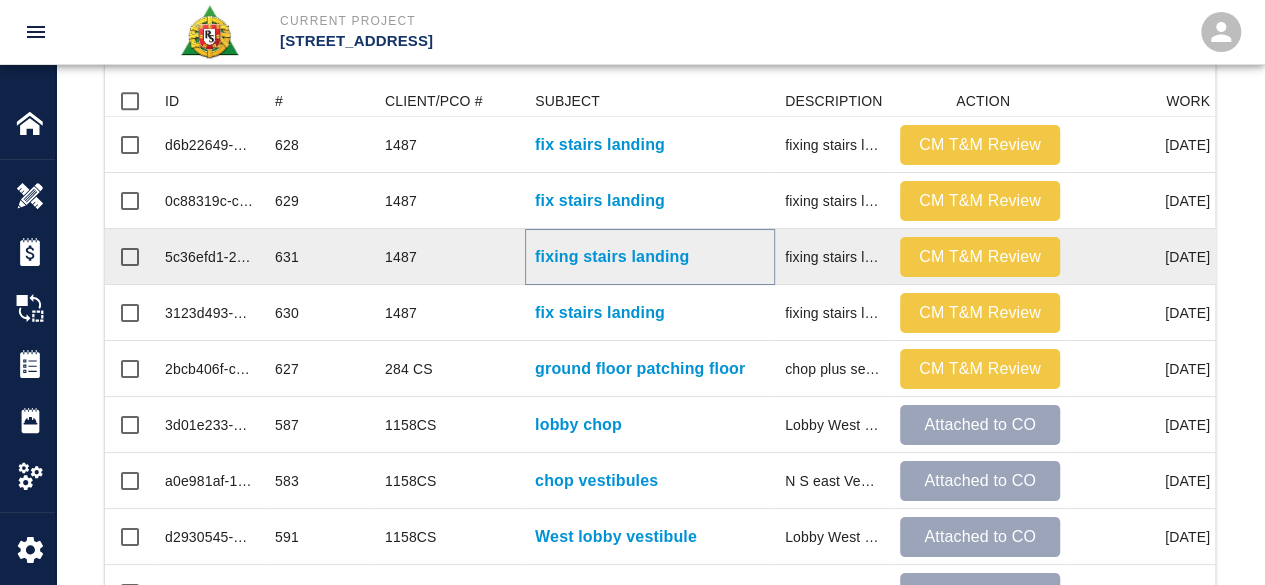 click on "fixing stairs landing" at bounding box center (612, 257) 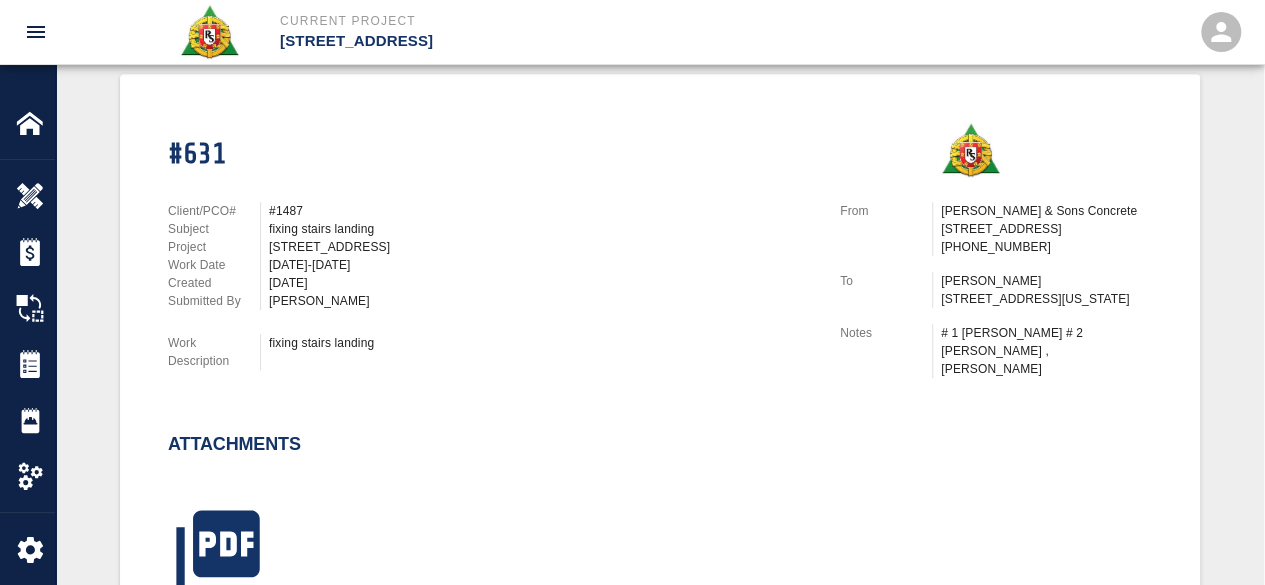scroll, scrollTop: 600, scrollLeft: 0, axis: vertical 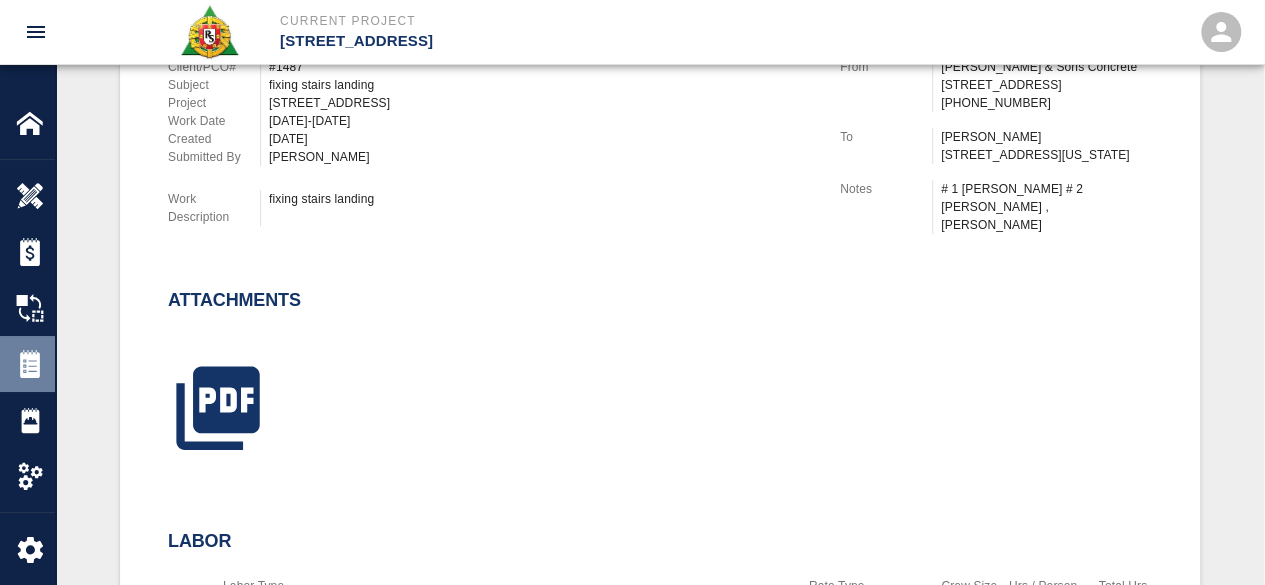 click at bounding box center (30, 364) 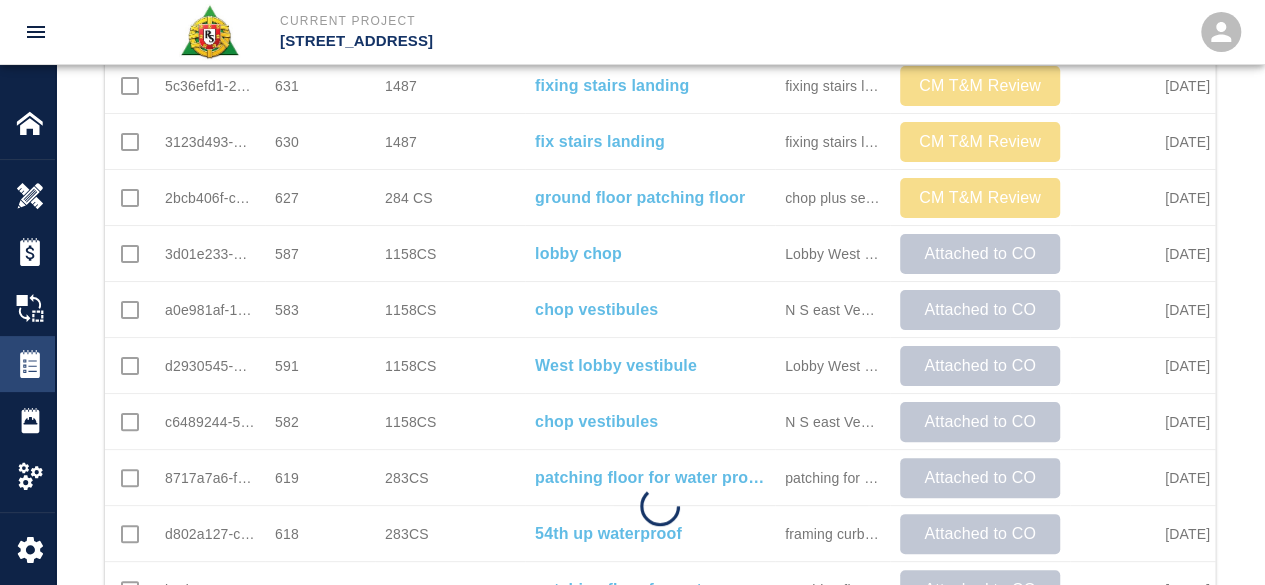 scroll, scrollTop: 29, scrollLeft: 0, axis: vertical 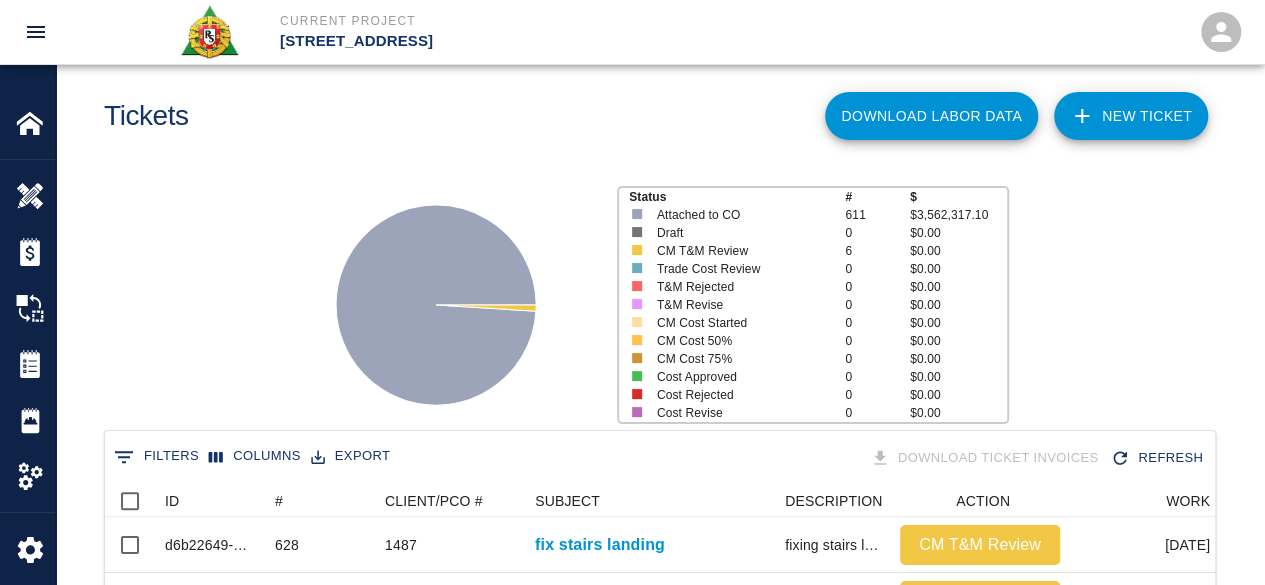 click on "NEW TICKET" at bounding box center [1131, 116] 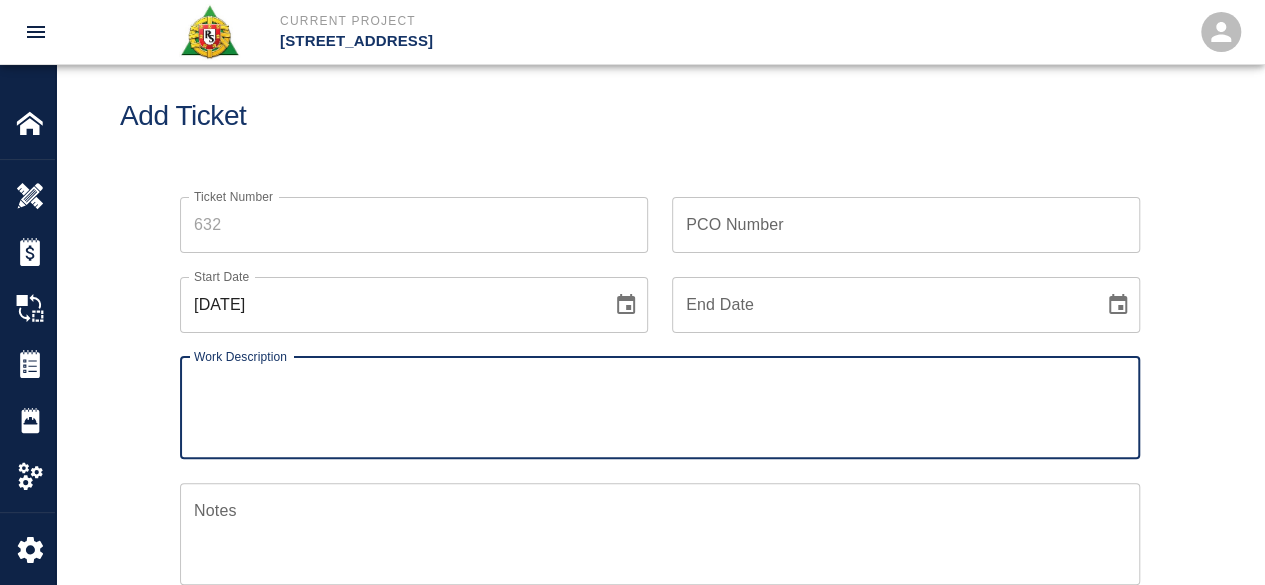 click on "Ticket Number" at bounding box center (414, 225) 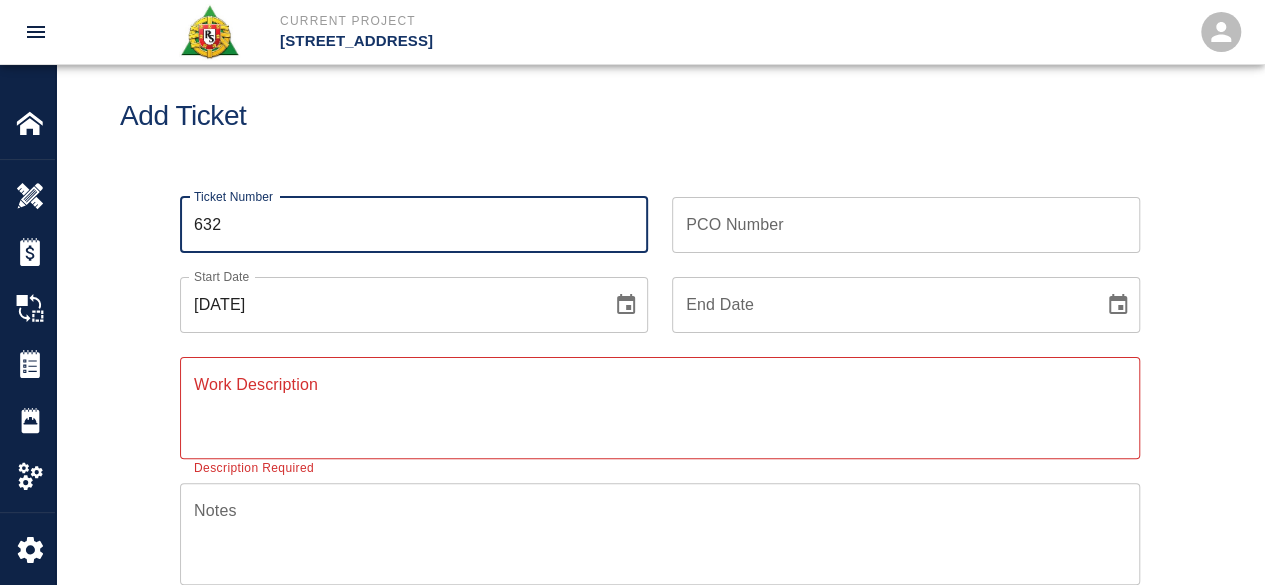 type on "632" 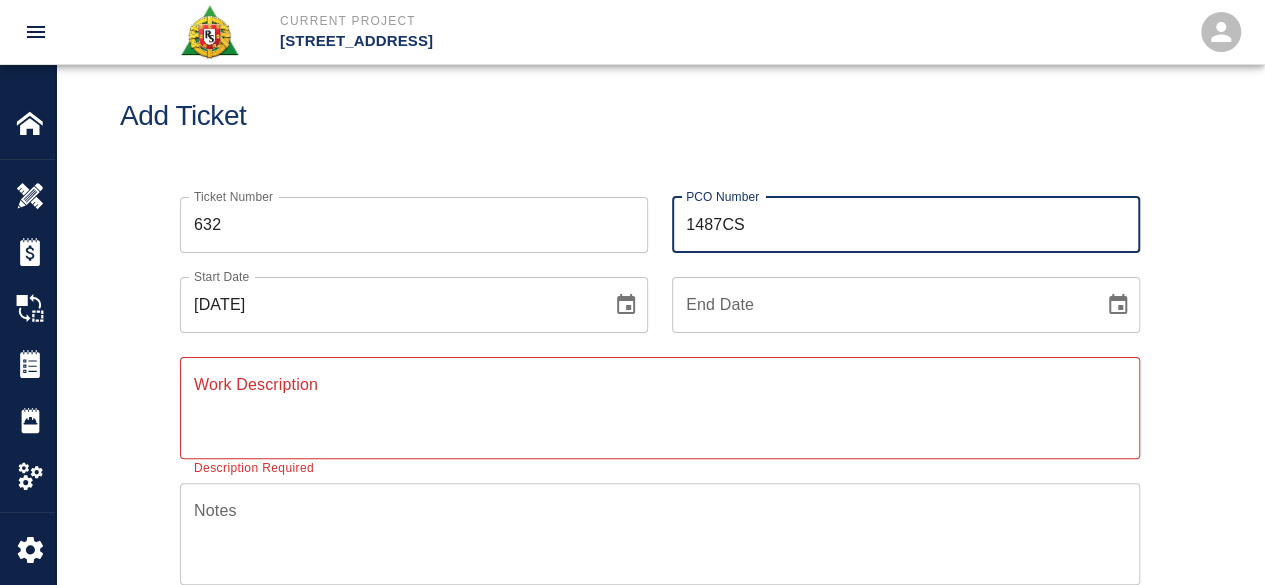 type on "1487CS" 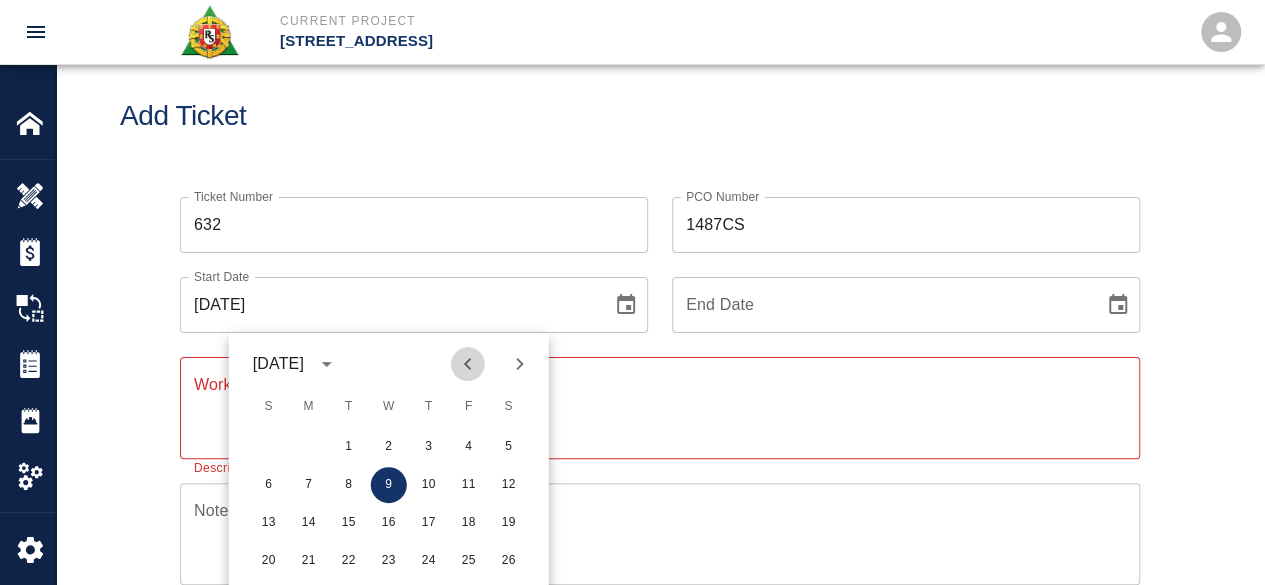 click 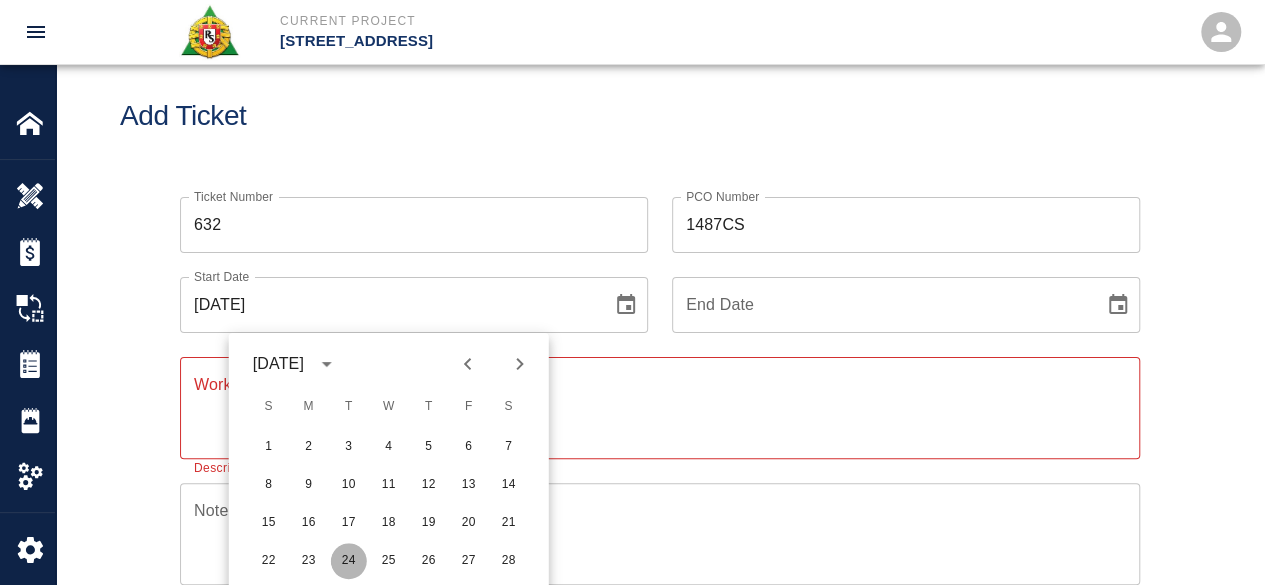 click on "24" at bounding box center (349, 561) 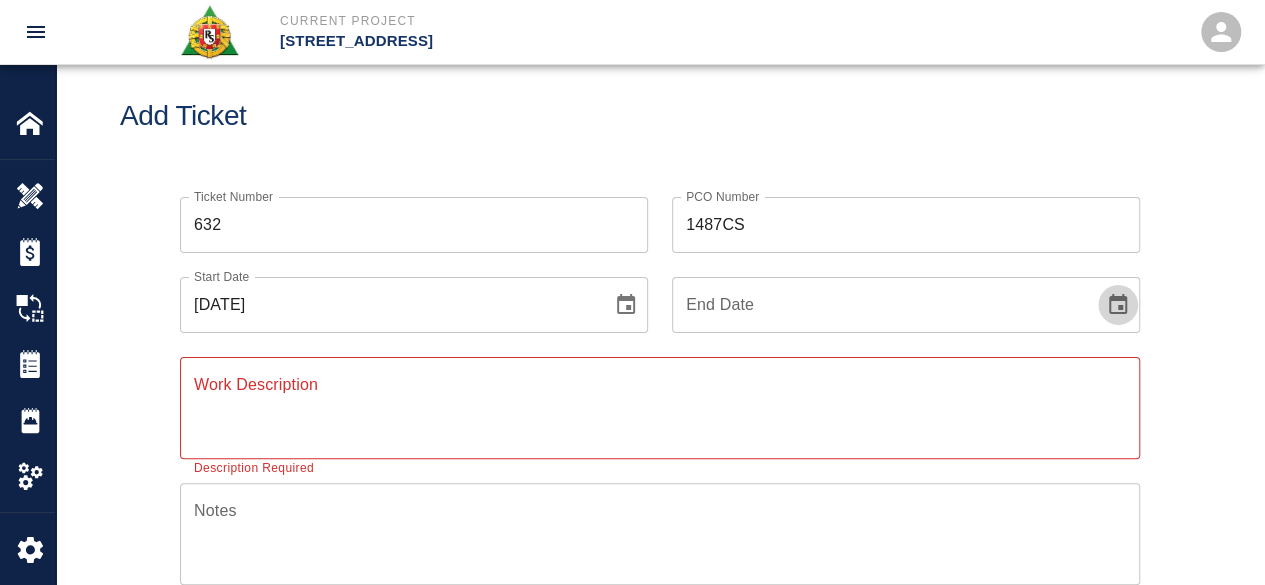 click 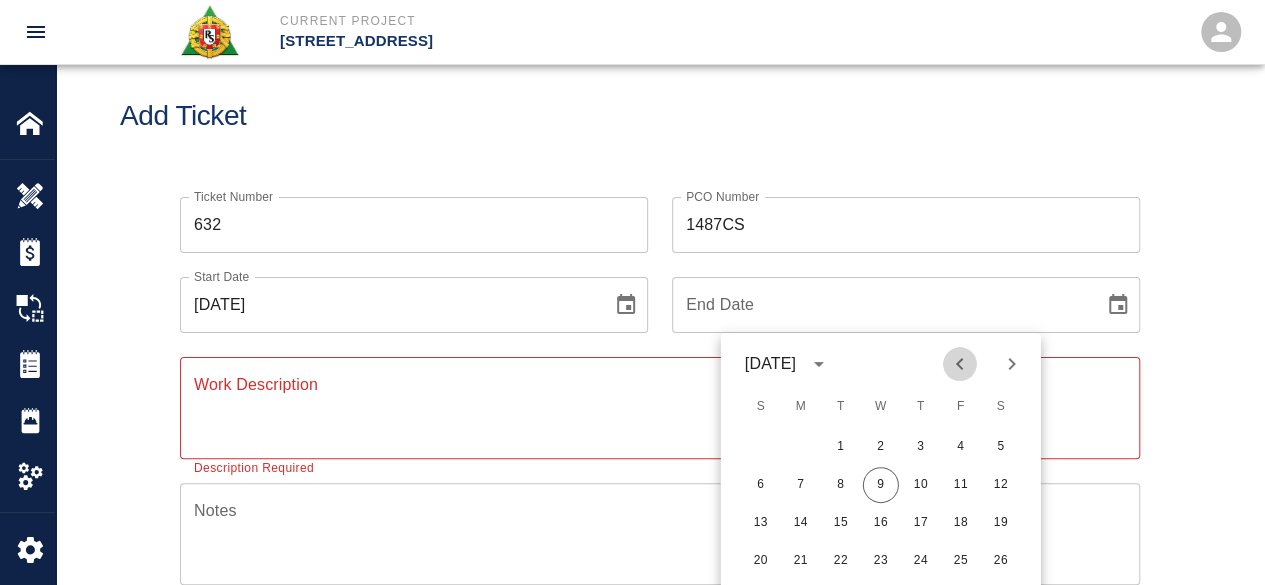 click 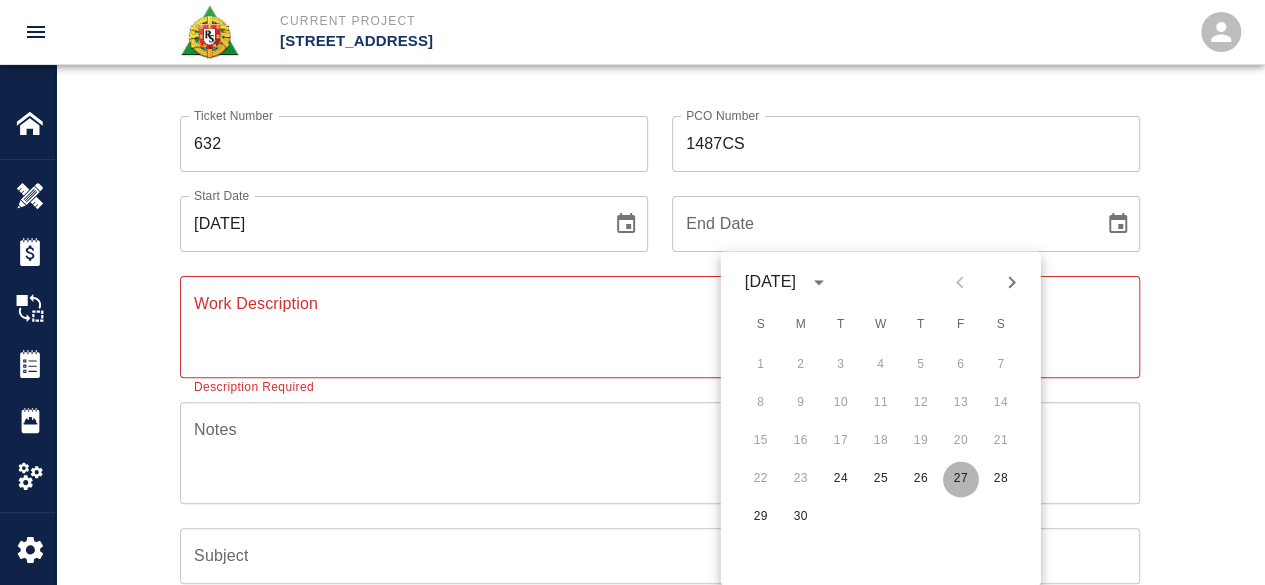 click on "27" at bounding box center [961, 479] 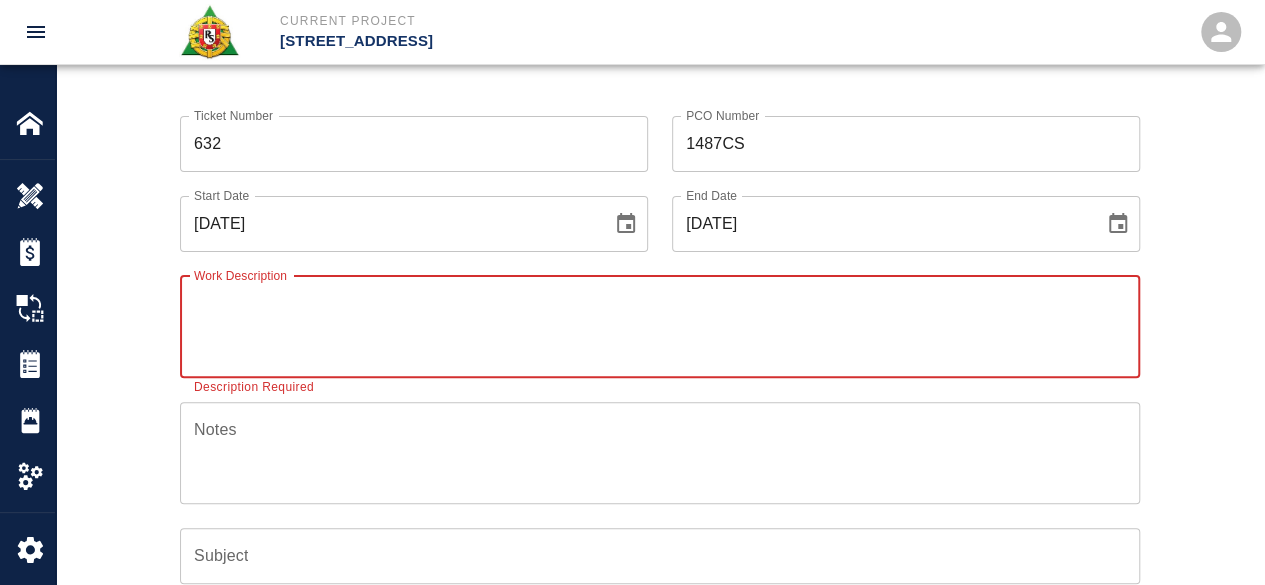click on "Work Description" at bounding box center (660, 326) 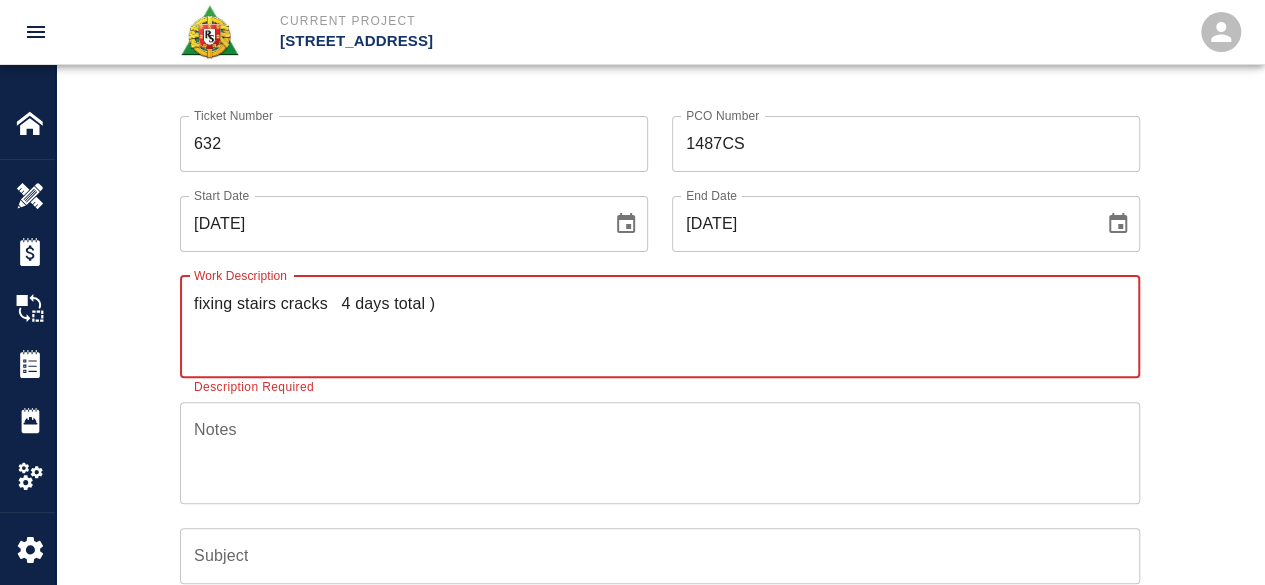 click on "fixing stairs cracks   4 days total )" at bounding box center (660, 326) 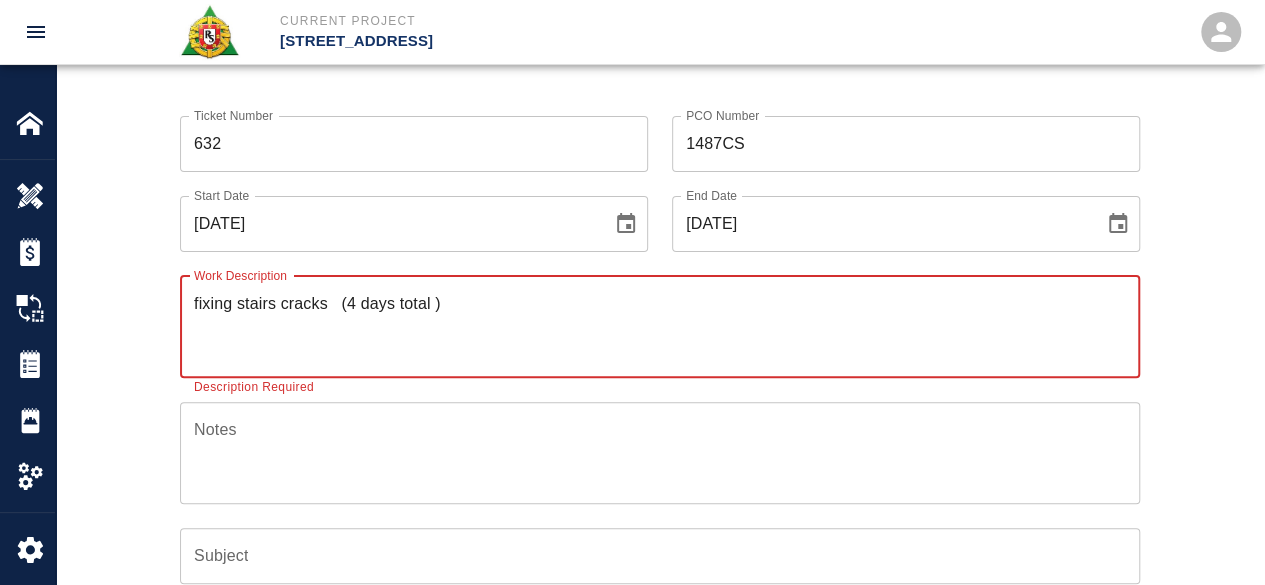 type on "fixing stairs cracks   (4 days total )" 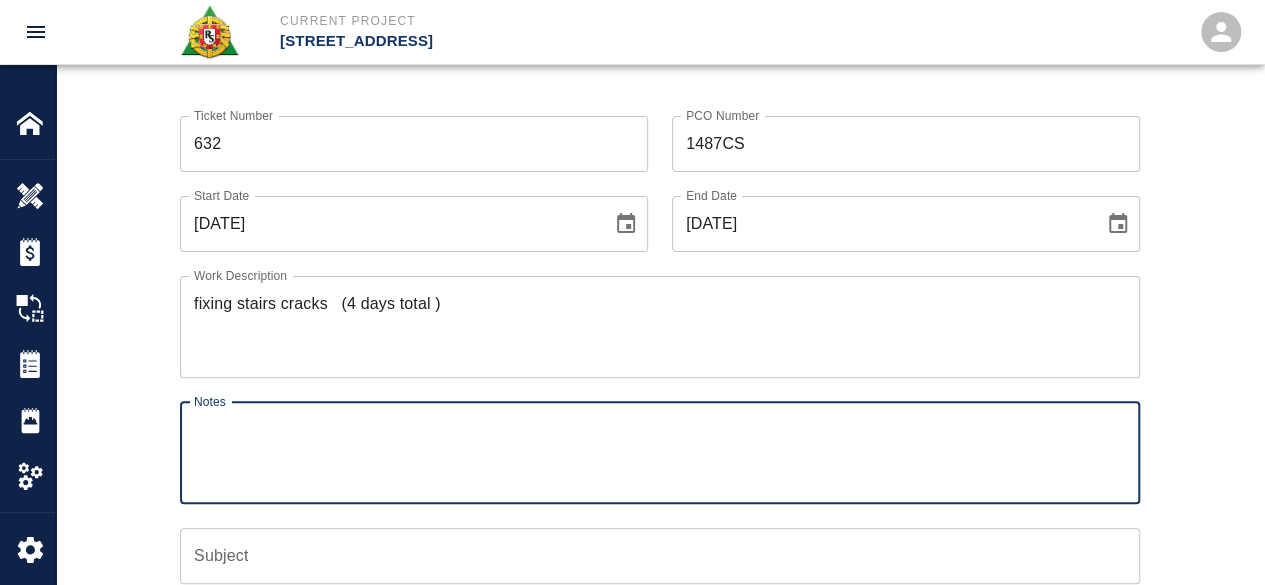 click on "Notes" at bounding box center [660, 452] 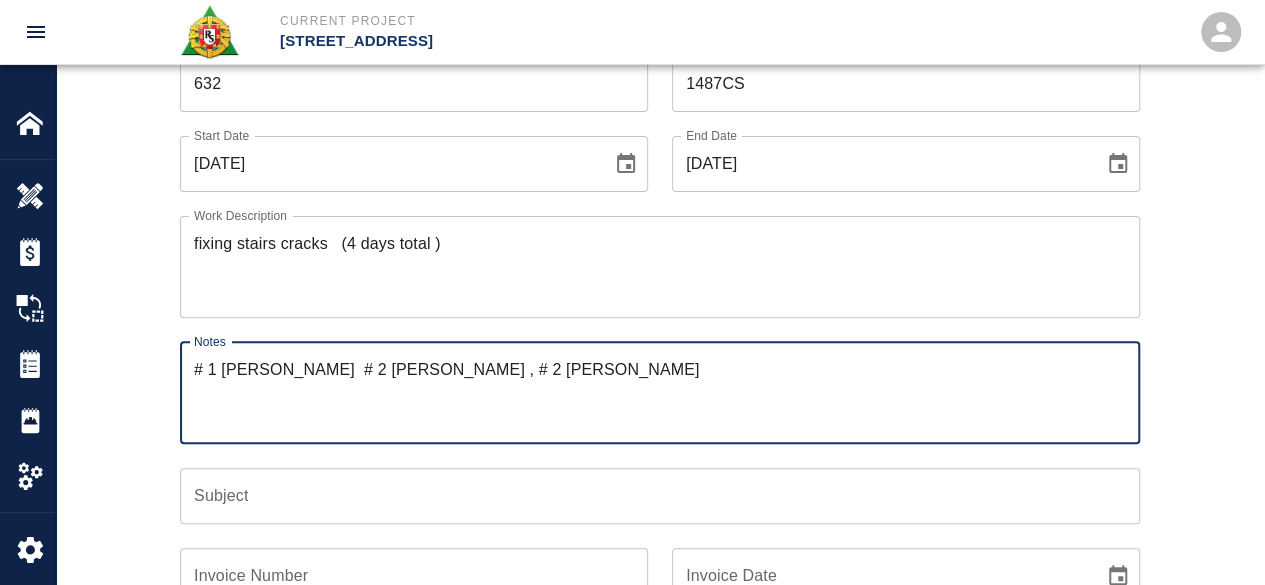 scroll, scrollTop: 210, scrollLeft: 0, axis: vertical 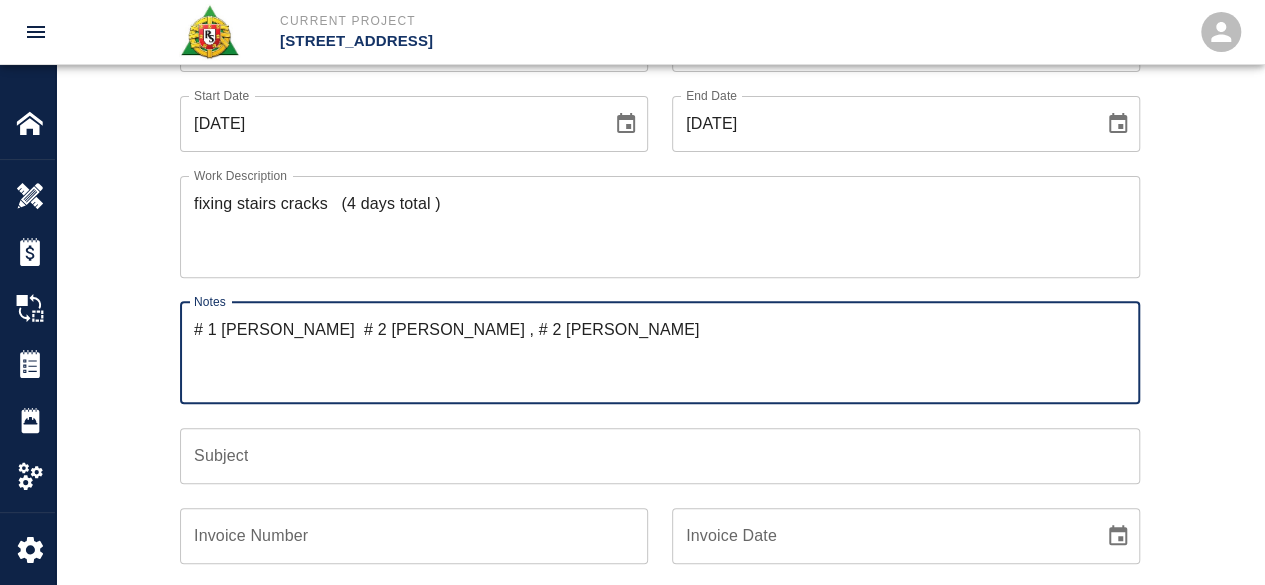 type on "# 1 William Jame  # 2 Thomas Dinnen , # 2 Bryan dinnen" 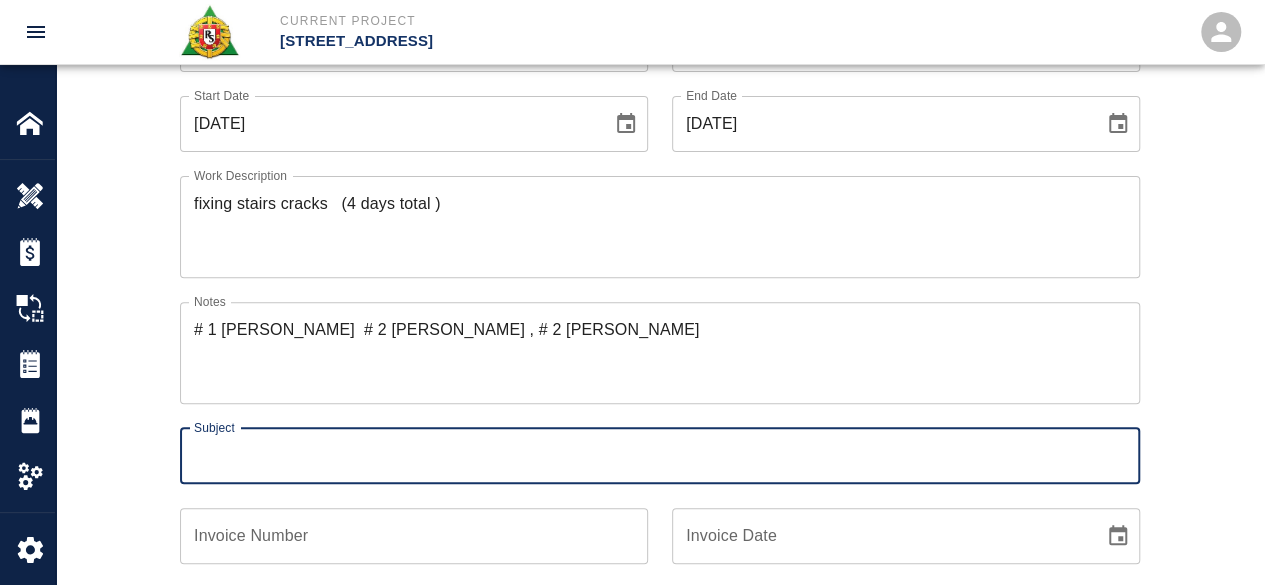 click on "Subject" at bounding box center [660, 456] 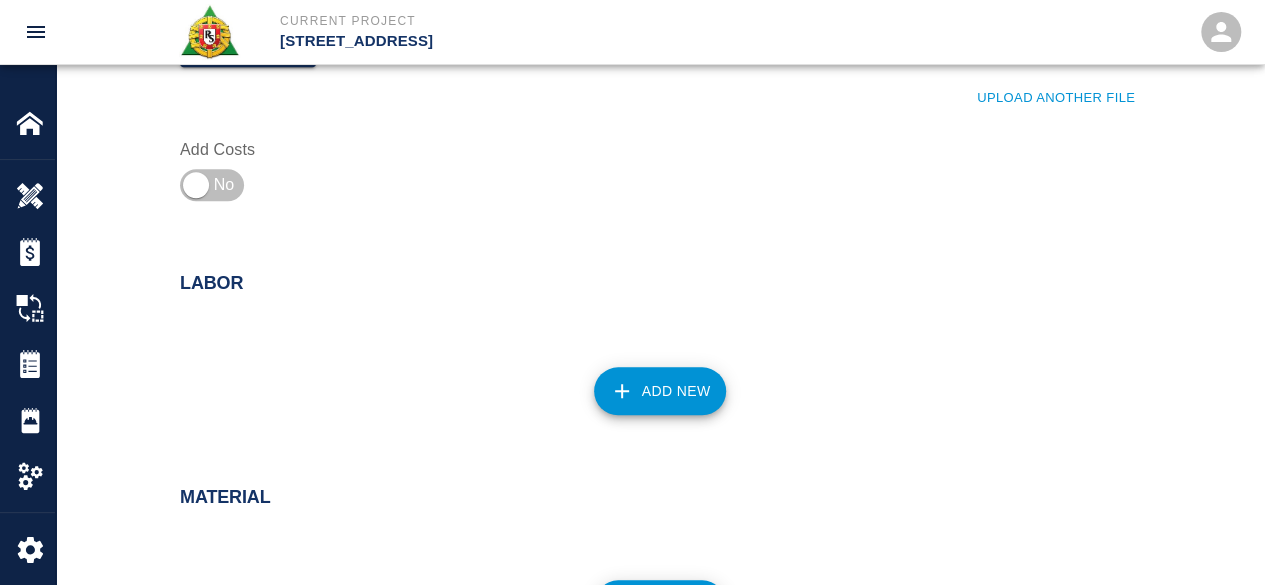 scroll, scrollTop: 810, scrollLeft: 0, axis: vertical 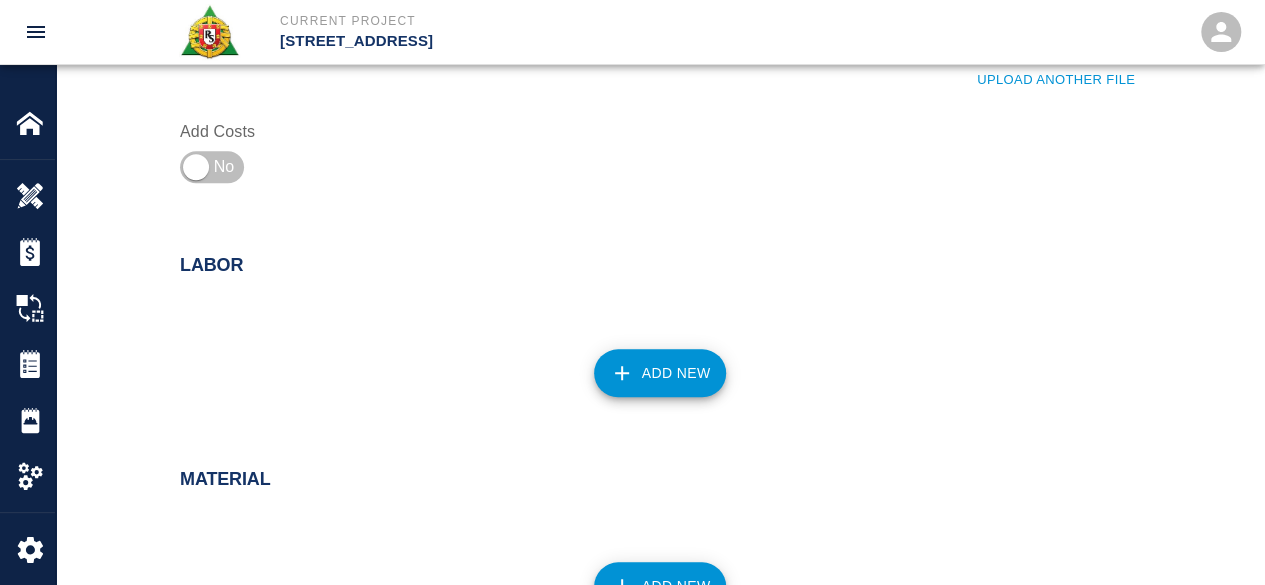 type on "stairs crack fix" 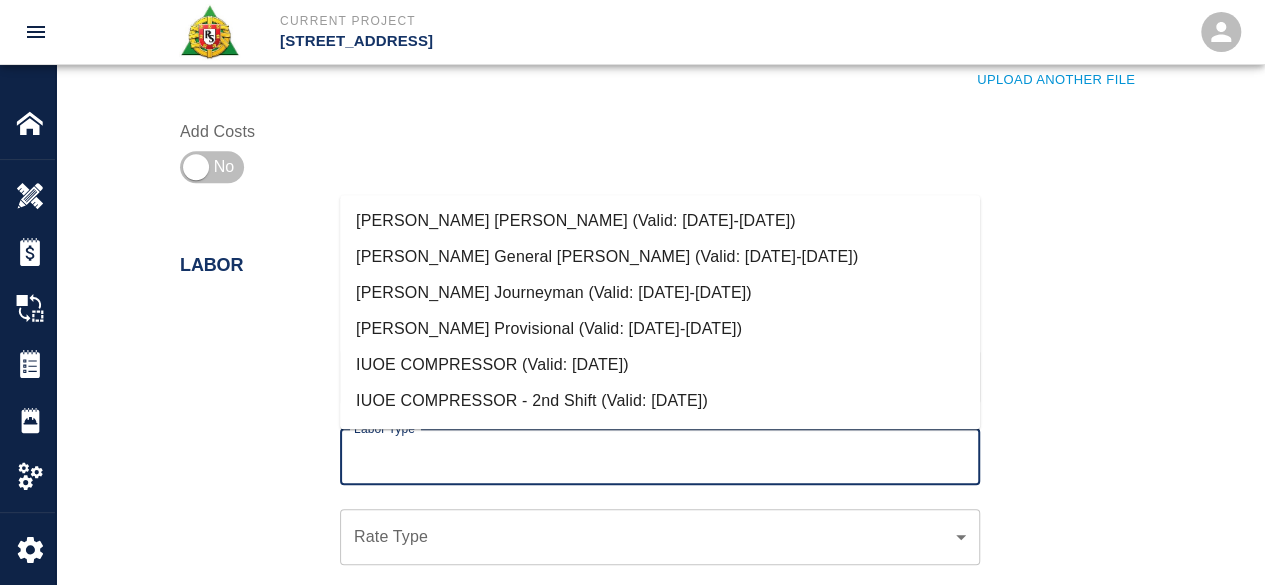click on "Labor Type" at bounding box center (660, 457) 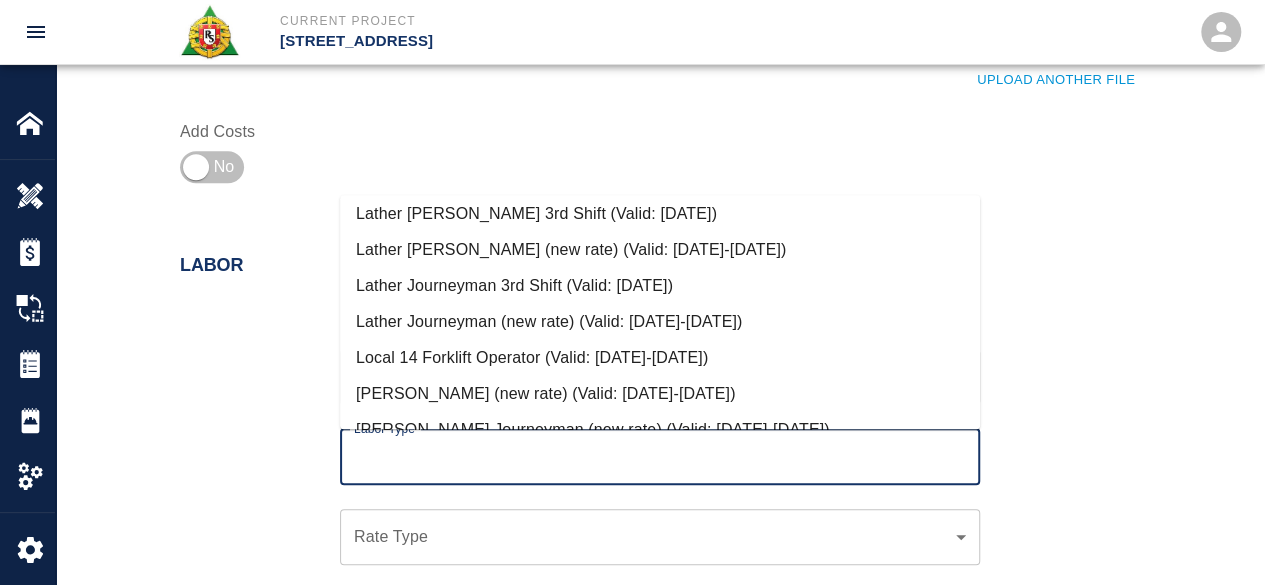 scroll, scrollTop: 914, scrollLeft: 0, axis: vertical 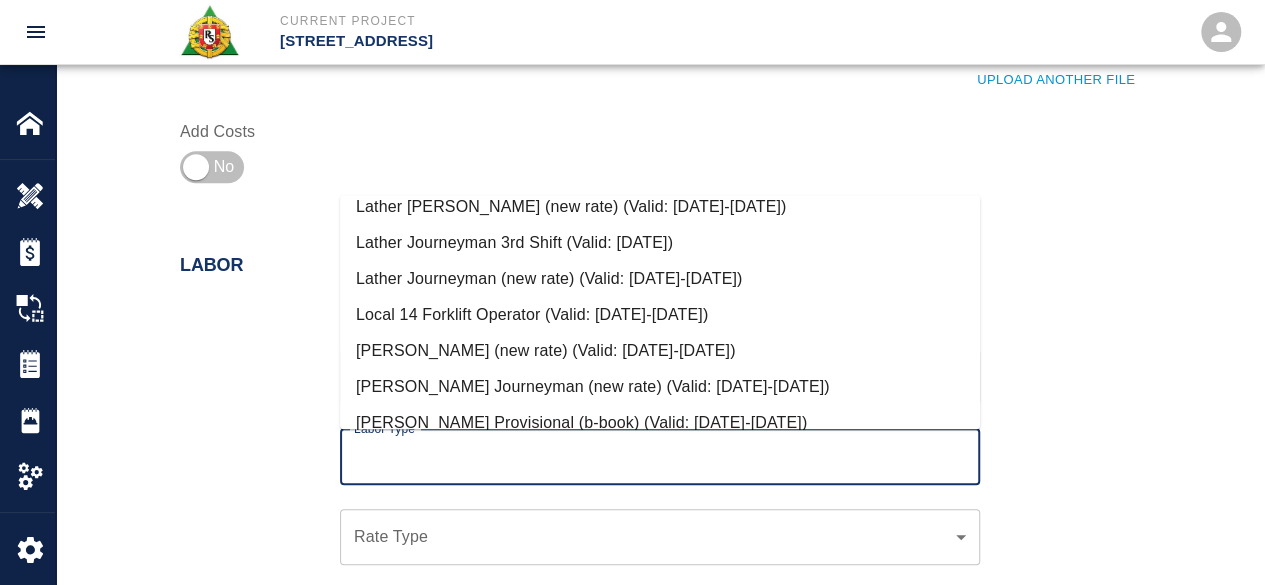 click on "[PERSON_NAME] (new rate) (Valid: [DATE]-[DATE])" at bounding box center [660, 351] 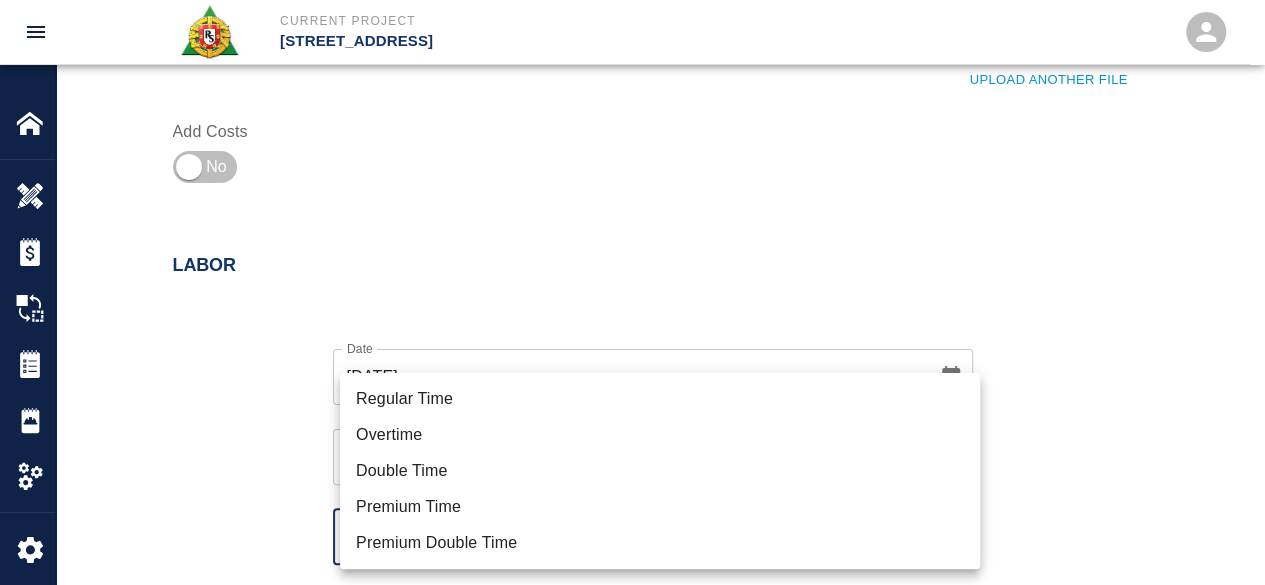 click on "Current Project 270 Park Ave Home 270 Park Ave Overview Estimates Change Orders Tickets Daily Reports Project Settings Settings Powered By Terms of Service  |  Privacy Policy Add Ticket Ticket Number 632 Ticket Number PCO Number 1487CS PCO Number Start Date  06/24/2025 Start Date  End Date 06/27/2025 End Date Work Description fixing stairs cracks   (4 days total ) x Work Description Notes # 1 William Jame  # 2 Thomas Dinnen , # 2 Bryan dinnen x Notes Subject stairs crack fix Subject Invoice Number Invoice Number Invoice Date Invoice Date Upload Attachments (50MB limit) Choose file No file chosen Upload Another File Add Costs Labor Date 06/24/2025 Date Labor Type Mason Foreman (new rate) Labor Type Rate Type ​ Rate Type Crew Size Crew Size Hours (per person) 8 Hours (per person) Cancel Add Labor Material Add New Equipment Add New Cancel Create Ticket Wilson Sousa wilson.sousa@rscconcrete.com Integrations Edit Profile Logout $1M Regular Time Overtime Double Time Premium Time Premium Double Time" at bounding box center [632, -518] 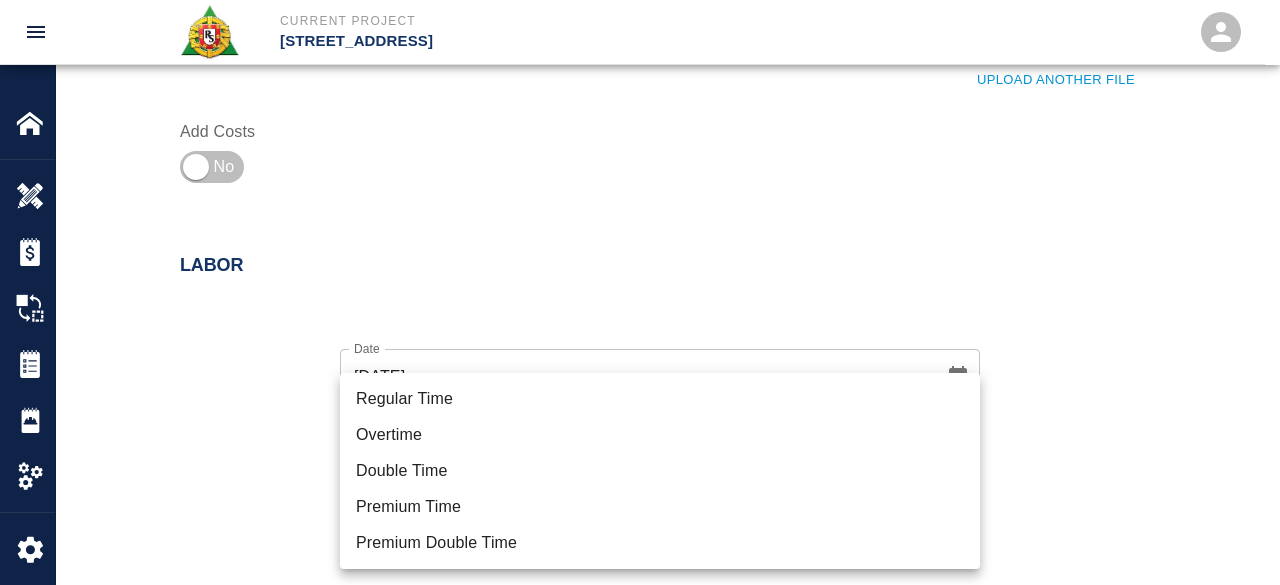 click on "Regular Time" at bounding box center (660, 399) 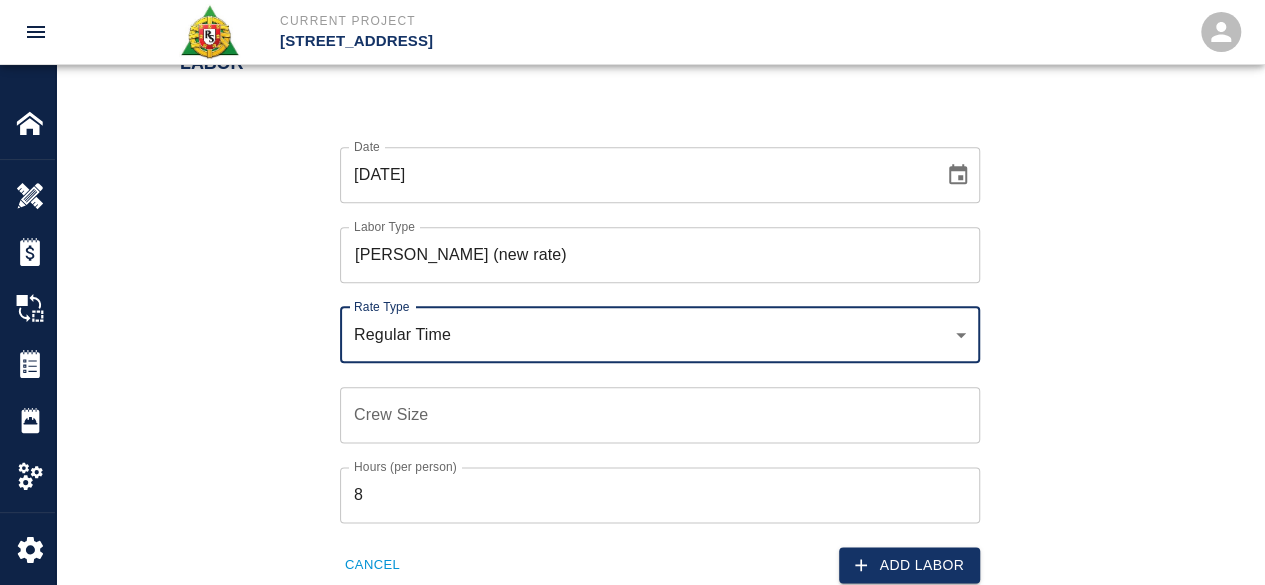 scroll, scrollTop: 1110, scrollLeft: 0, axis: vertical 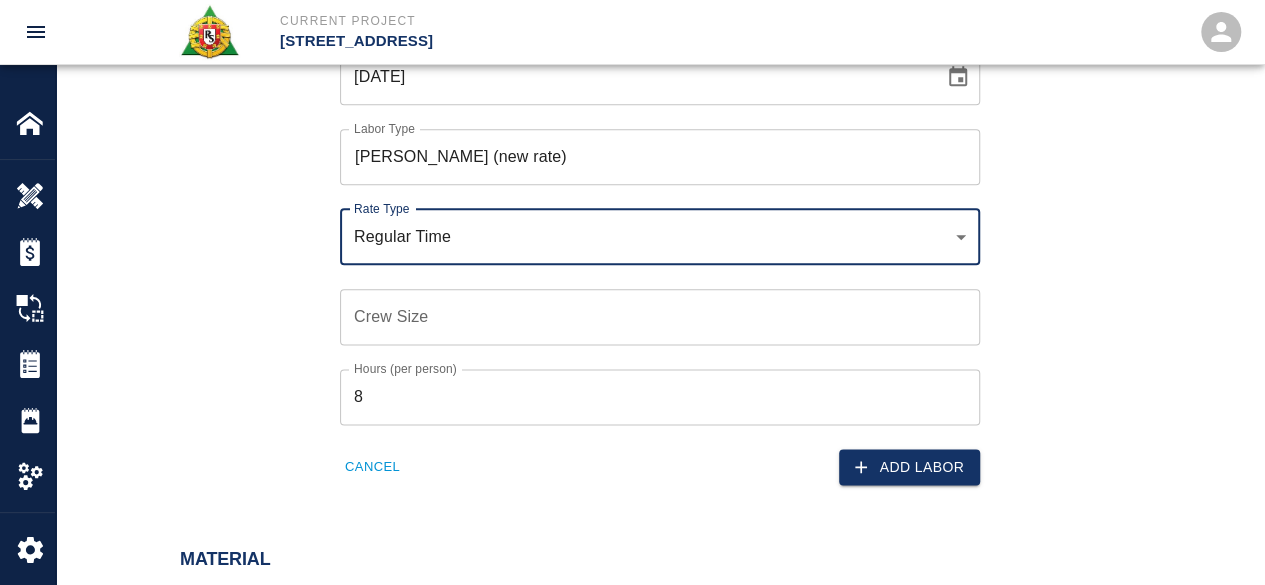 click on "Crew Size" at bounding box center [660, 317] 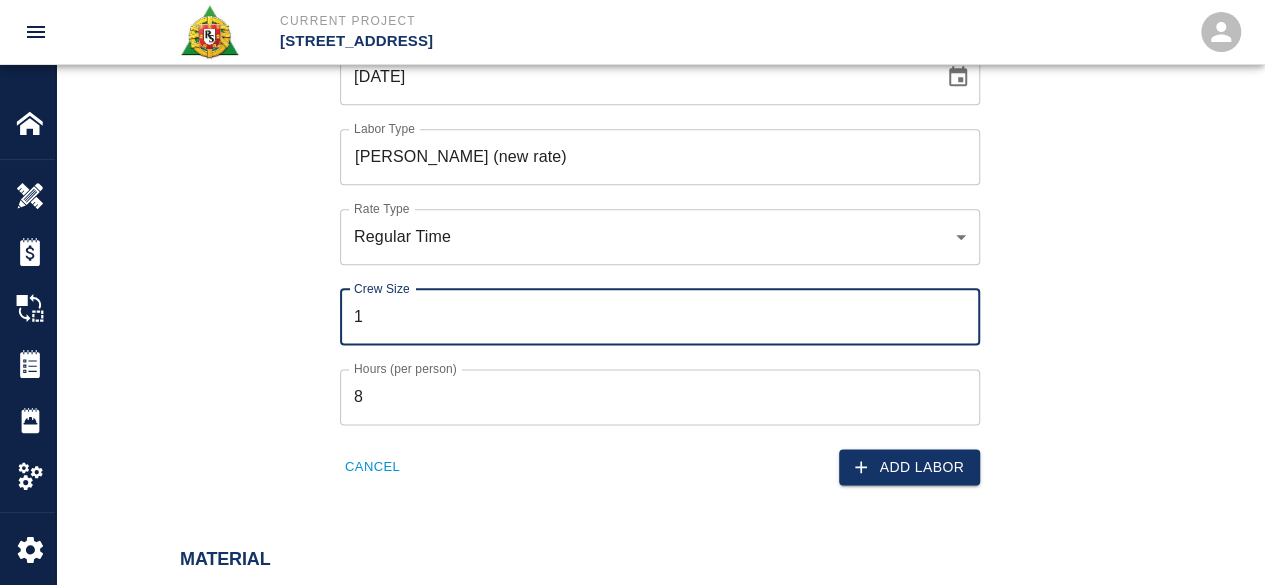 type on "1" 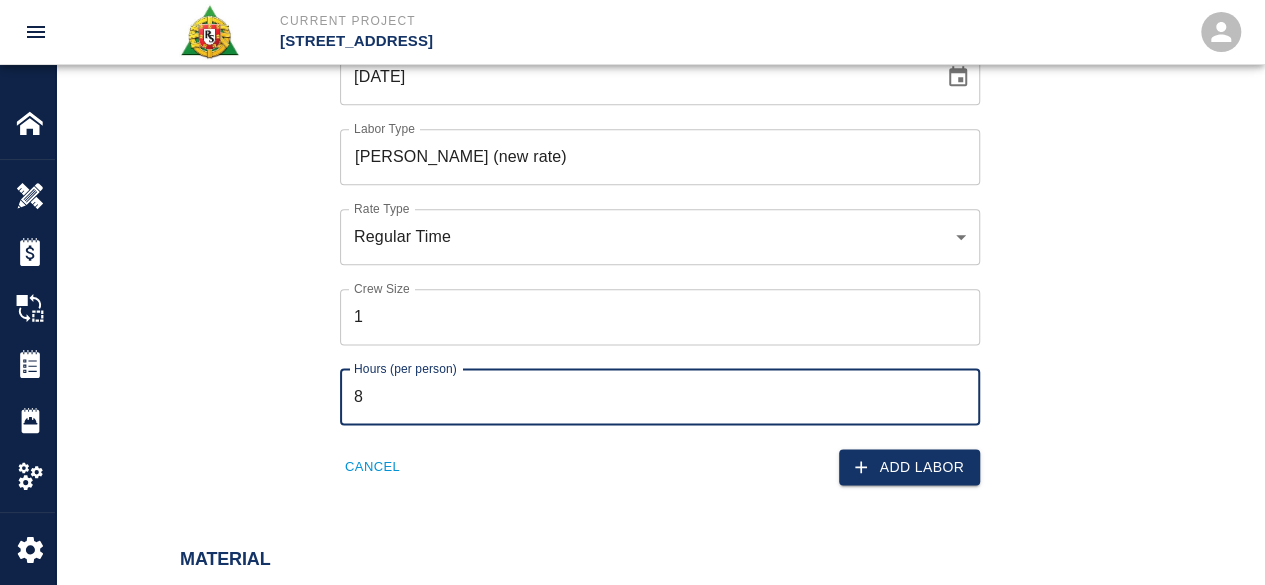 click on "8" at bounding box center (660, 397) 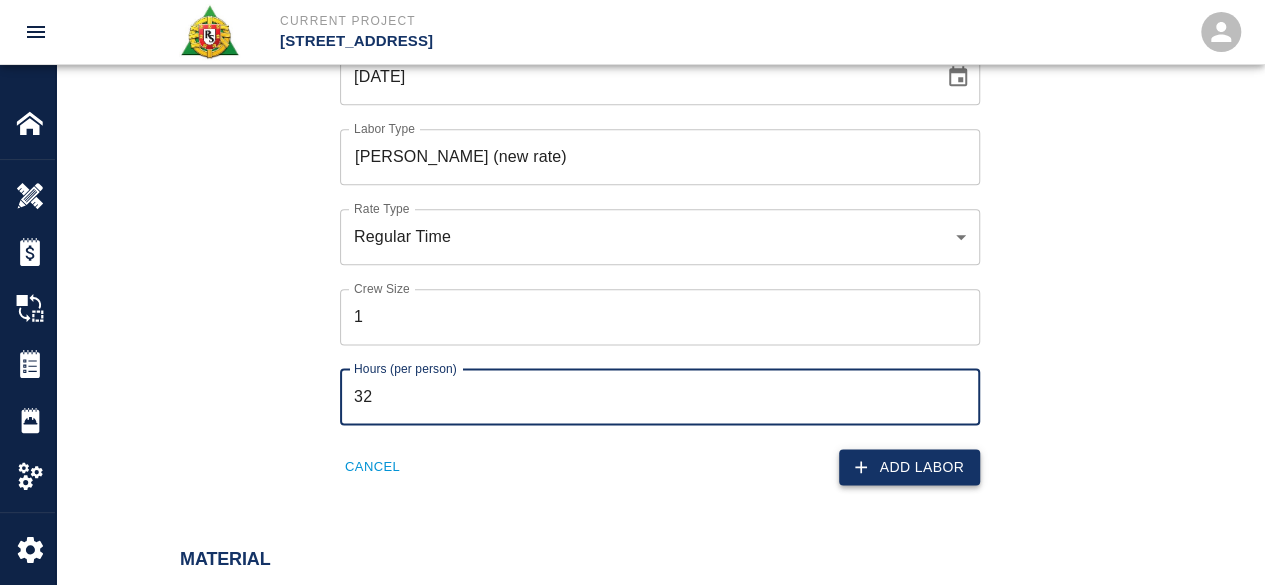type on "32" 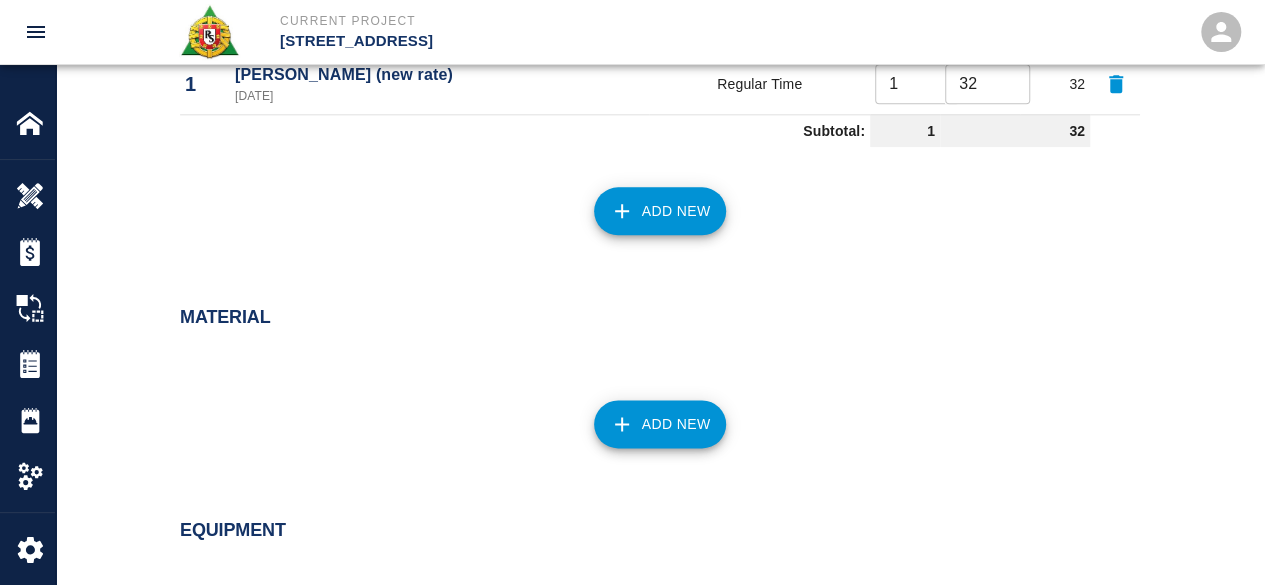 click on "Add New" at bounding box center (660, 211) 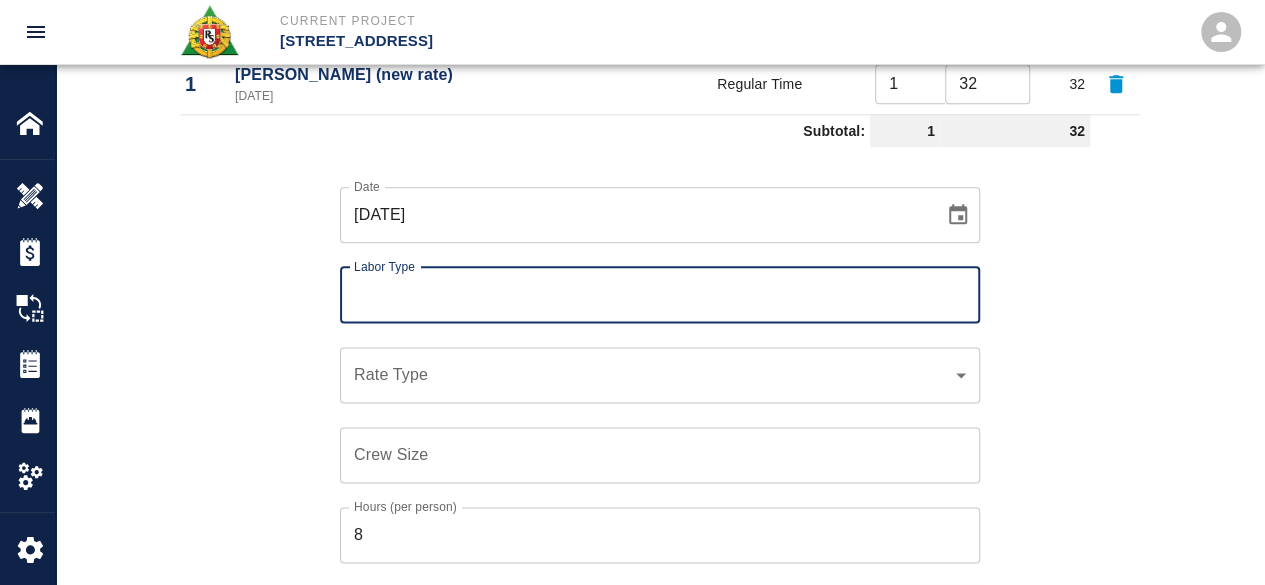 click on "Labor Type" at bounding box center [660, 295] 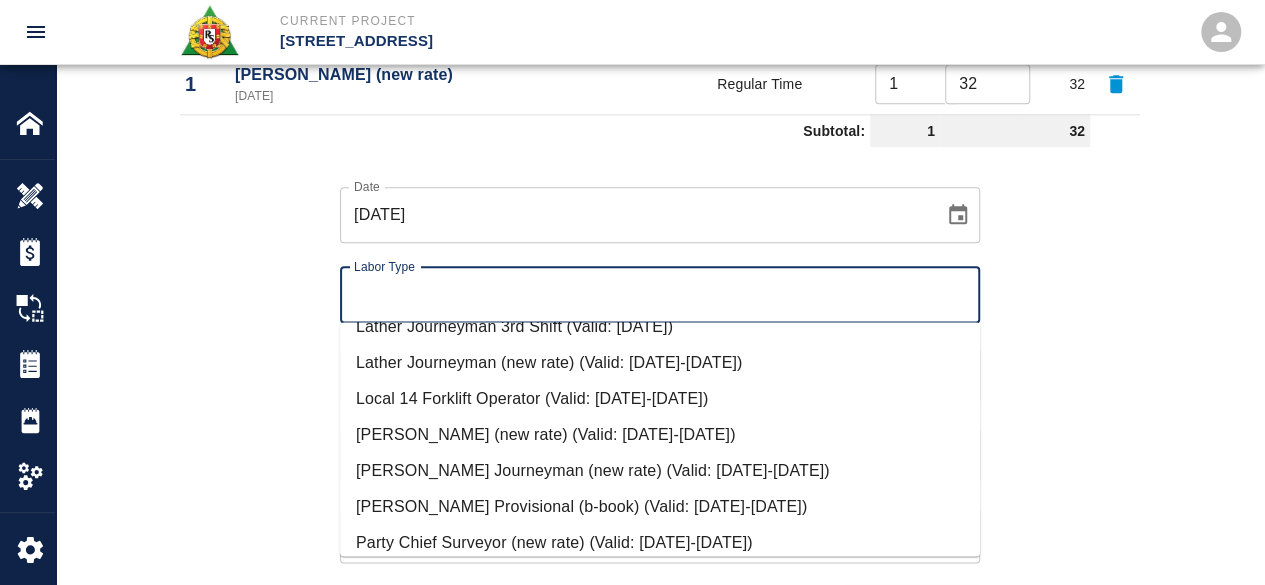 scroll, scrollTop: 1000, scrollLeft: 0, axis: vertical 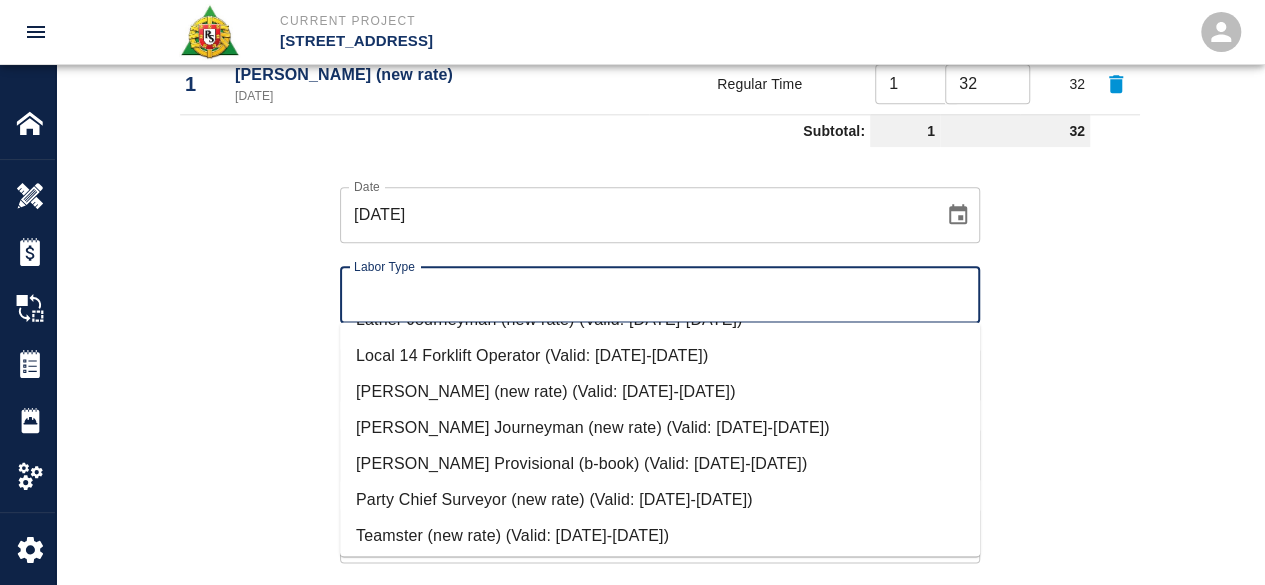 click on "[PERSON_NAME] Journeyman (new rate) (Valid: [DATE]-[DATE])" at bounding box center (660, 428) 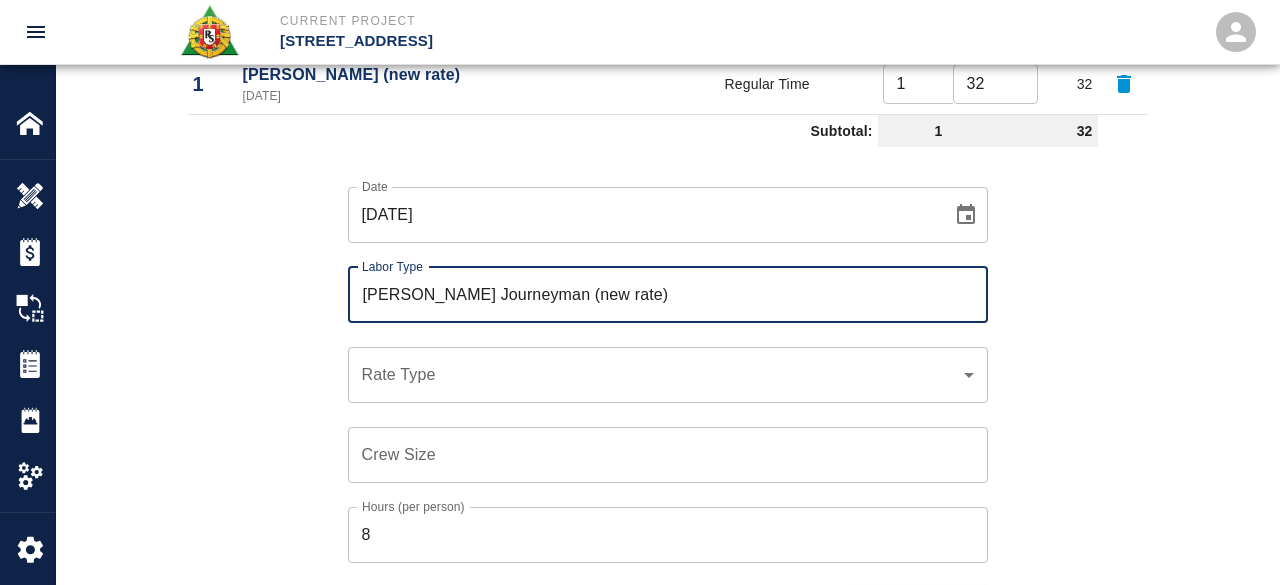 click on "Current Project 270 Park Ave Home 270 Park Ave Overview Estimates Change Orders Tickets Daily Reports Project Settings Settings Powered By Terms of Service  |  Privacy Policy Add Ticket Ticket Number 632 Ticket Number PCO Number 1487CS PCO Number Start Date  06/24/2025 Start Date  End Date 06/27/2025 End Date Work Description fixing stairs cracks   (4 days total ) x Work Description Notes # 1 William Jame  # 2 Thomas Dinnen , # 2 Bryan dinnen x Notes Subject stairs crack fix Subject Invoice Number Invoice Number Invoice Date Invoice Date Upload Attachments (50MB limit) Choose file No file chosen Upload Another File Add Costs Labor Labor Type Rate Type Crew Size Hrs / Person Total Hrs 1 Mason Foreman (new rate) 06/24/2025 Regular Time 1 ​ 32 ​ 32 Subtotal: 1 32 Date 06/24/2025 Date Labor Type Mason Journeyman (new rate) Labor Type Rate Type ​ Rate Type Crew Size Crew Size Hours (per person) 8 Hours (per person) Cancel Add Labor Material Add New Equipment Add New Cancel Create Ticket Wilson Sousa Logout" at bounding box center [640, -818] 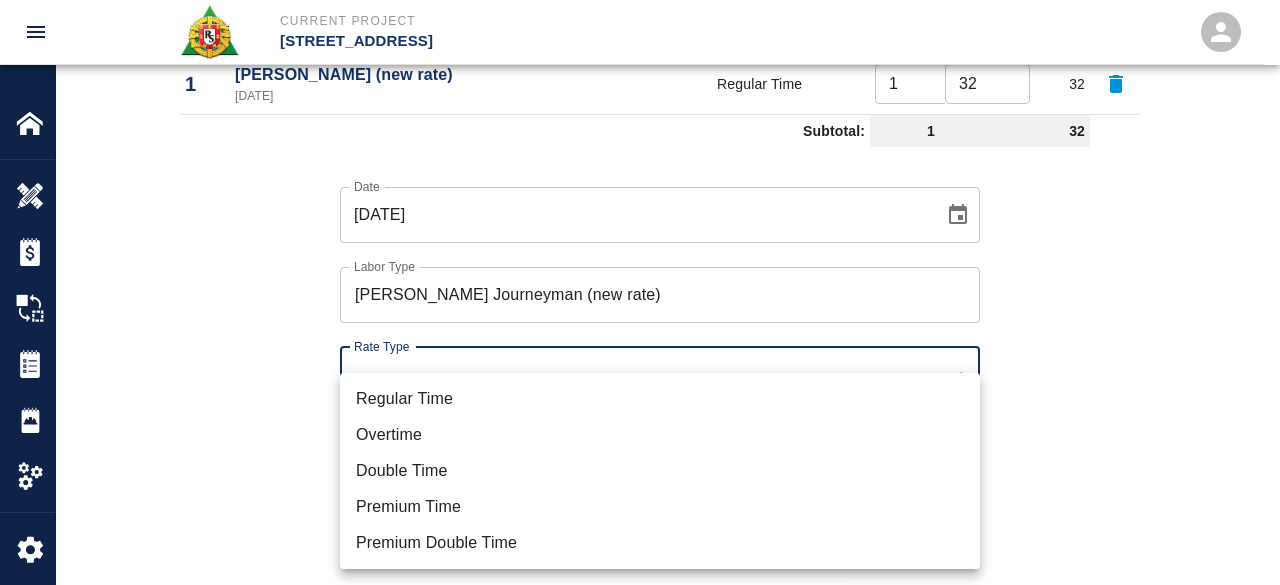 click on "Regular Time" at bounding box center (660, 399) 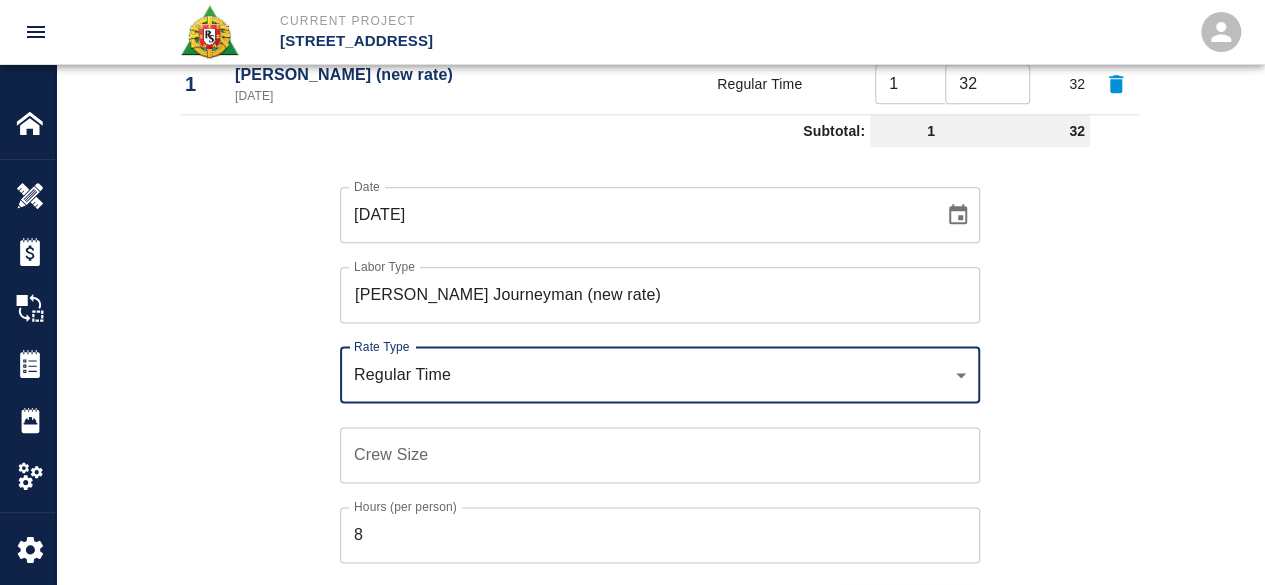 click on "Crew Size" at bounding box center (660, 455) 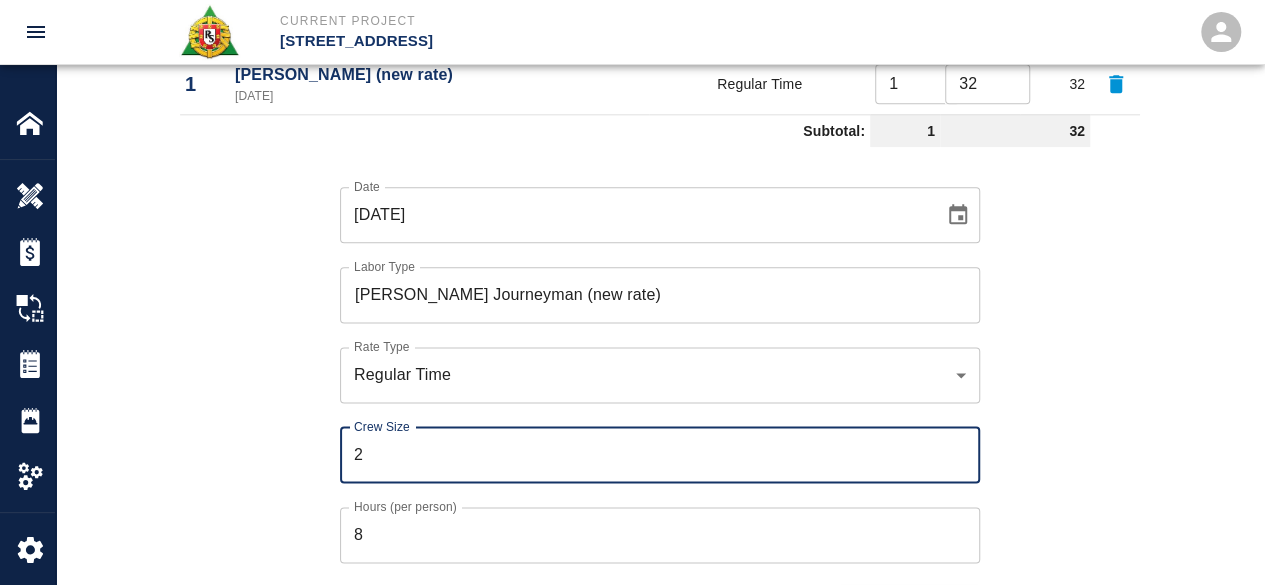 type on "2" 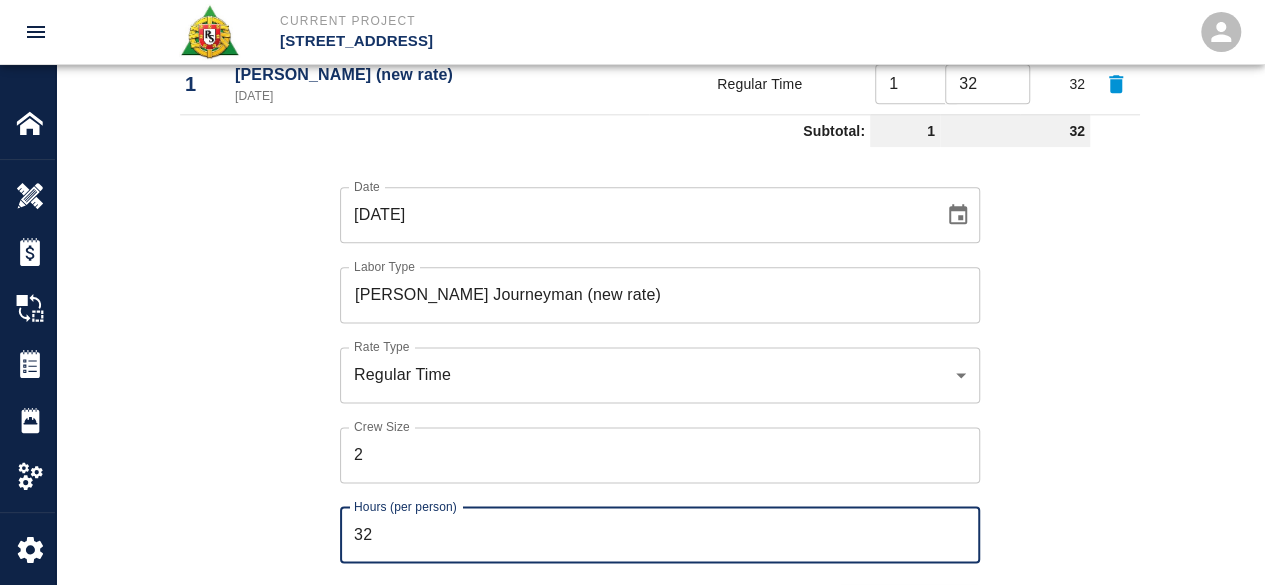type on "32" 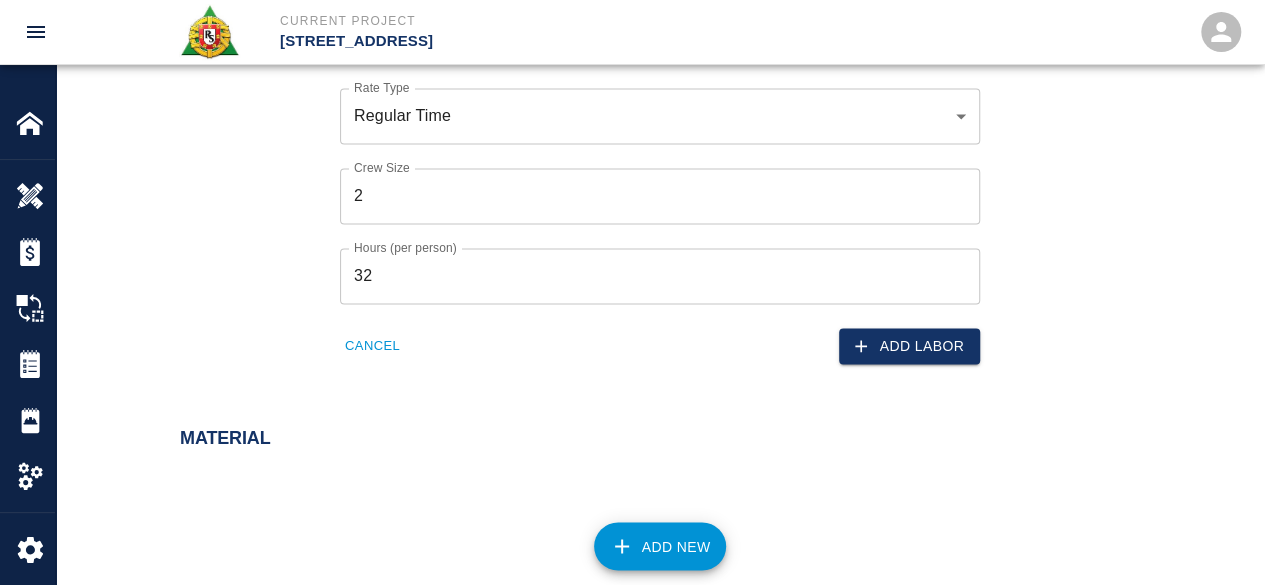 scroll, scrollTop: 1410, scrollLeft: 0, axis: vertical 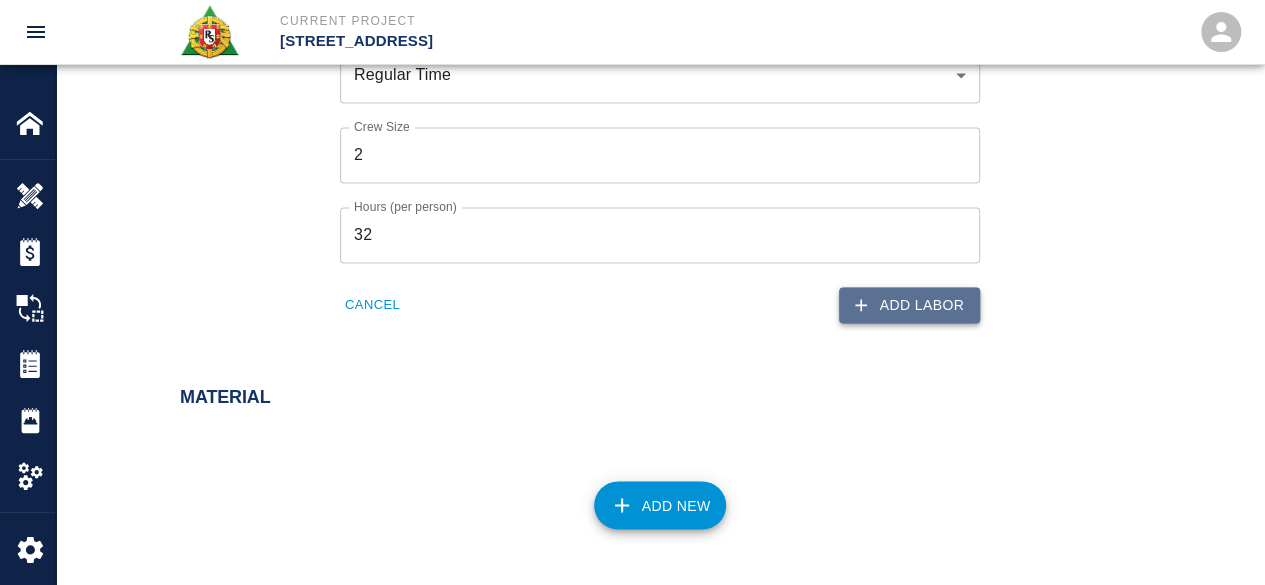 click on "Add Labor" at bounding box center (909, 305) 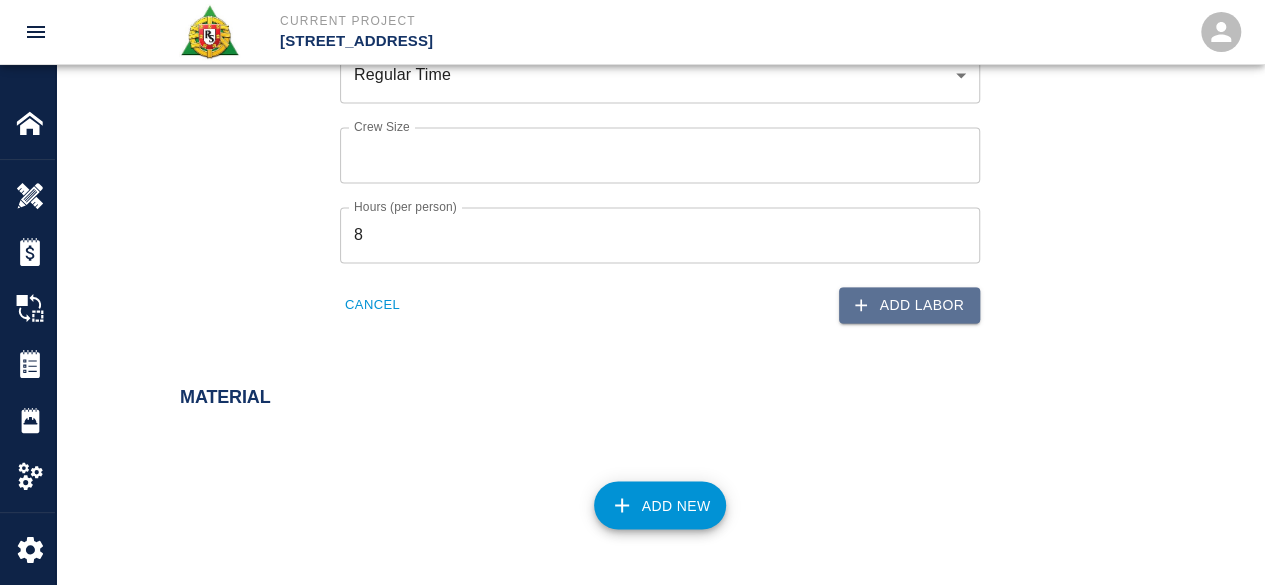 scroll, scrollTop: 1420, scrollLeft: 0, axis: vertical 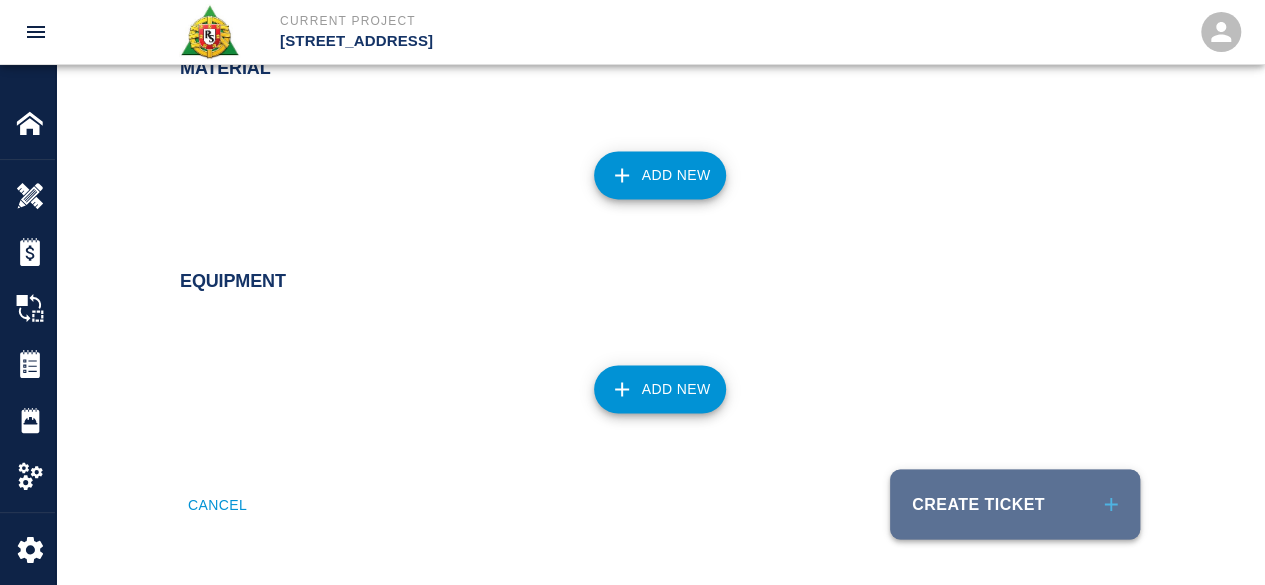 click on "Create Ticket" at bounding box center [1015, 504] 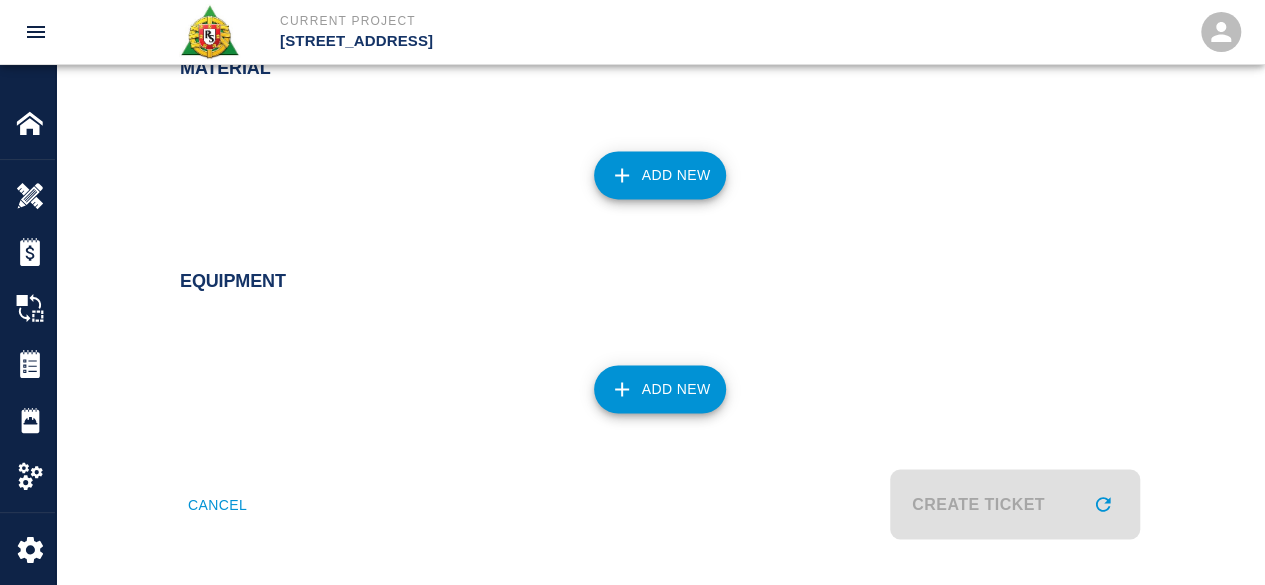 scroll, scrollTop: 0, scrollLeft: 0, axis: both 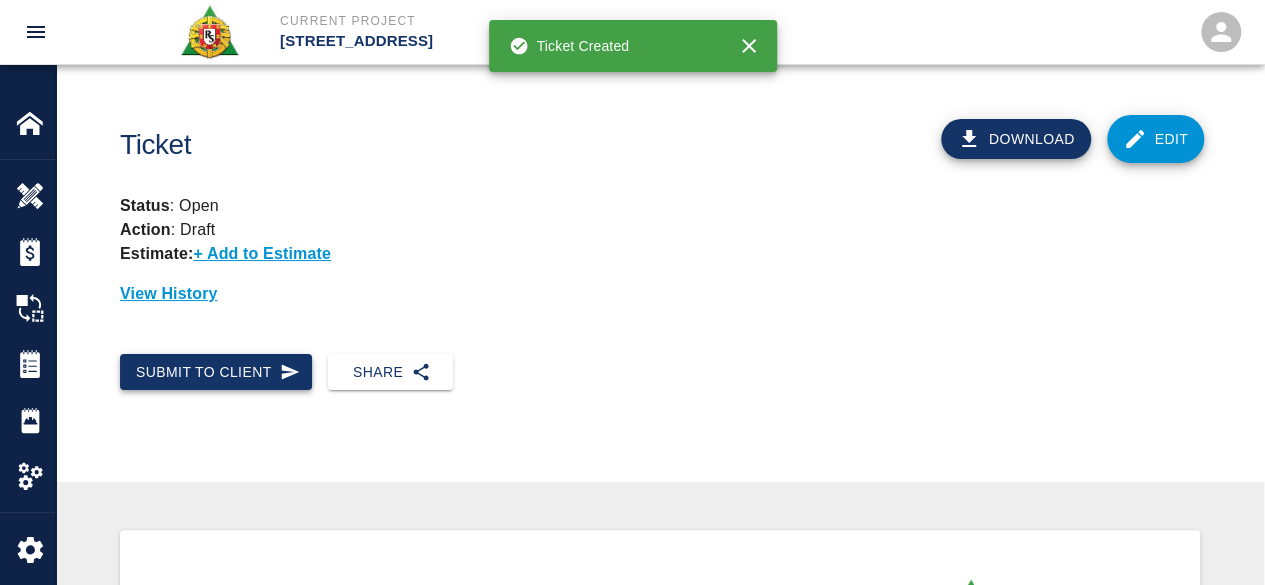 click on "Submit to Client" at bounding box center [216, 372] 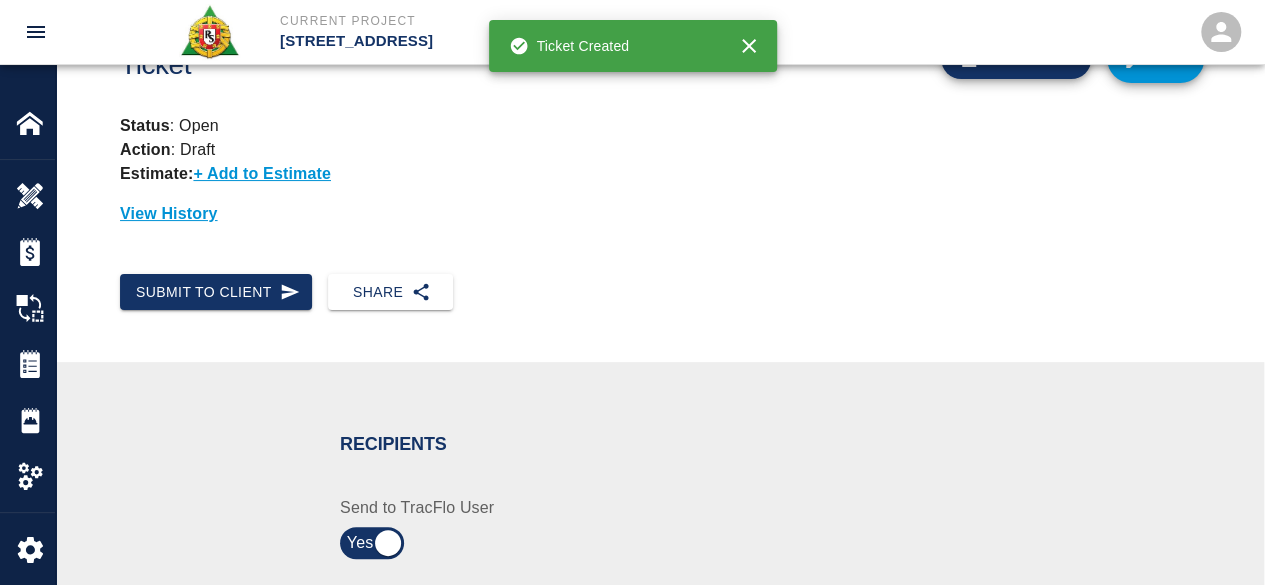 scroll, scrollTop: 200, scrollLeft: 0, axis: vertical 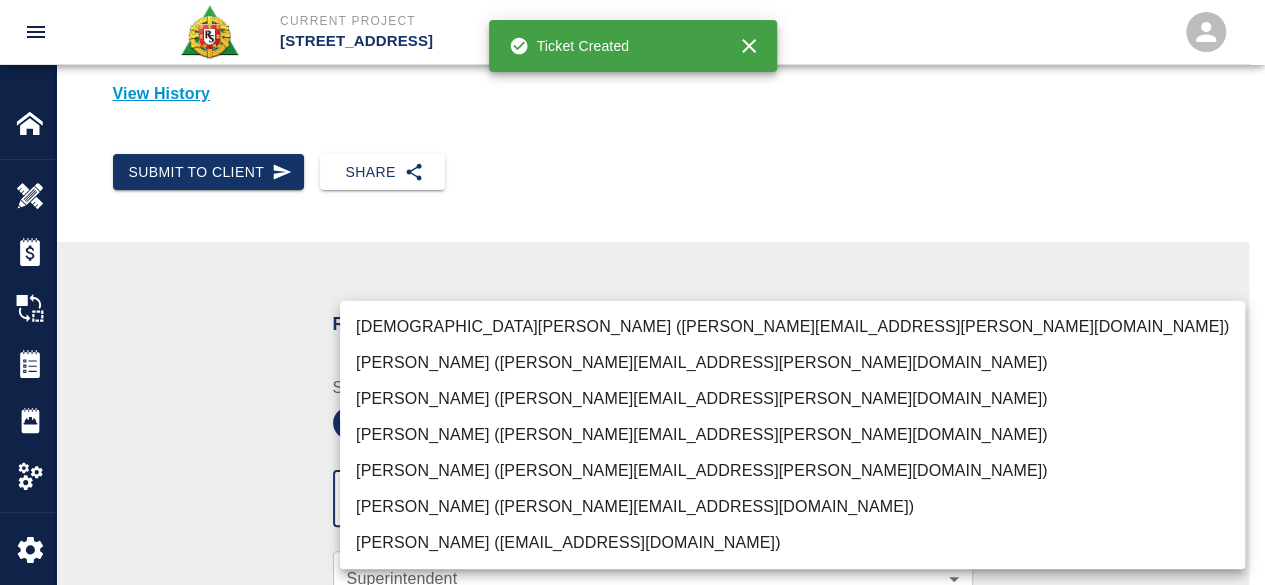click on "Current Project 270 Park Ave Home 270 Park Ave Overview Estimates Change Orders Tickets Daily Reports Project Settings Settings Powered By Terms of Service  |  Privacy Policy Ticket Download Edit Status :   Open Action :   Draft Estimate:  + Add to Estimate View History Submit to Client Share Recipients Internal Team ​ Internal Team Notes x Notes Cancel Send Recipients Send to TracFlo User Manager ​ Manager Superintendent ​ Superintendent Review Type Time and Materials tm Review Type Send me a copy Notes x Notes Upload Attachments (10MB limit) Choose file No file chosen Upload Another File Cancel Send Request Time and Material Revision Notes   * x Notes   * Upload Attachments (10MB limit) Choose file No file chosen Upload Another File Cancel Send Time and Materials Reject Notes   * x Notes   * Upload Attachments (10MB limit) Choose file No file chosen Upload Another File Cancel Send Signature acknowledges time and material used, but does not change contractual obligations of either party Signature" at bounding box center (632, 92) 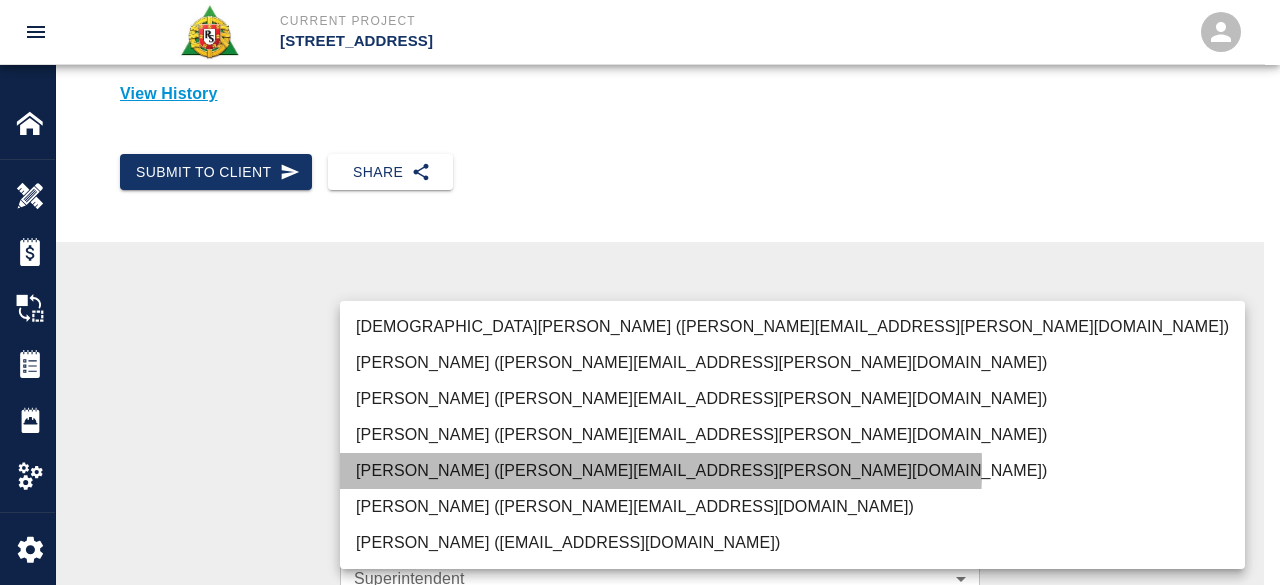 click on "Nick Rico (nick.ricco@aecom.com)" at bounding box center (792, 471) 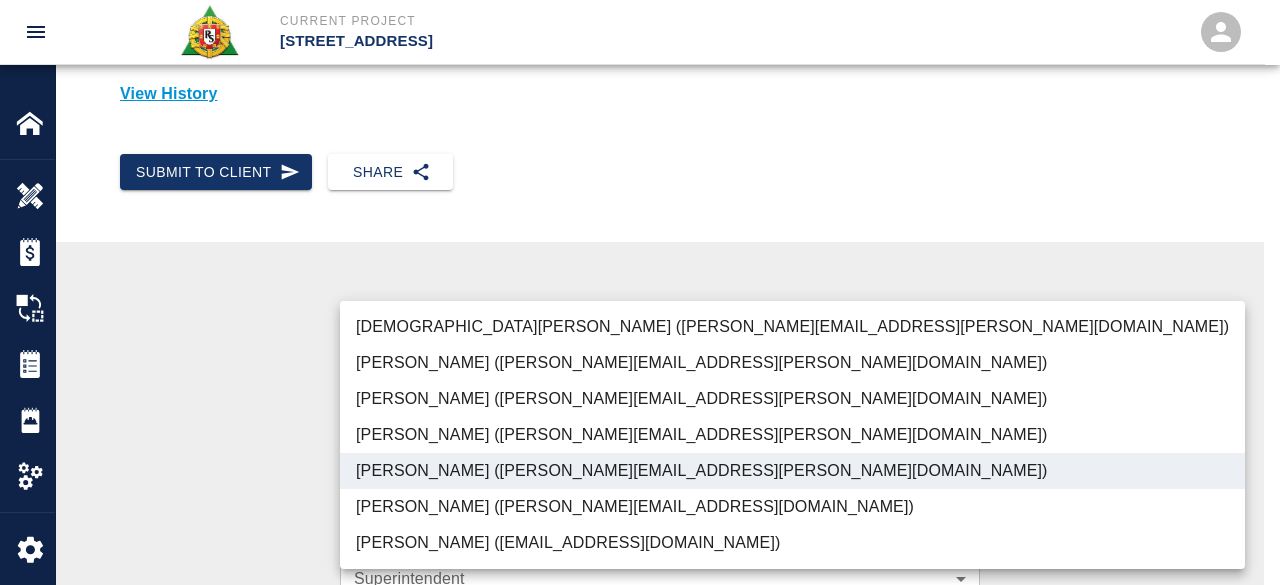 click at bounding box center (640, 292) 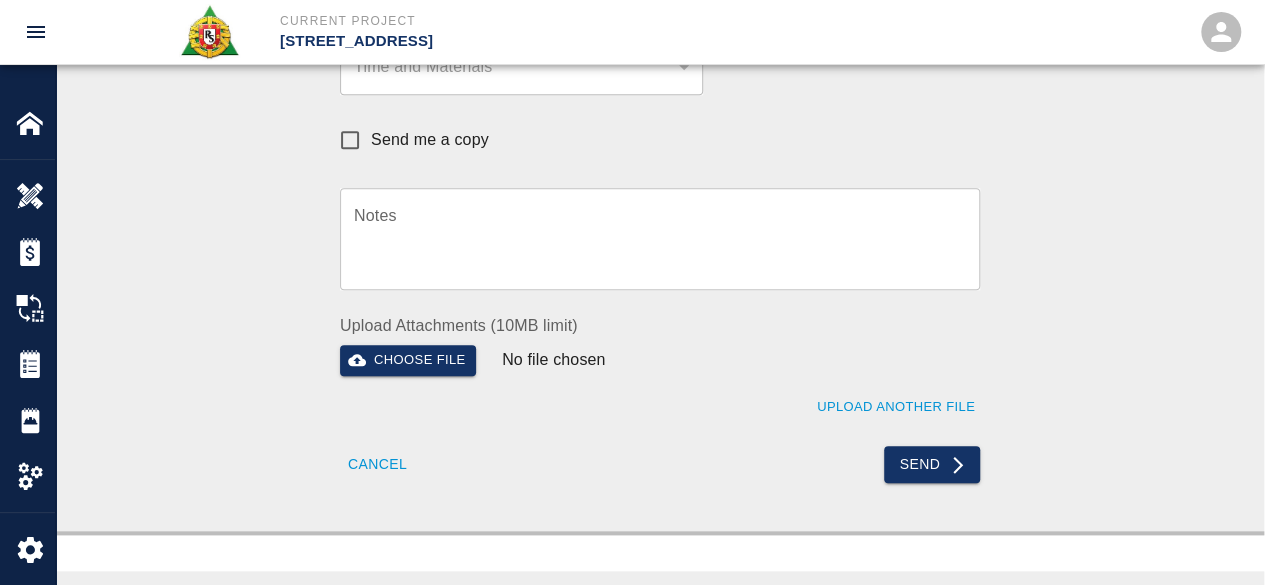 scroll, scrollTop: 900, scrollLeft: 0, axis: vertical 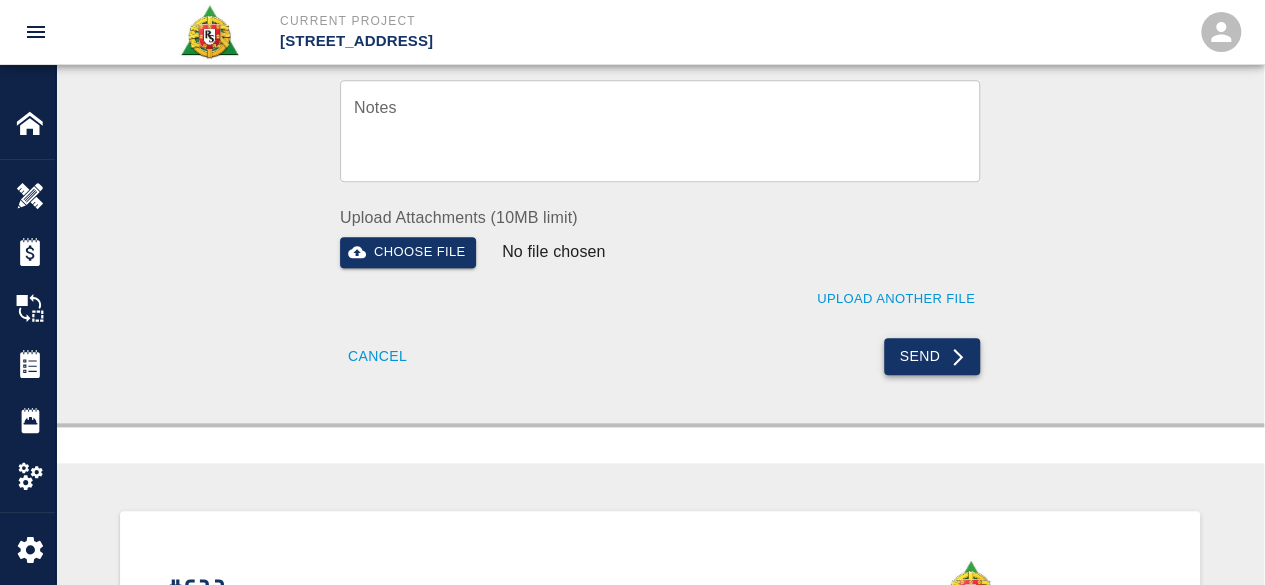 click on "Send" at bounding box center [932, 356] 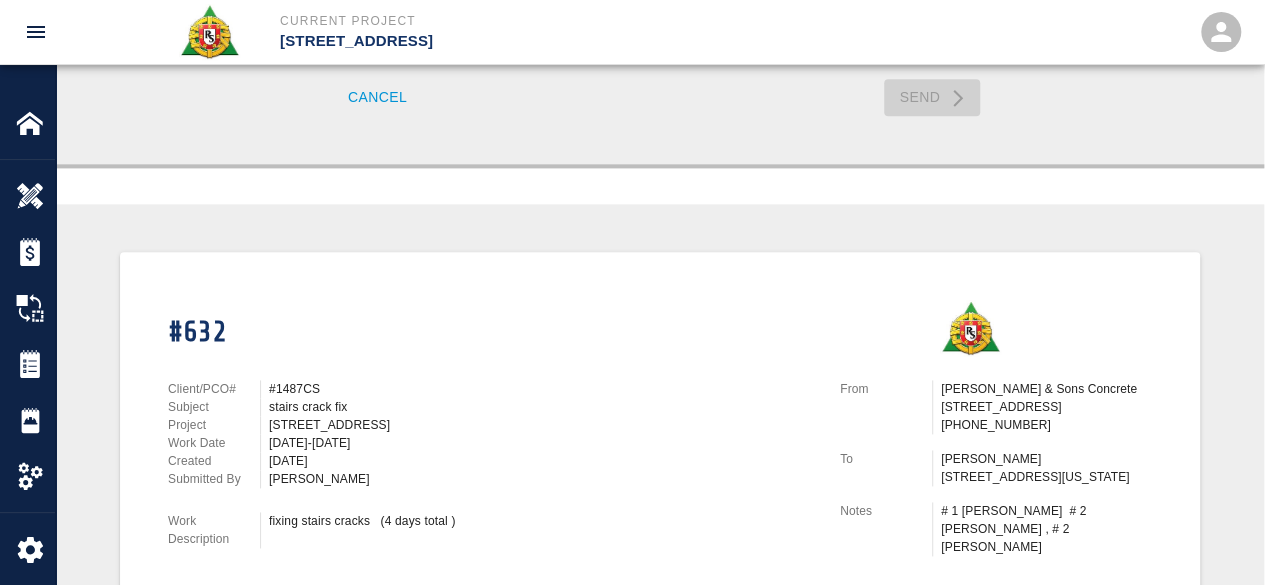 scroll, scrollTop: 1200, scrollLeft: 0, axis: vertical 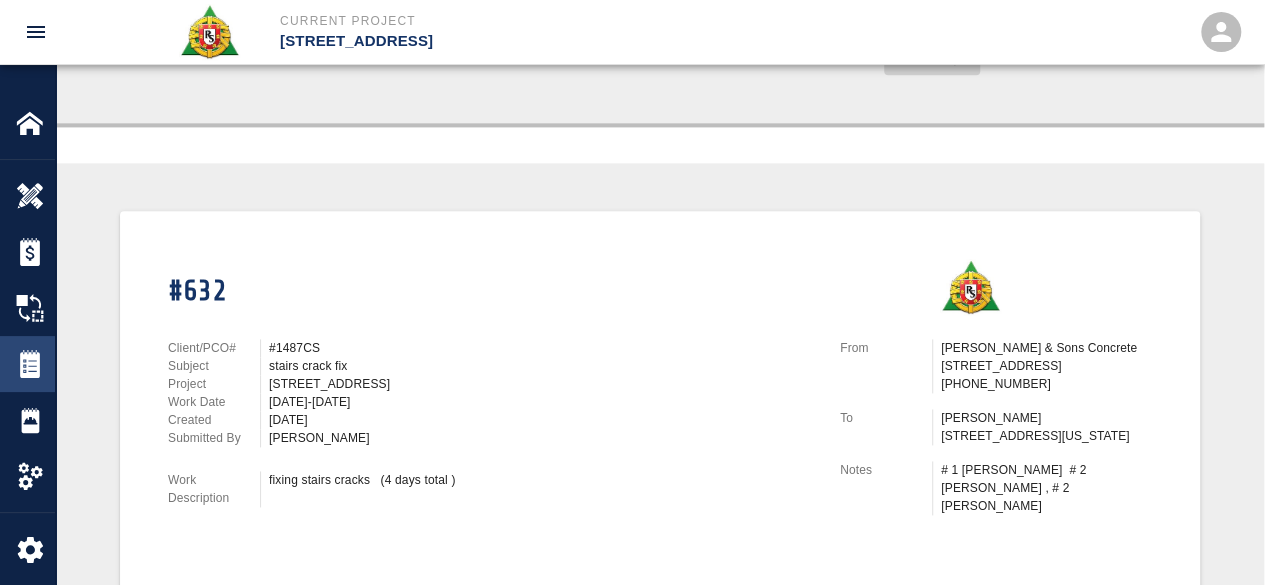 click at bounding box center [30, 364] 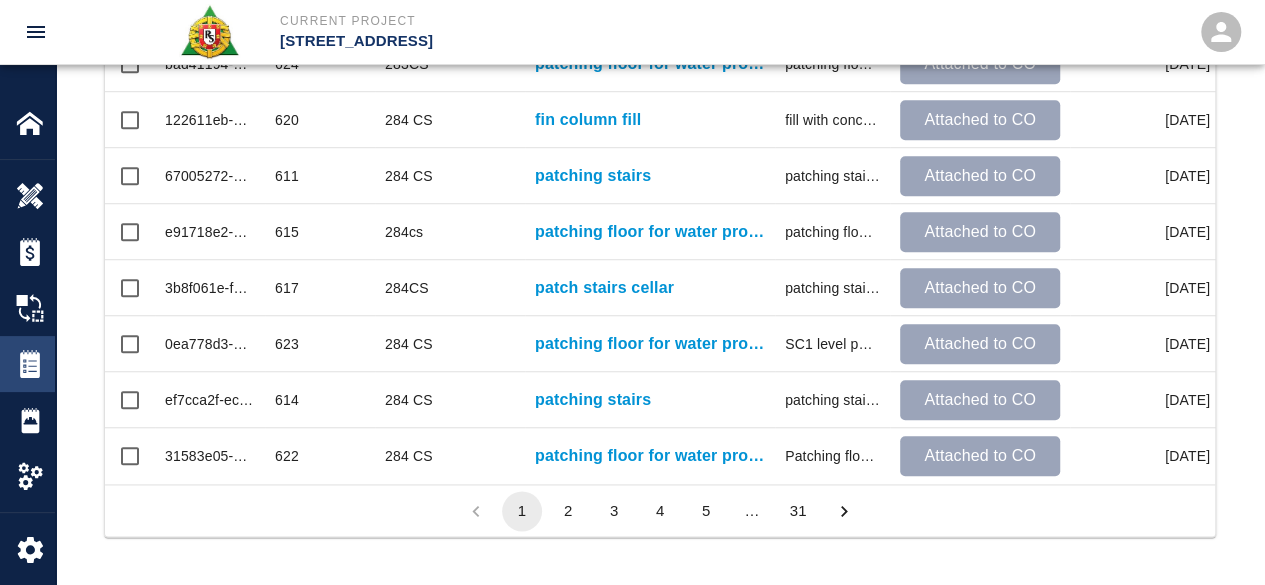scroll, scrollTop: 29, scrollLeft: 0, axis: vertical 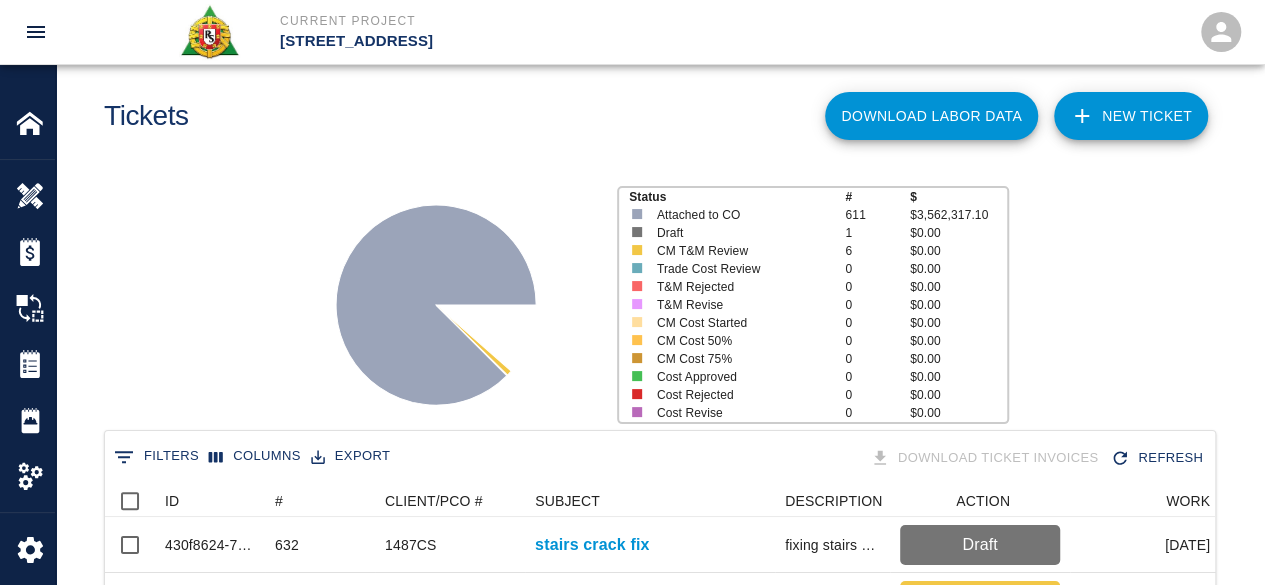 click on "NEW TICKET" at bounding box center [1131, 116] 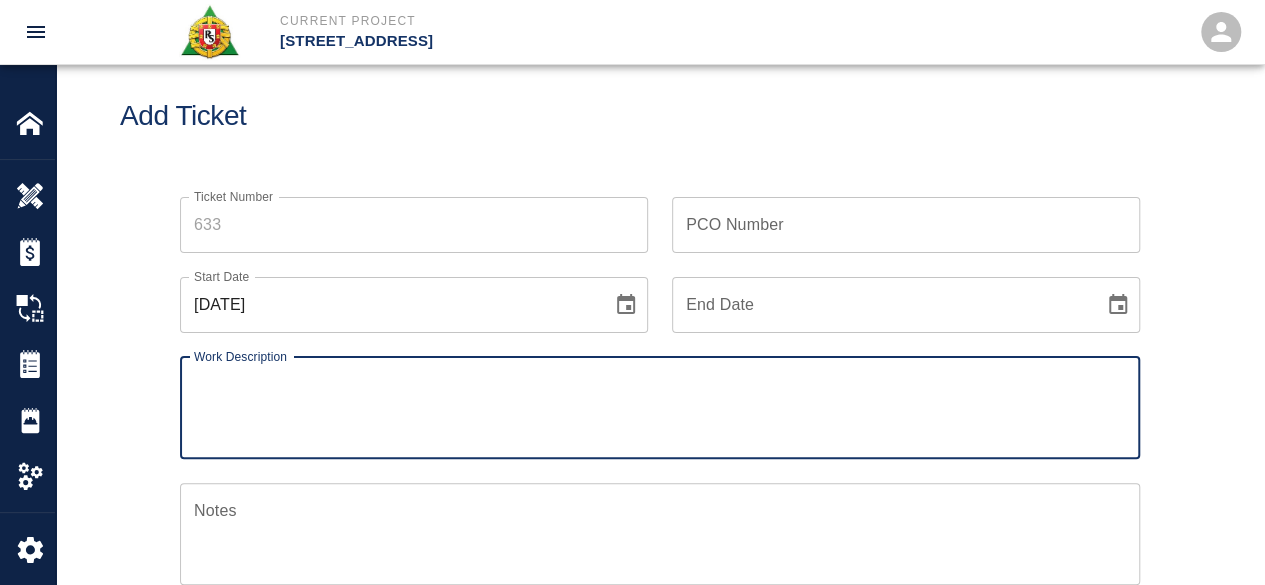 click on "Ticket Number" at bounding box center [414, 225] 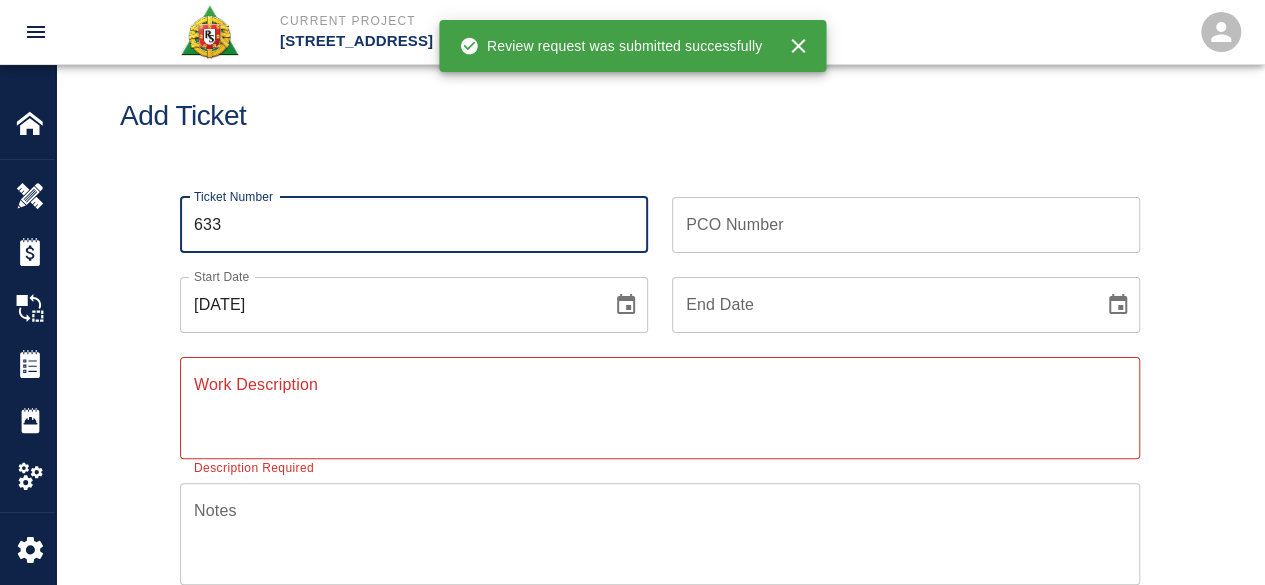 type on "633" 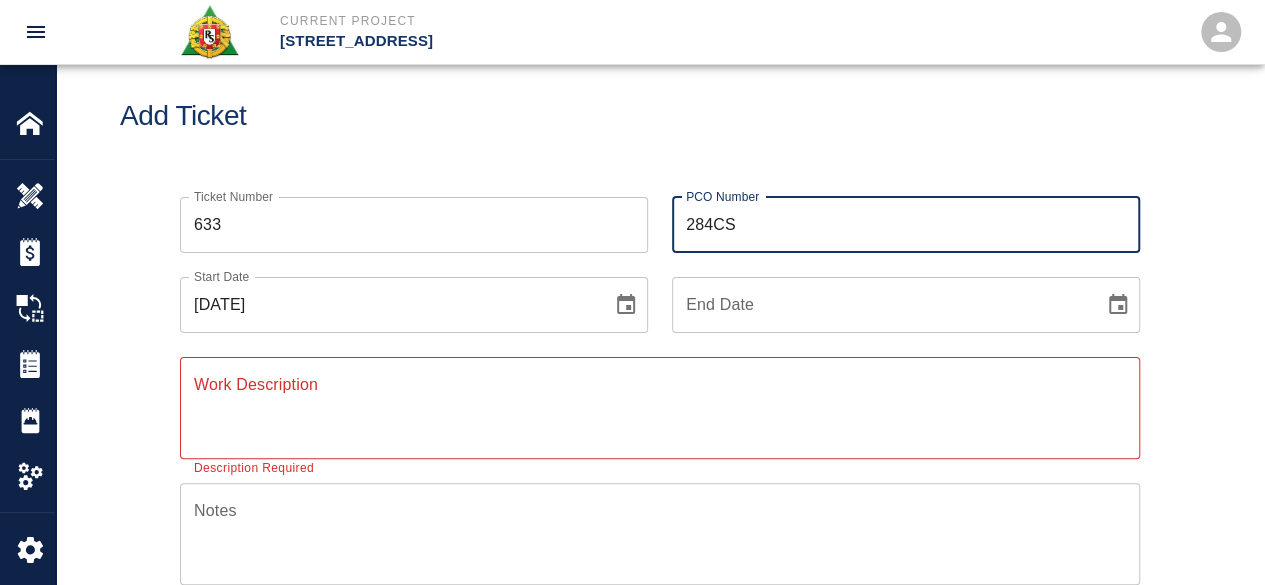 type on "284CS" 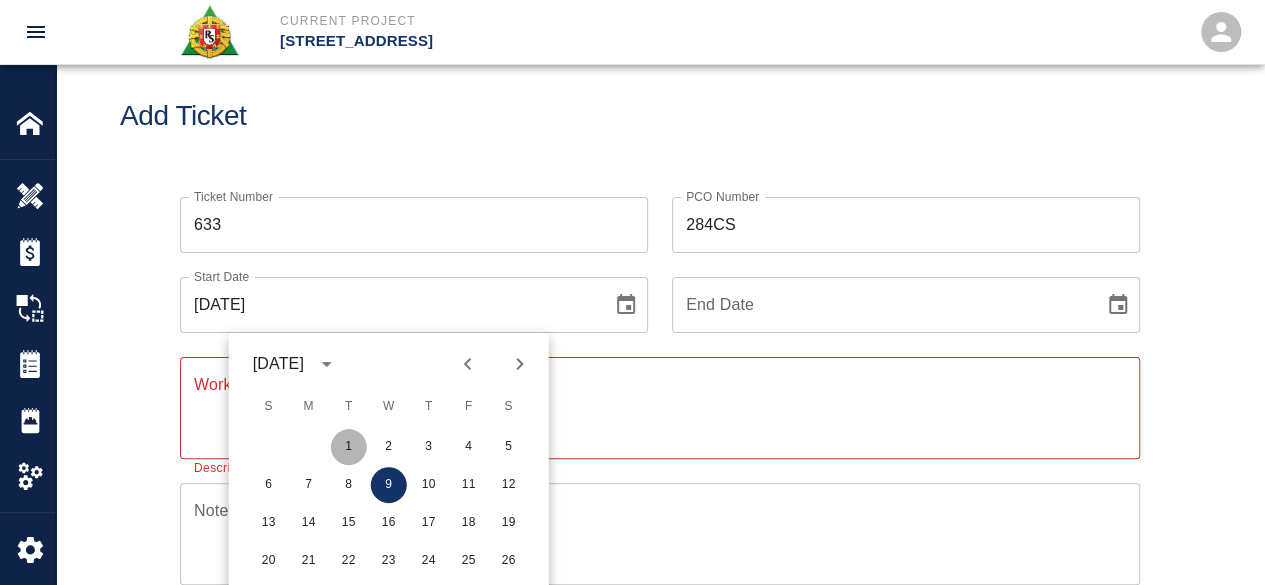 click on "1" at bounding box center (349, 447) 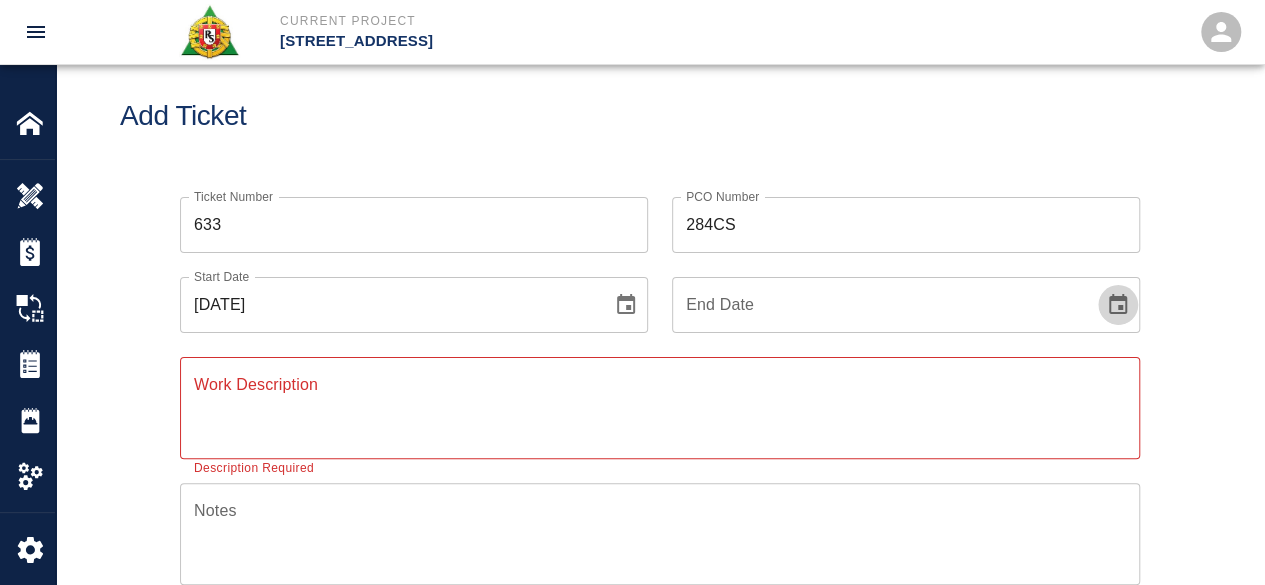 click 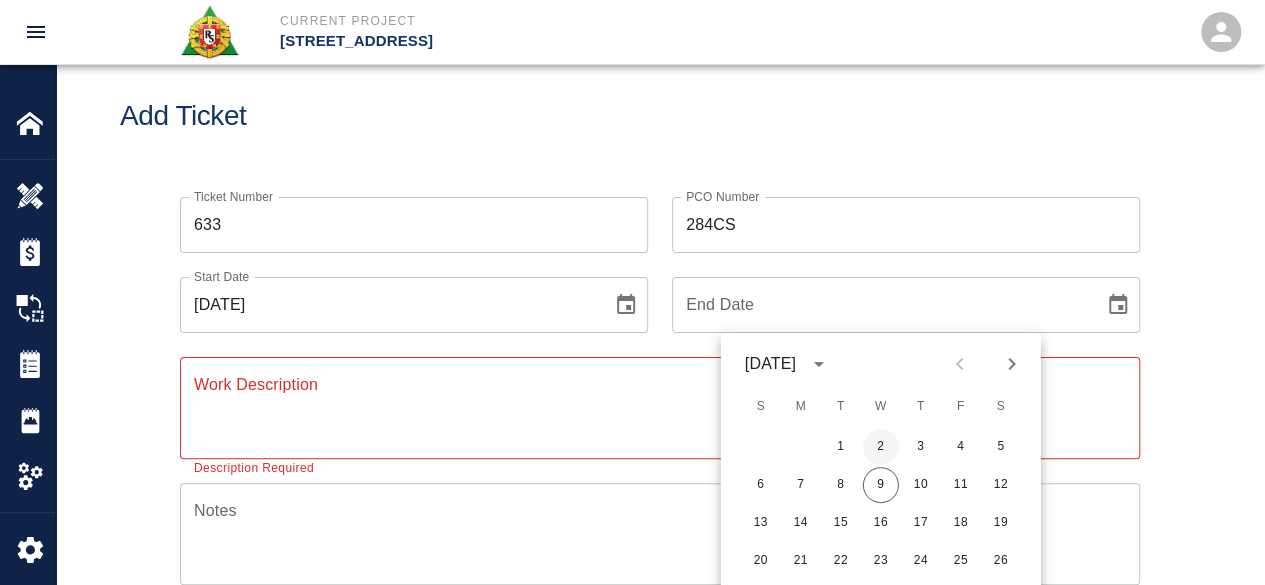 click on "2" at bounding box center (881, 447) 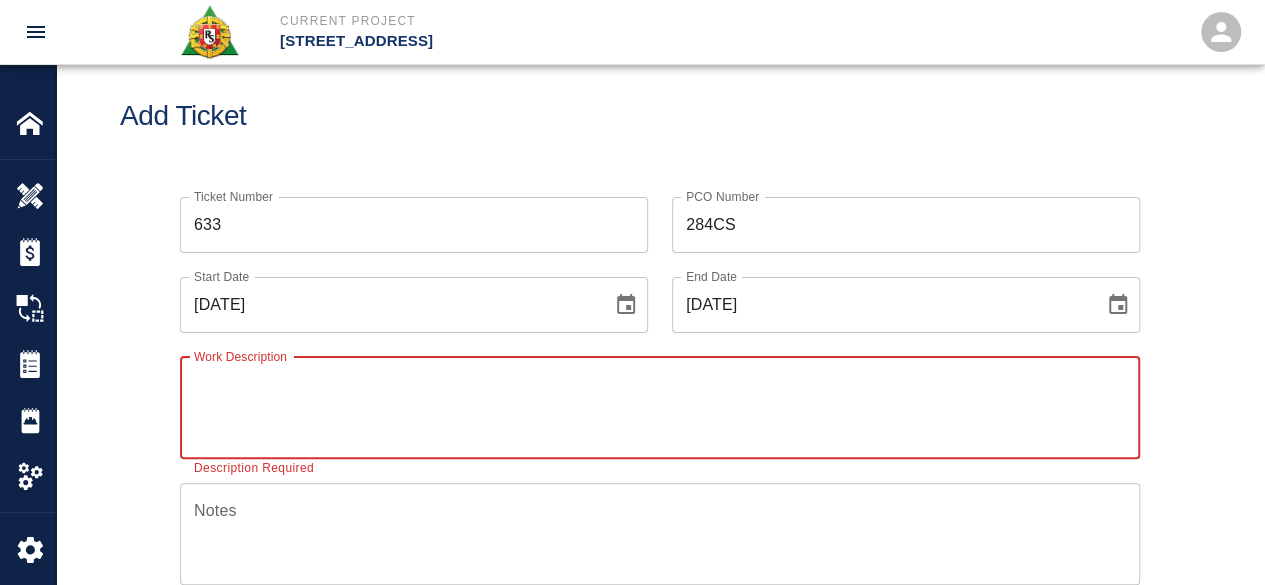 click on "Work Description" at bounding box center (660, 407) 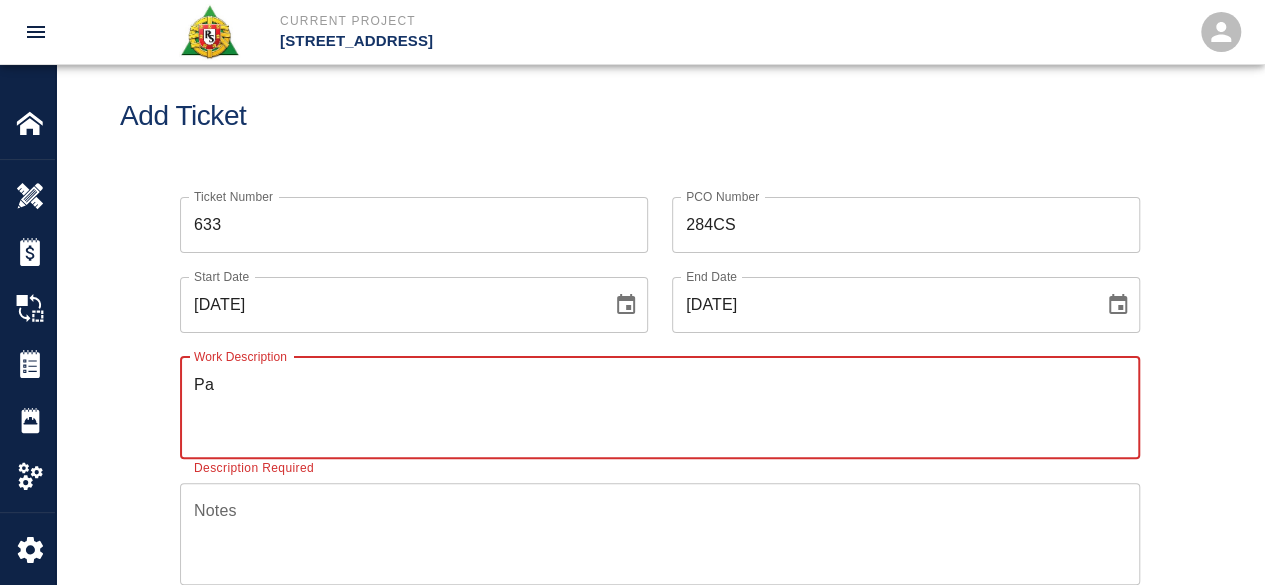 type on "P" 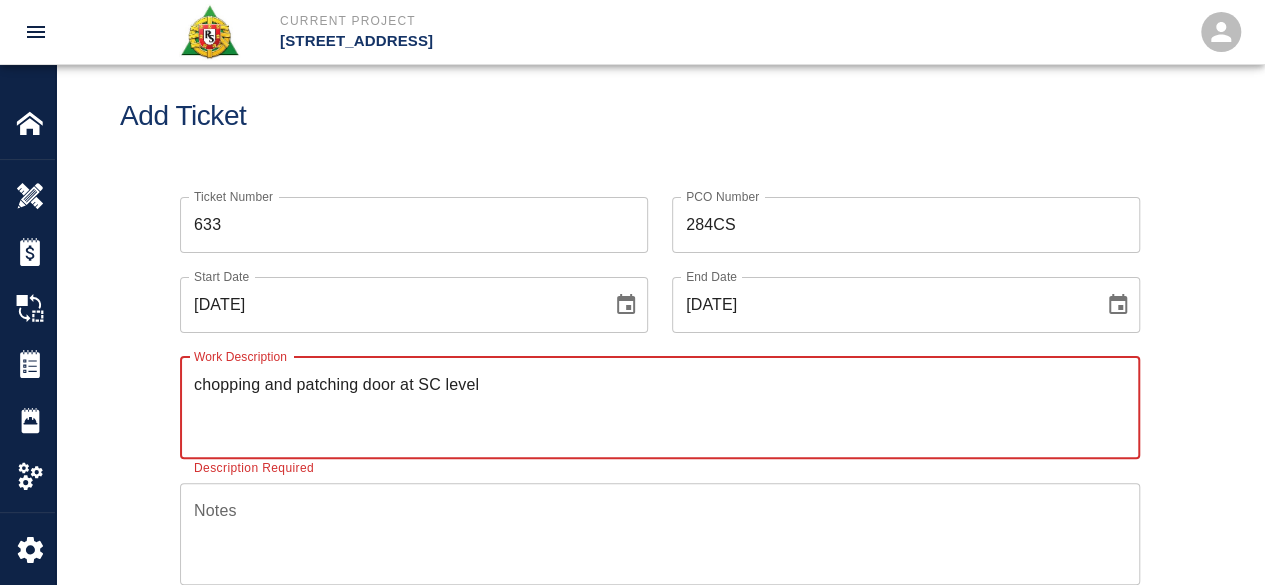 type on "chopping and patching door at SC level" 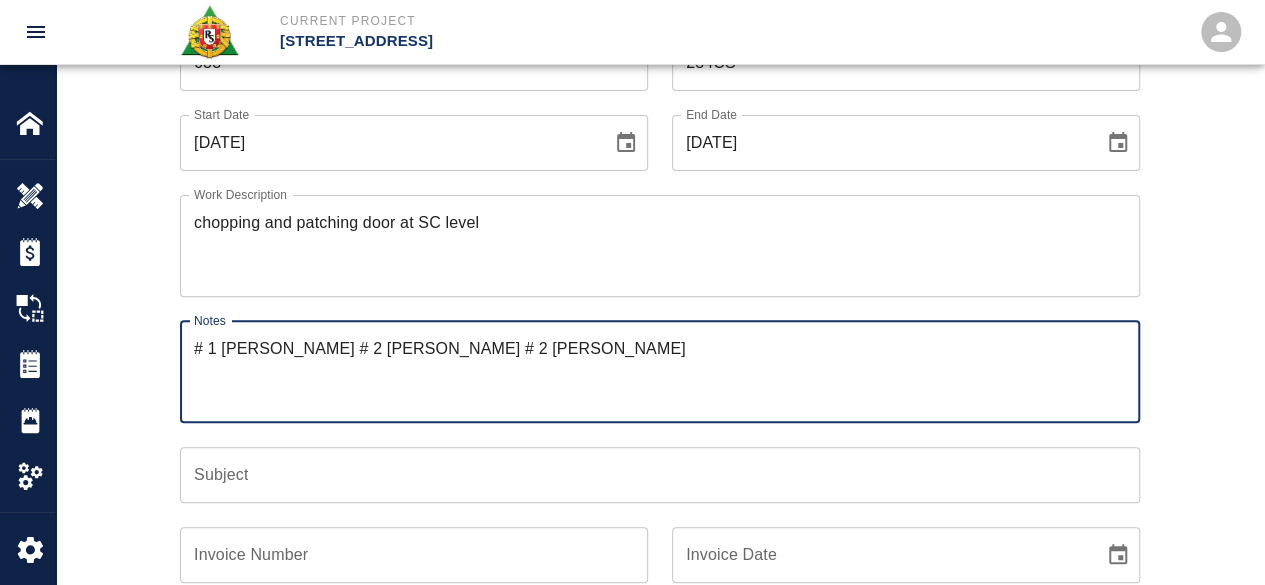 scroll, scrollTop: 229, scrollLeft: 0, axis: vertical 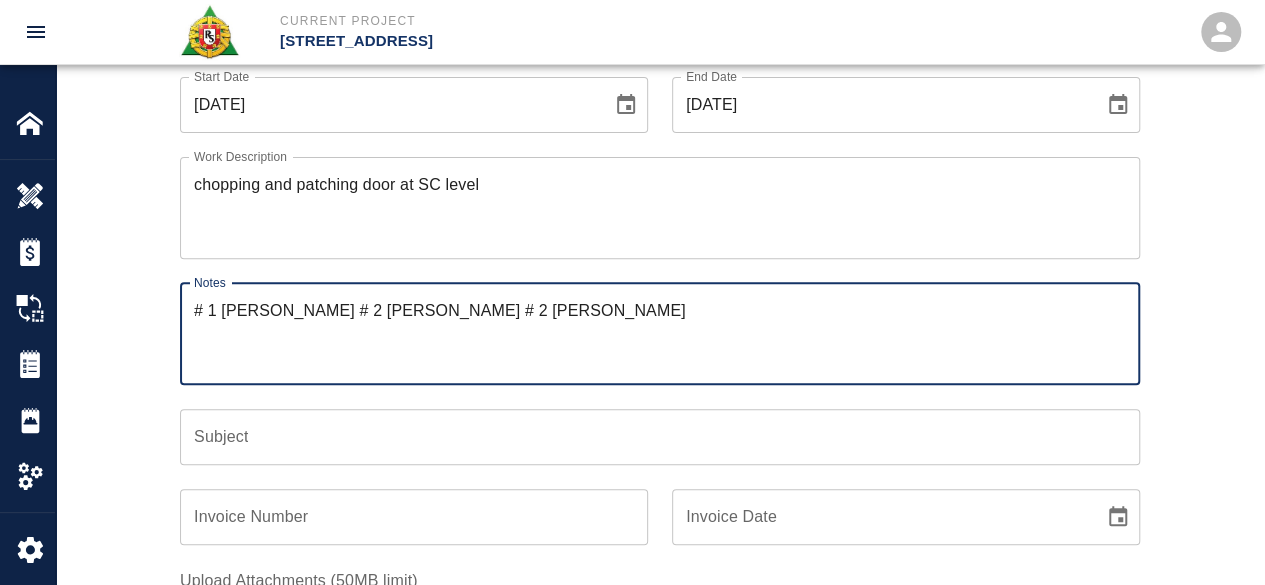 type on "# 1 William James # 2 Thomas Dinnen # 2 Frits Barreau" 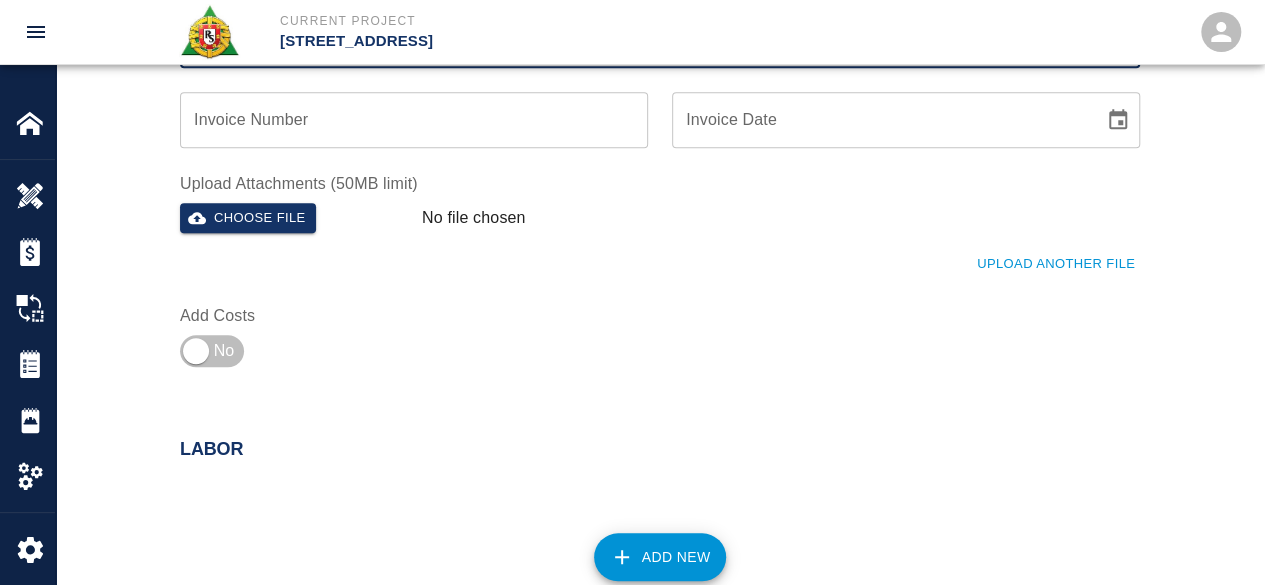 scroll, scrollTop: 729, scrollLeft: 0, axis: vertical 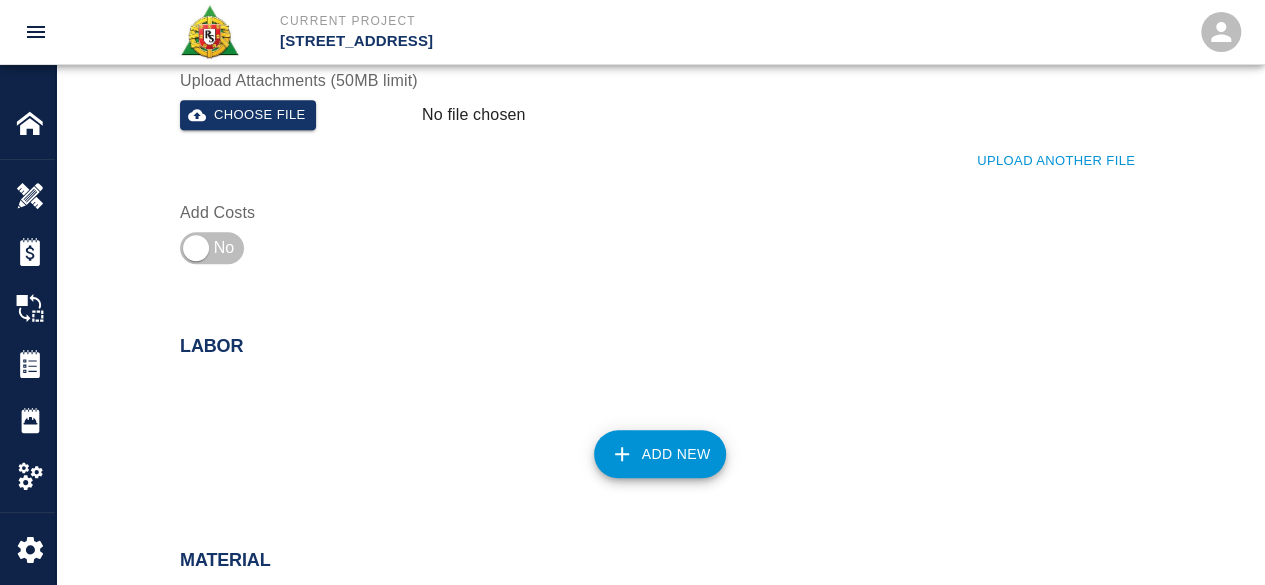 type on "door fix sc" 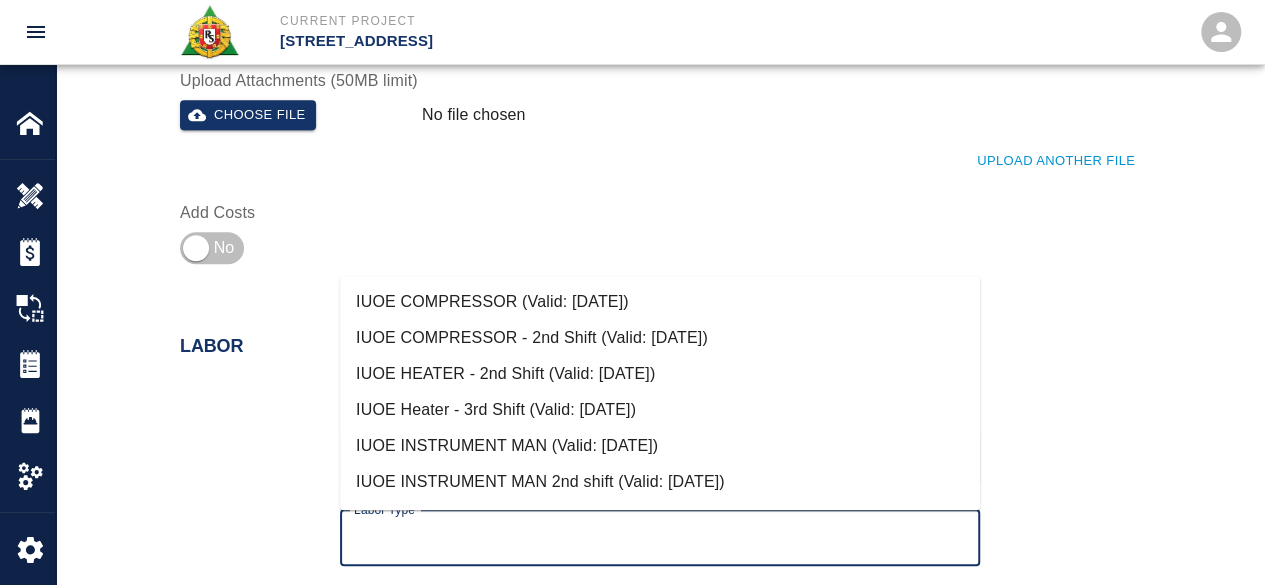 click on "Labor Type" at bounding box center [660, 538] 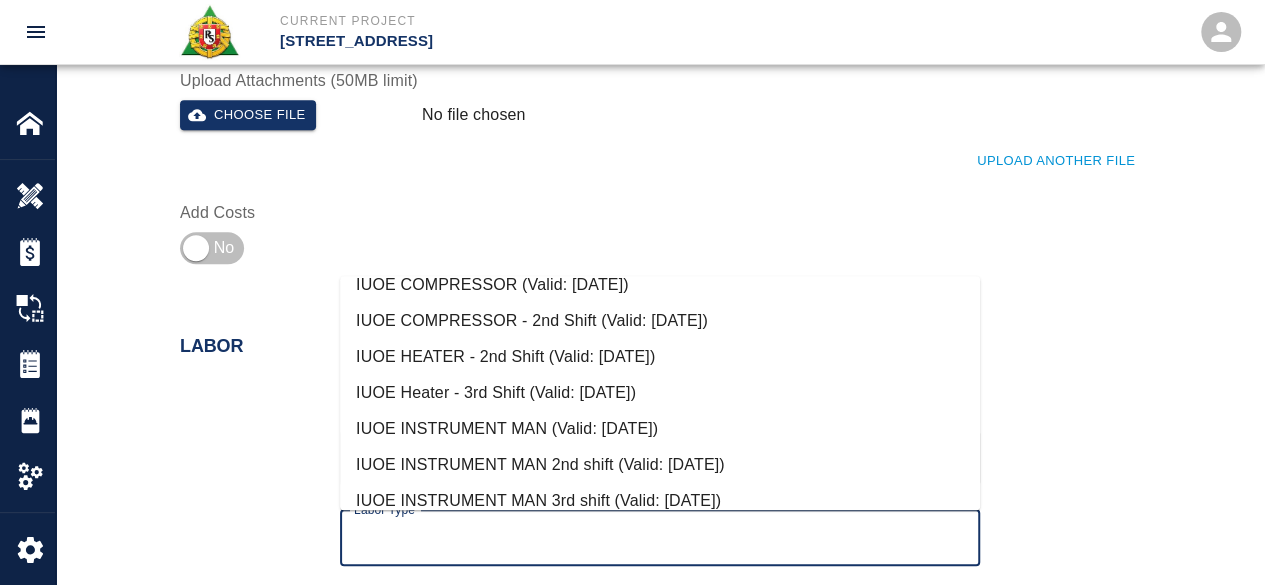 scroll, scrollTop: 0, scrollLeft: 0, axis: both 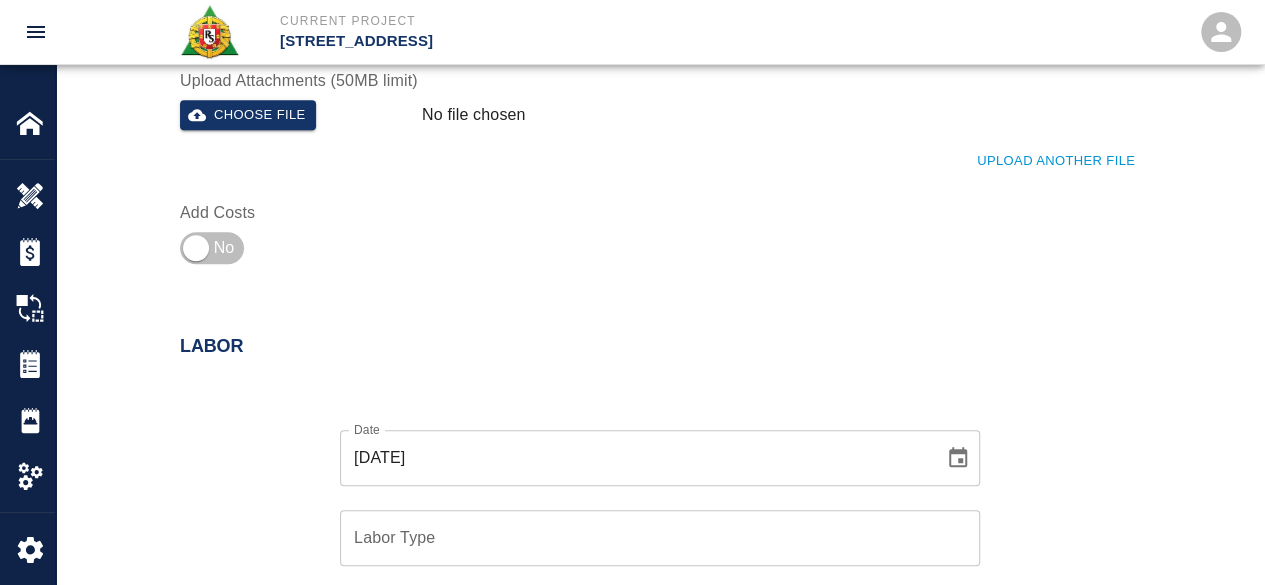 click on "Date 07/01/2025 Date Labor Type Labor Type Rate Type ​ Rate Type Crew Size Crew Size Hours (per person) 8 Hours (per person) Cancel Add Labor" at bounding box center [648, 632] 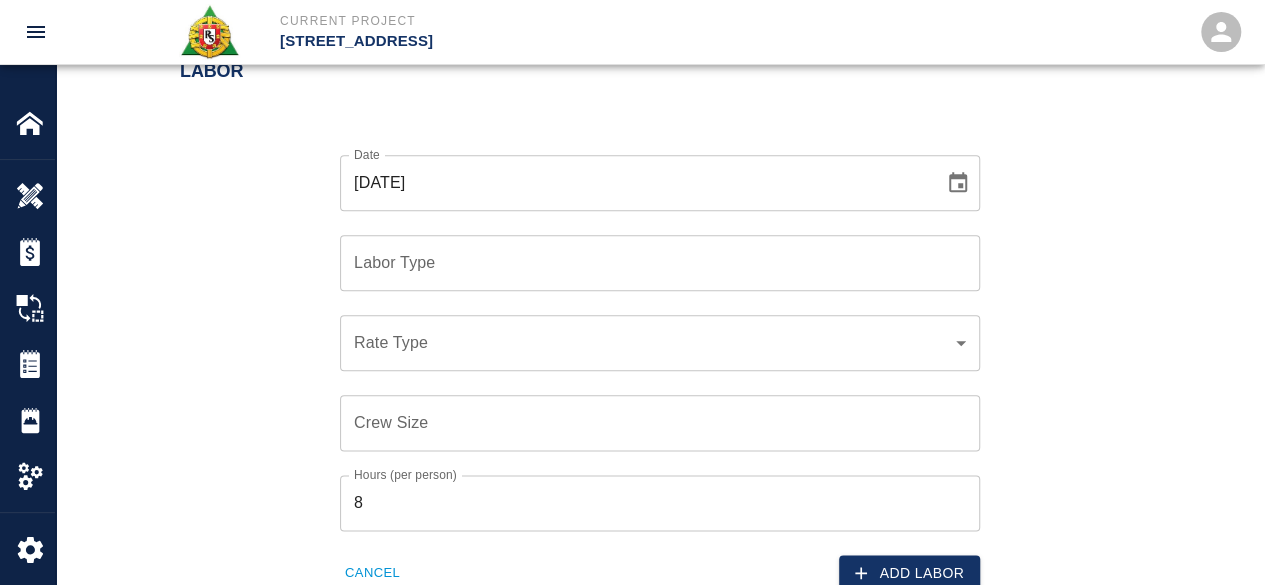 scroll, scrollTop: 1029, scrollLeft: 0, axis: vertical 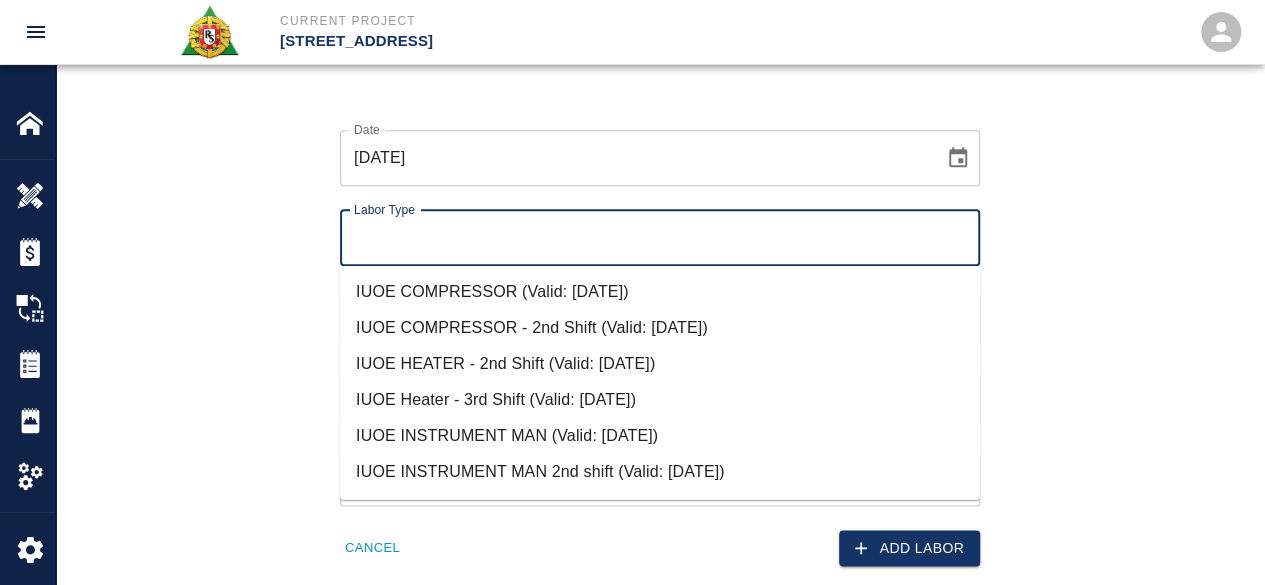 click on "Labor Type" at bounding box center [660, 238] 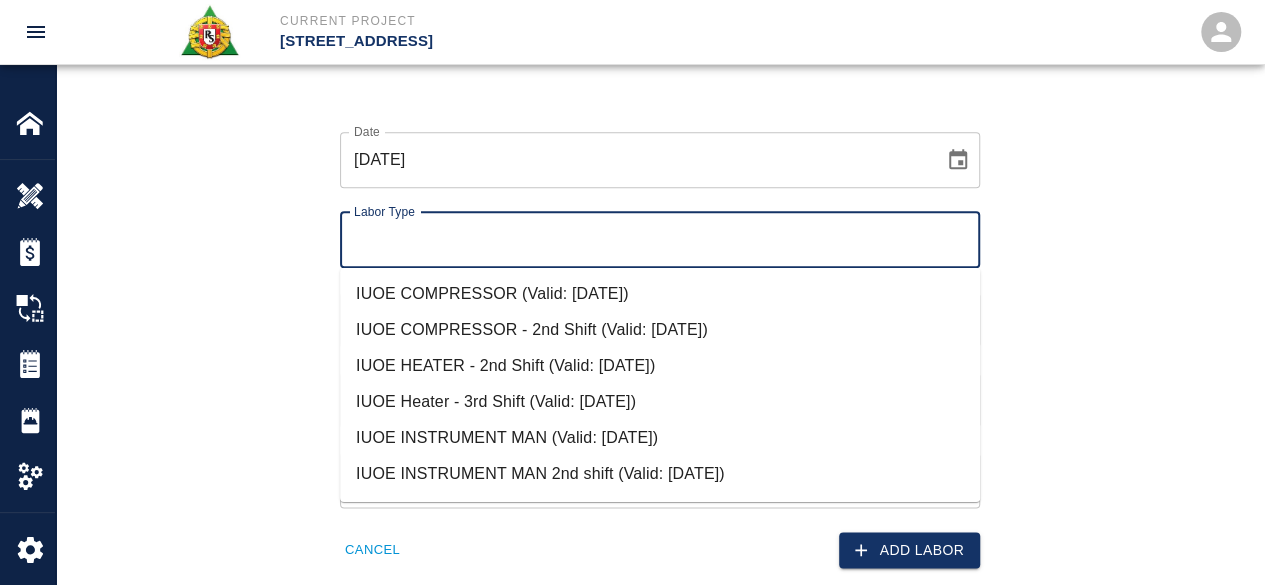 scroll, scrollTop: 1029, scrollLeft: 0, axis: vertical 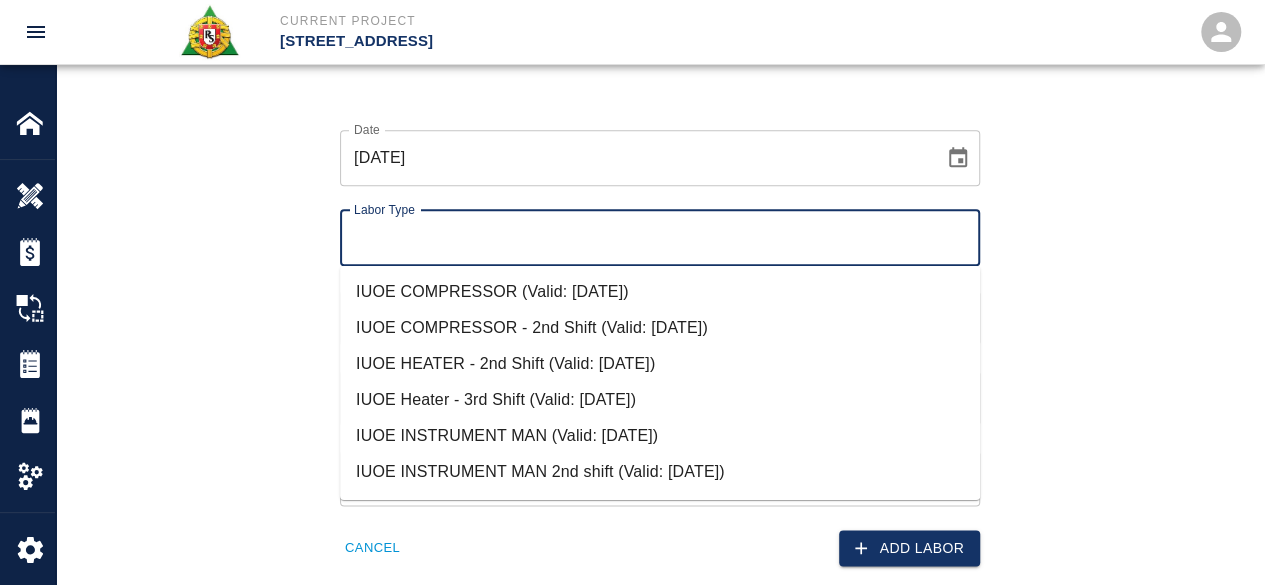 click on "Date 07/01/2025 Date Labor Type Labor Type Rate Type ​ Rate Type Crew Size Crew Size Hours (per person) 8 Hours (per person) Cancel Add Labor" at bounding box center (648, 332) 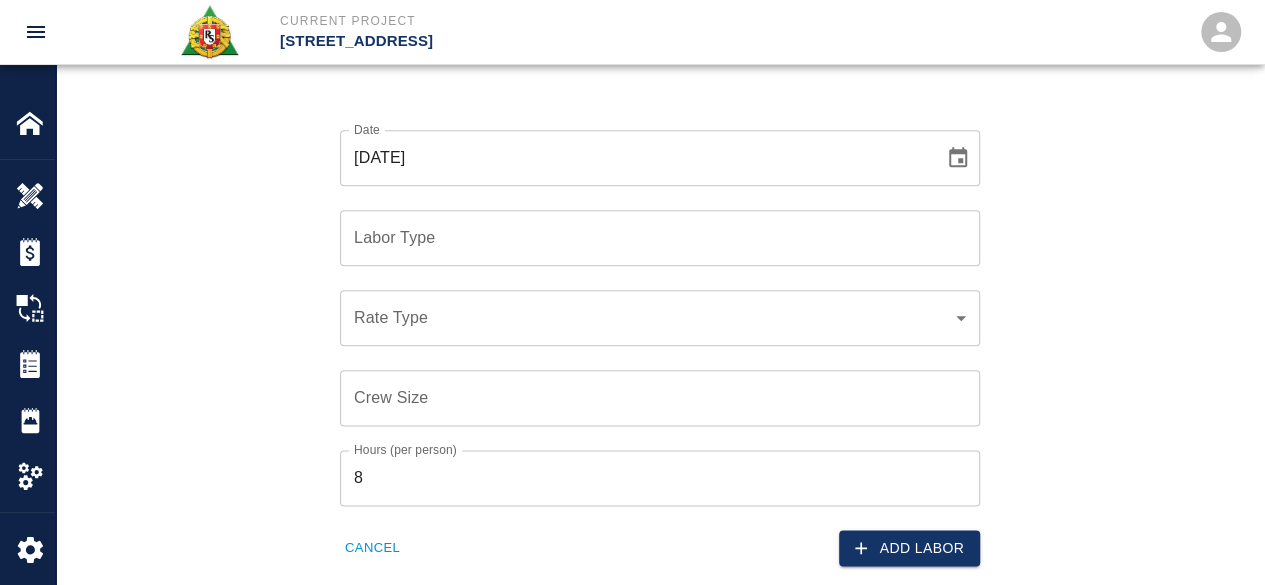 click on "Current Project 270 Park Ave Home 270 Park Ave Overview Estimates Change Orders Tickets Daily Reports Project Settings Settings Powered By Terms of Service  |  Privacy Policy Add Ticket Ticket Number 633 Ticket Number PCO Number 284CS PCO Number Start Date  07/01/2025 Start Date  End Date 07/02/2025 End Date Work Description chopping and patching door at SC level   x Work Description Notes # 1 William James # 2 Thomas Dinnen # 2 Frits Barreau x Notes Subject door fix sc Subject Invoice Number Invoice Number Invoice Date Invoice Date Upload Attachments (50MB limit) Choose file No file chosen Upload Another File Add Costs Labor Date 07/01/2025 Date Labor Type Labor Type Rate Type ​ Rate Type Crew Size Crew Size Hours (per person) 8 Hours (per person) Cancel Add Labor Material Add New Equipment Add New Cancel Create Ticket Wilson Sousa wilson.sousa@rscconcrete.com Integrations Edit Profile Logout $1M" at bounding box center (632, -737) 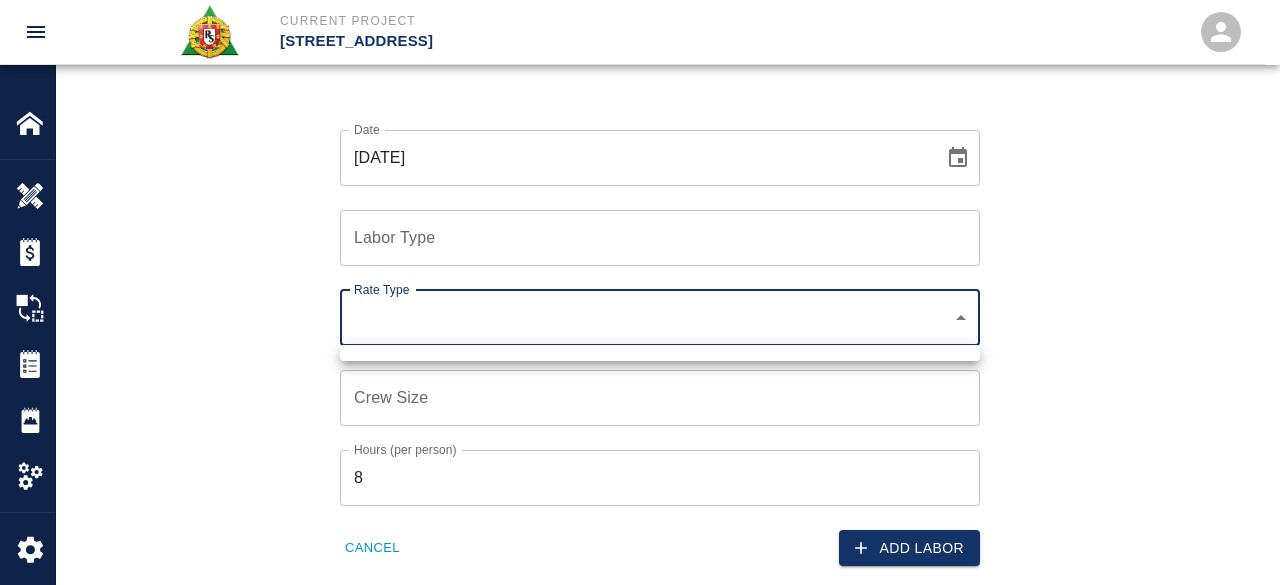 click at bounding box center [640, 292] 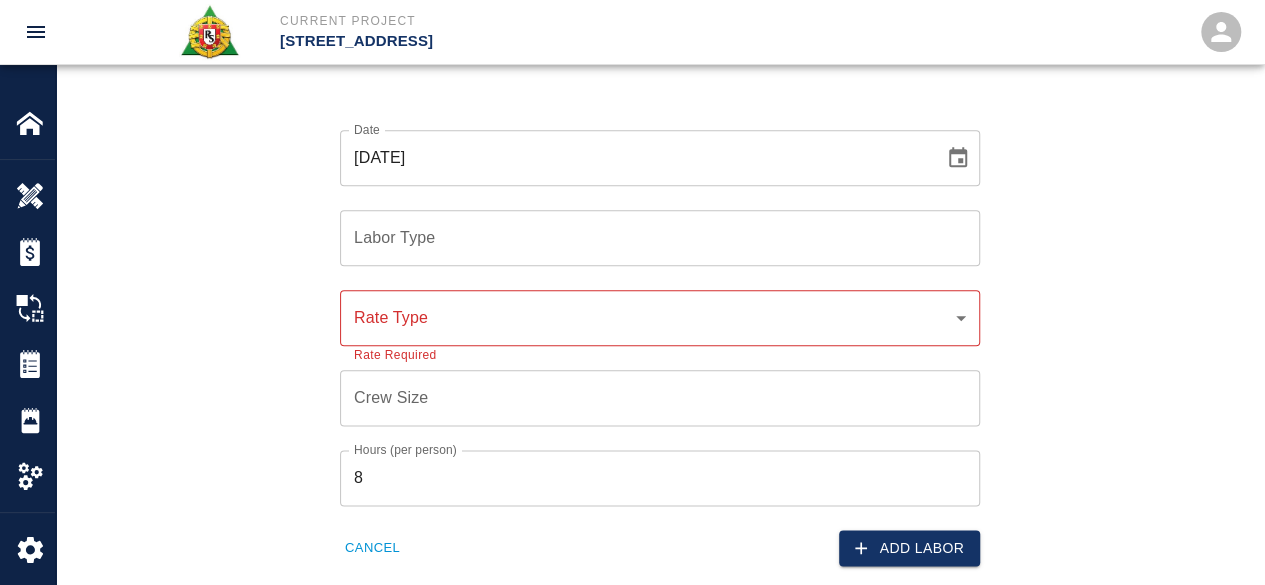 click on "Labor Date 07/01/2025 Date Labor Type Labor Type Rate Type ​ Rate Type Rate Required Crew Size Crew Size Hours (per person) 8 Hours (per person) Cancel Add Labor" at bounding box center (660, 305) 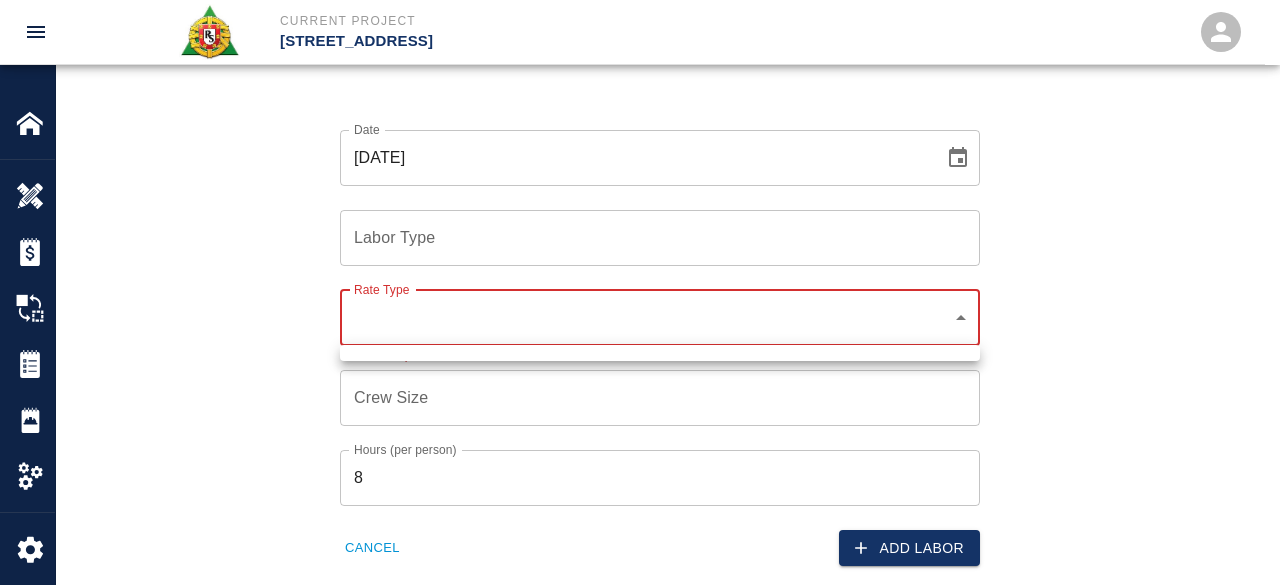 click on "Current Project 270 Park Ave Home 270 Park Ave Overview Estimates Change Orders Tickets Daily Reports Project Settings Settings Powered By Terms of Service  |  Privacy Policy Add Ticket Ticket Number 633 Ticket Number PCO Number 284CS PCO Number Start Date  07/01/2025 Start Date  End Date 07/02/2025 End Date Work Description chopping and patching door at SC level   x Work Description Notes # 1 William James # 2 Thomas Dinnen # 2 Frits Barreau x Notes Subject door fix sc Subject Invoice Number Invoice Number Invoice Date Invoice Date Upload Attachments (50MB limit) Choose file No file chosen Upload Another File Add Costs Labor Date 07/01/2025 Date Labor Type Labor Type Rate Type ​ Rate Type Rate Required Crew Size Crew Size Hours (per person) 8 Hours (per person) Cancel Add Labor Material Add New Equipment Add New Cancel Create Ticket Wilson Sousa wilson.sousa@rscconcrete.com Integrations Edit Profile Logout $1M" at bounding box center (640, -737) 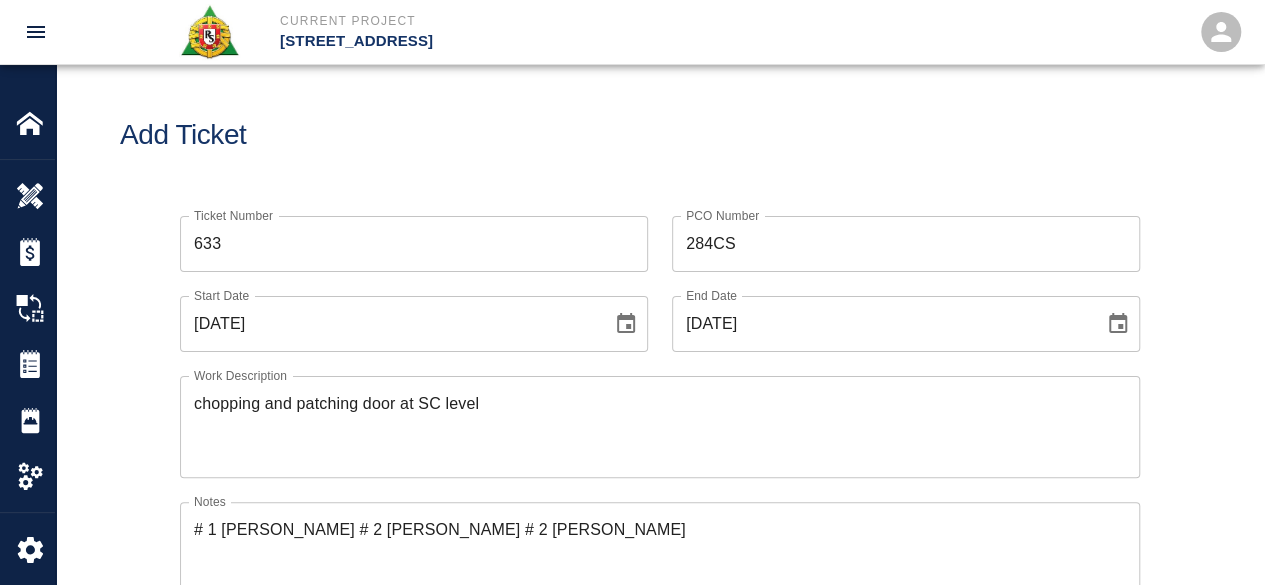 scroll, scrollTop: 0, scrollLeft: 0, axis: both 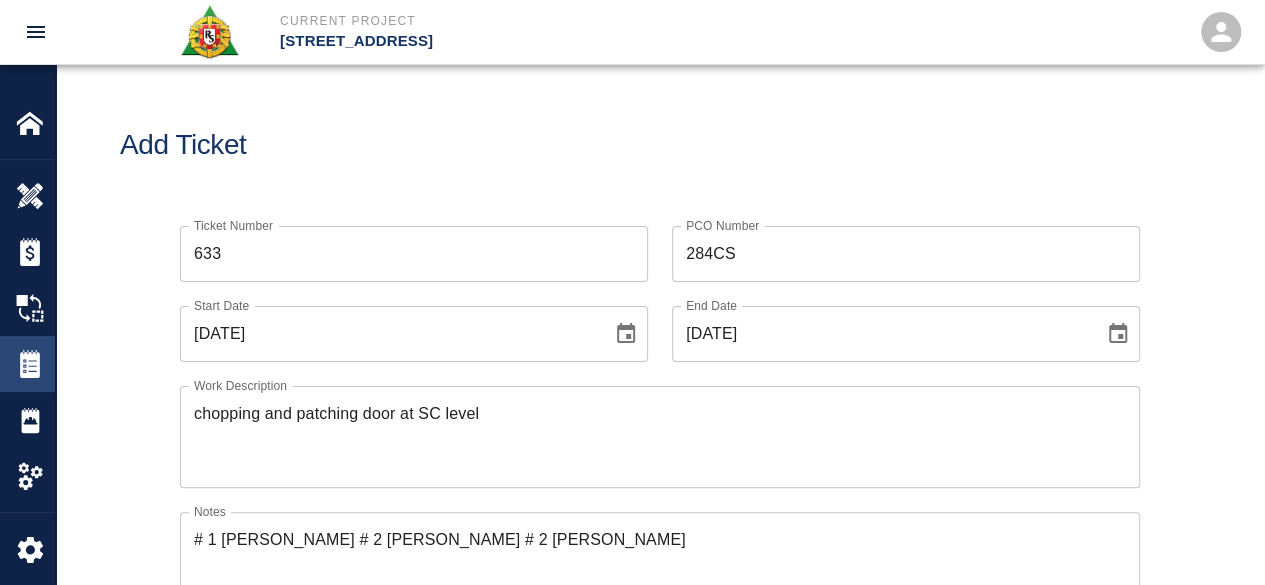 click at bounding box center [30, 364] 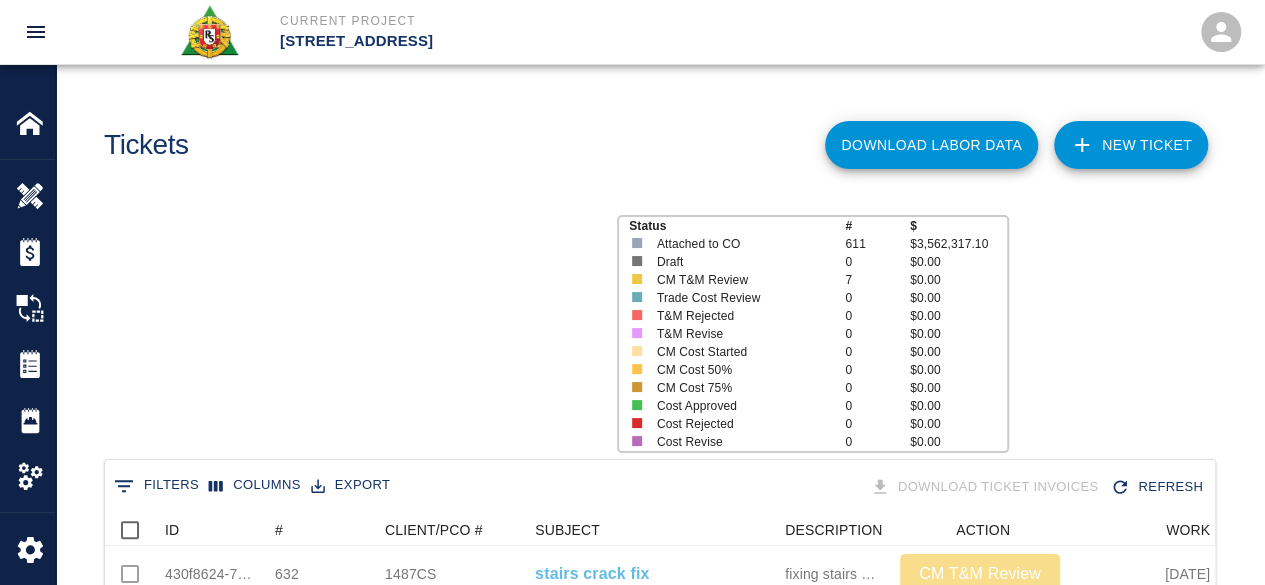 scroll, scrollTop: 16, scrollLeft: 16, axis: both 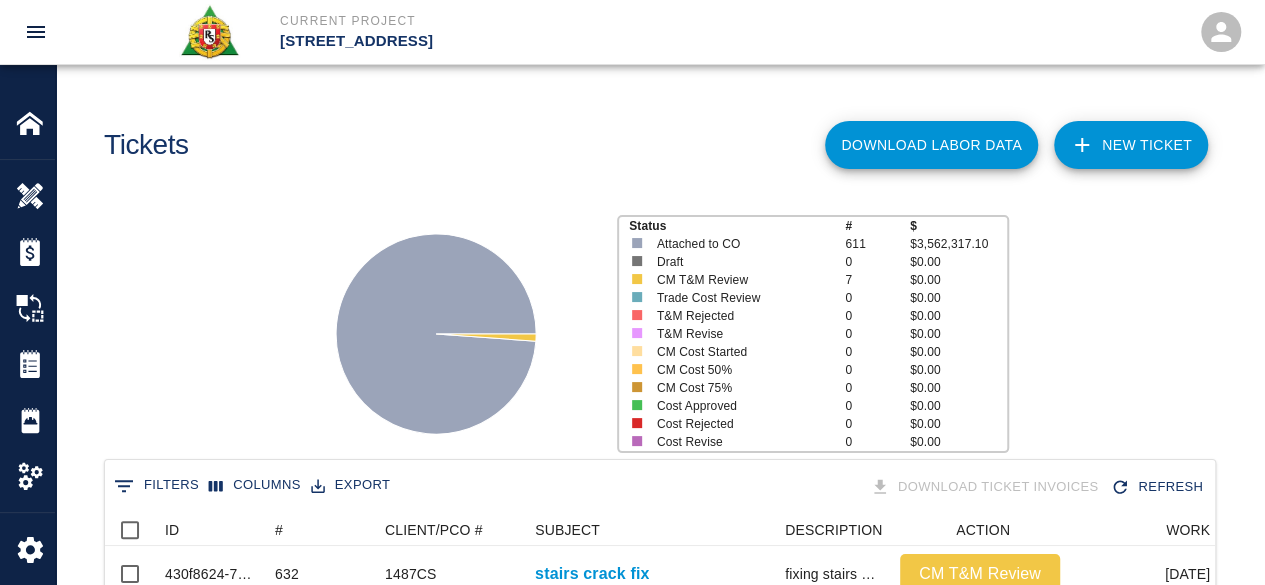 click on "NEW TICKET" at bounding box center (1131, 145) 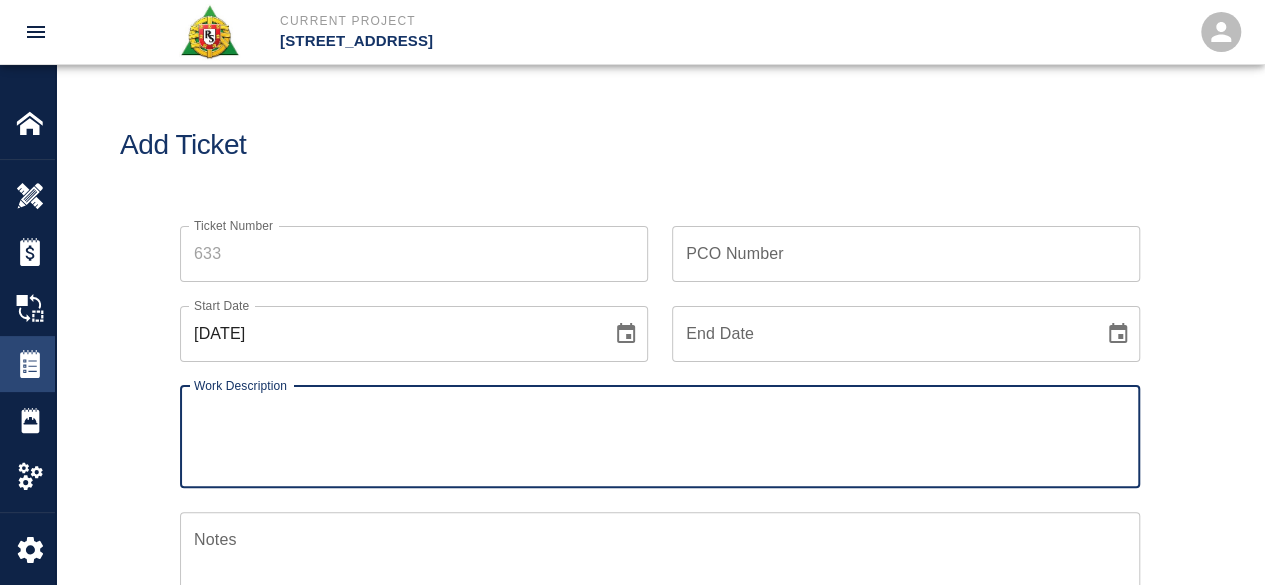 click at bounding box center (30, 364) 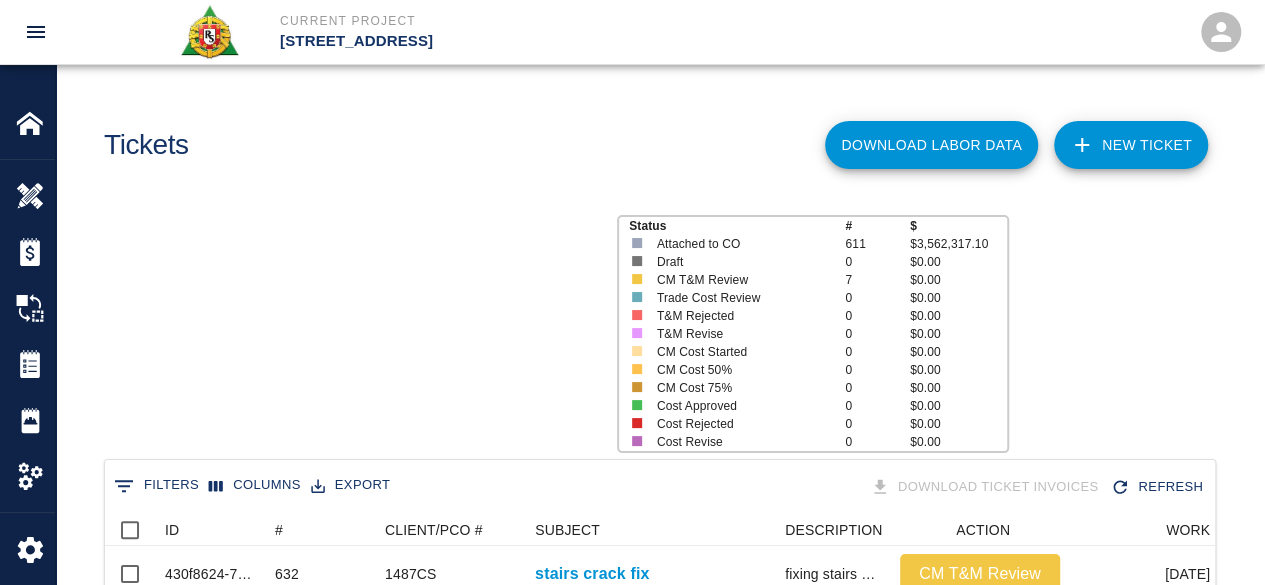 scroll, scrollTop: 16, scrollLeft: 16, axis: both 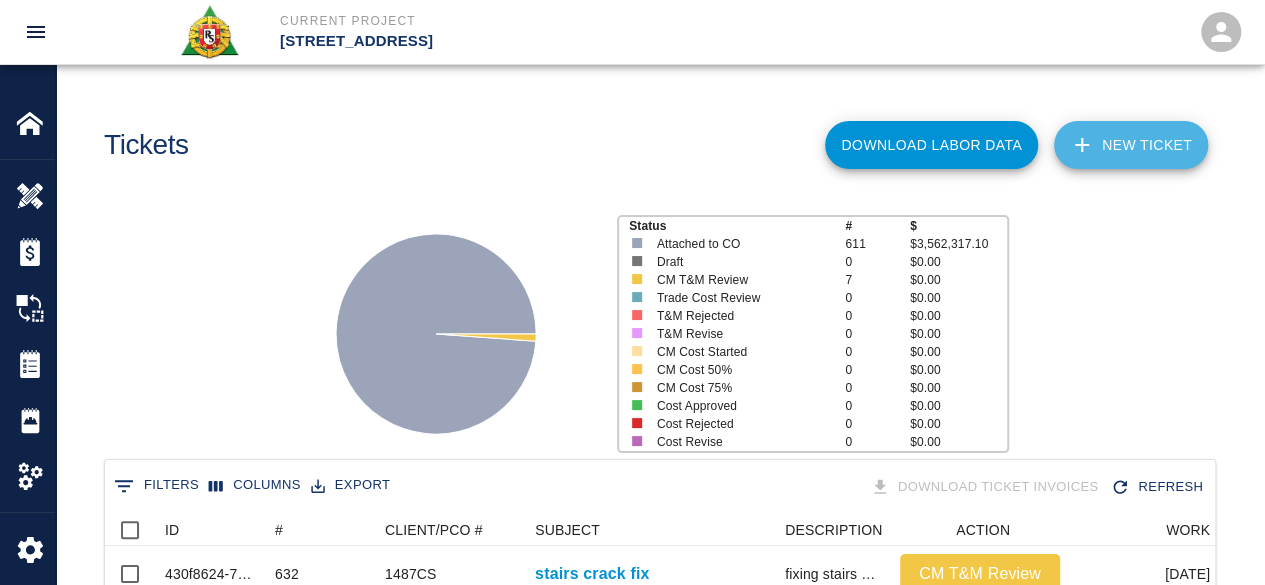 click on "NEW TICKET" at bounding box center [1131, 145] 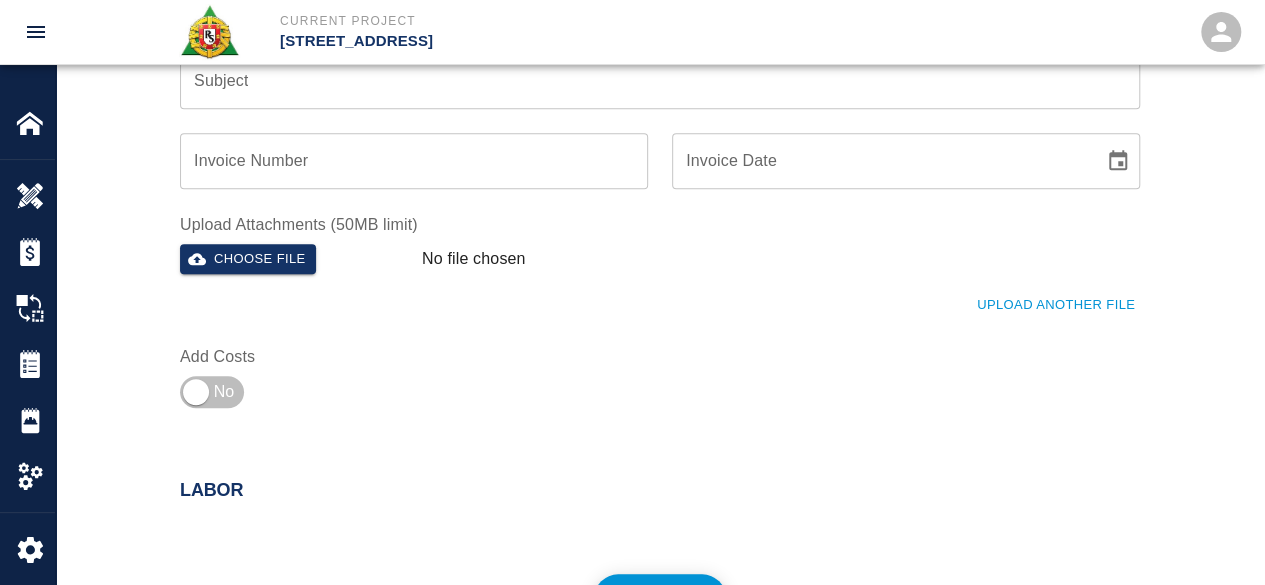 scroll, scrollTop: 800, scrollLeft: 0, axis: vertical 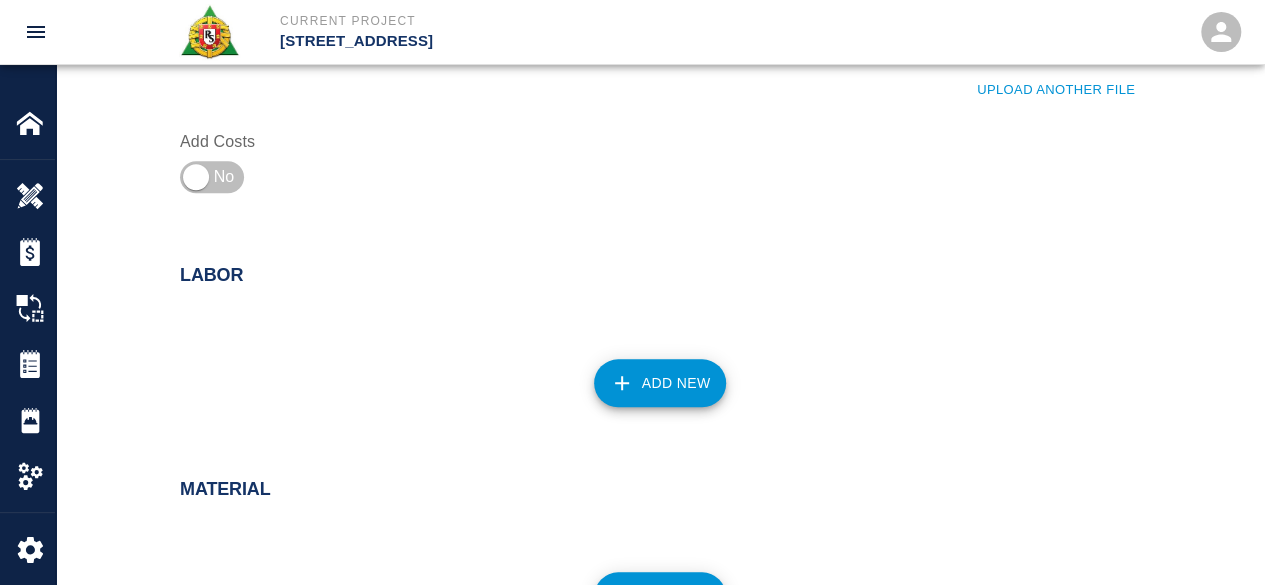 click on "Add New" at bounding box center (660, 383) 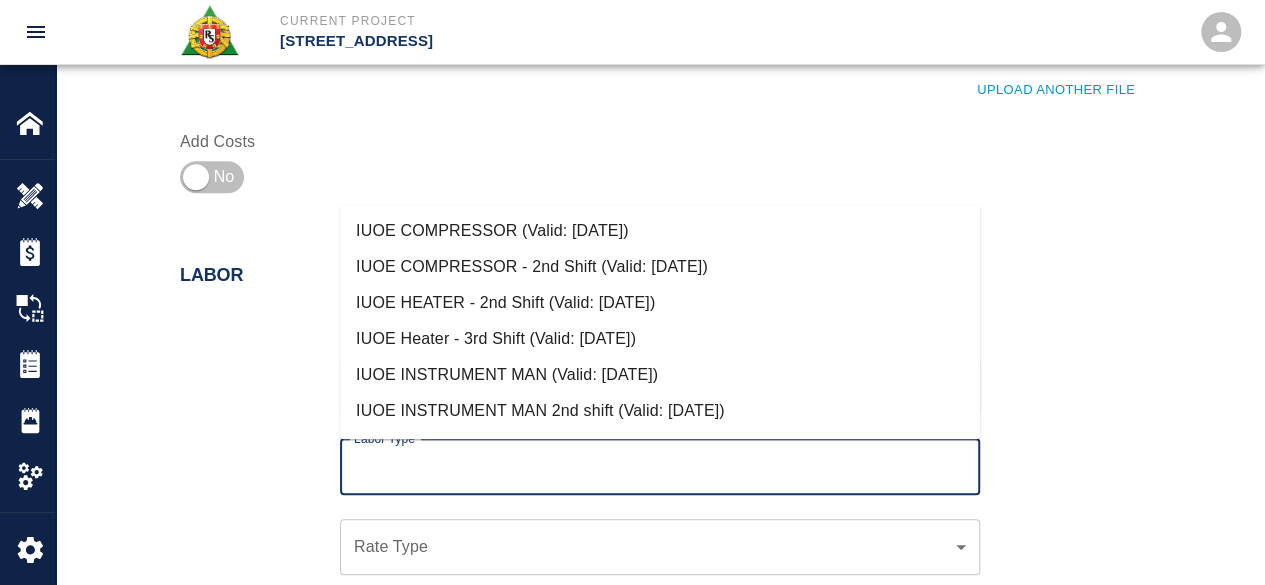 click on "Labor Type" at bounding box center (660, 467) 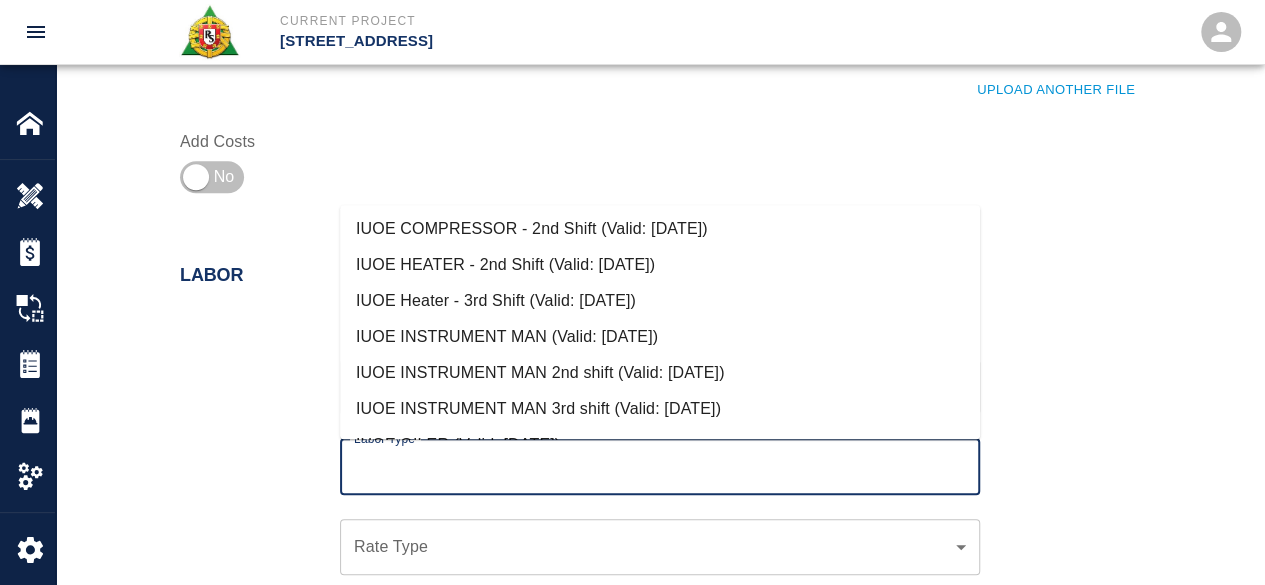 scroll, scrollTop: 0, scrollLeft: 0, axis: both 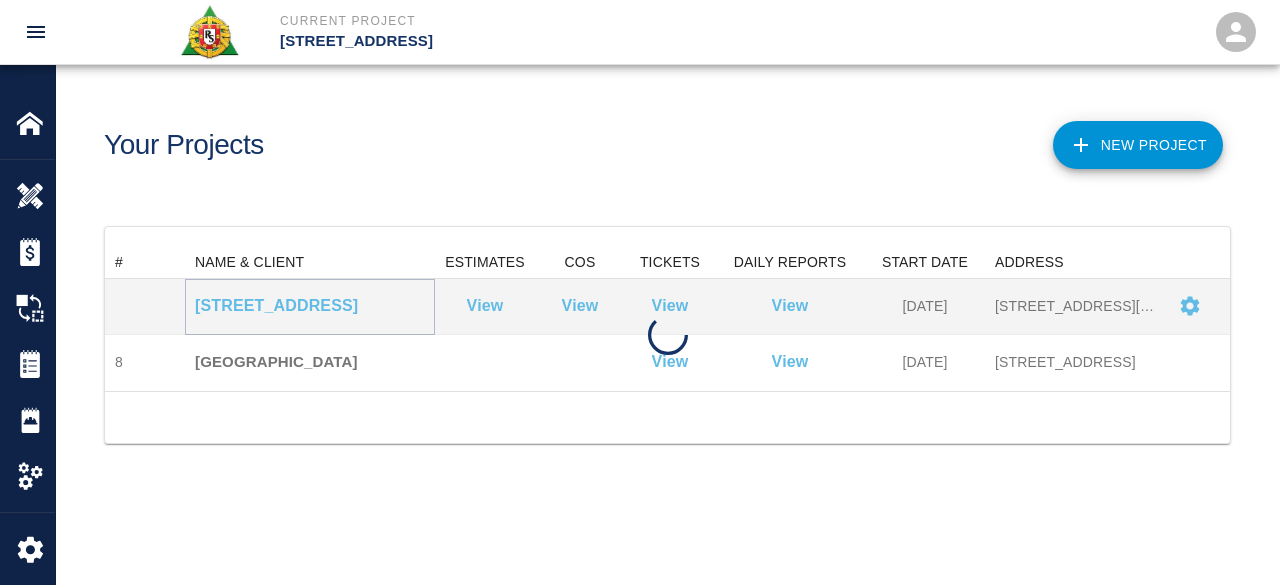 click on "[STREET_ADDRESS]" at bounding box center (310, 306) 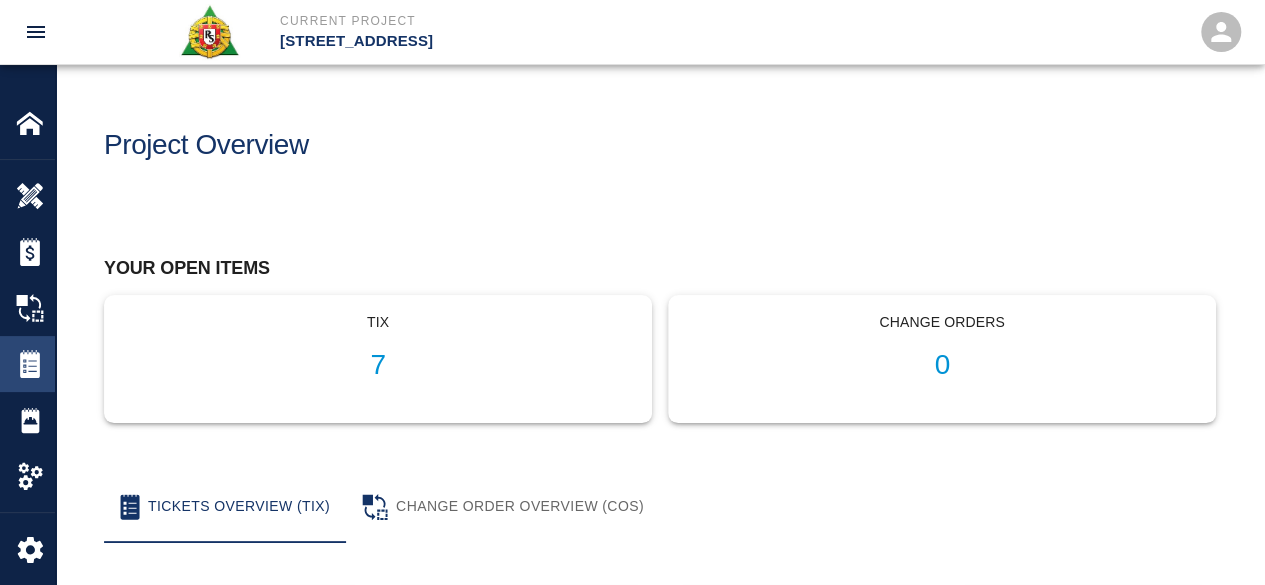 click at bounding box center (30, 364) 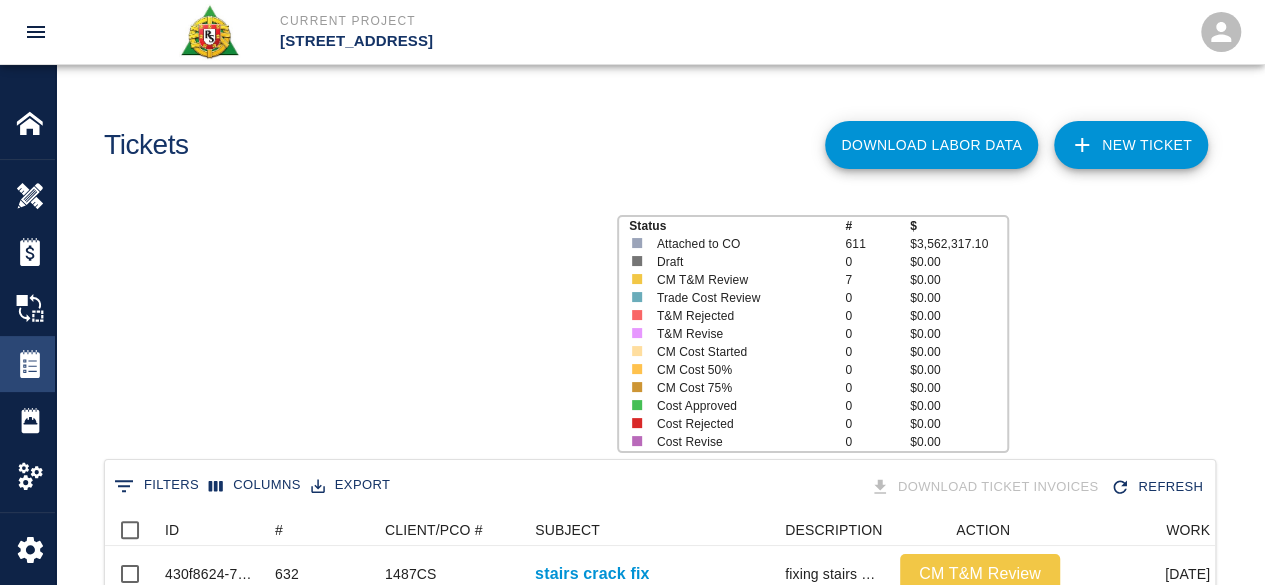 scroll, scrollTop: 16, scrollLeft: 16, axis: both 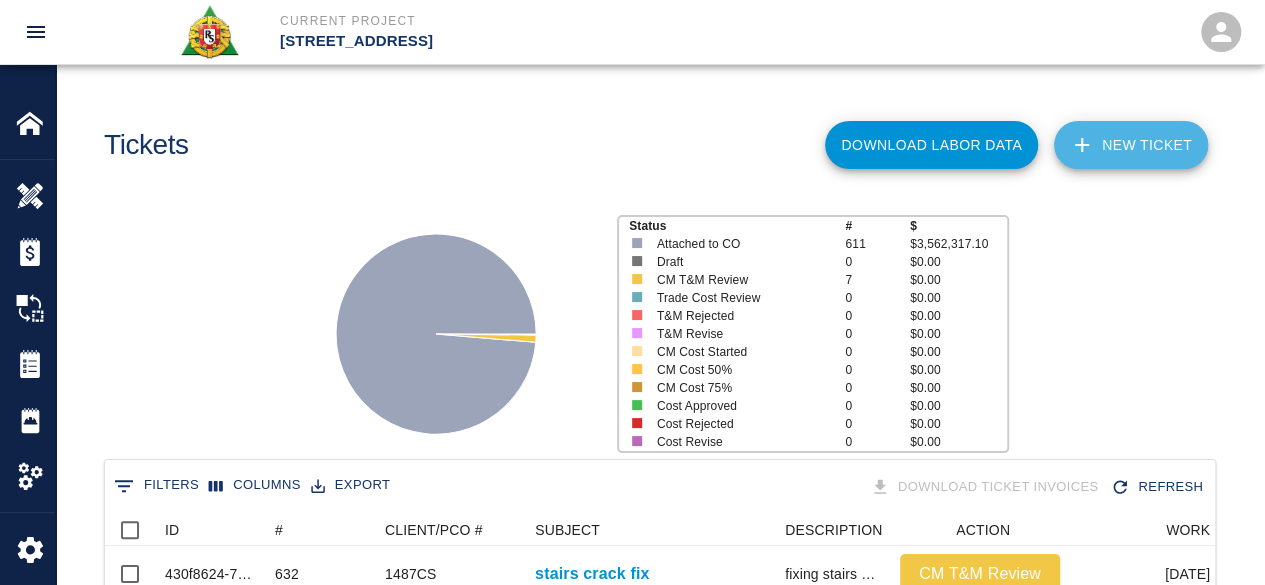 click on "NEW TICKET" at bounding box center [1131, 145] 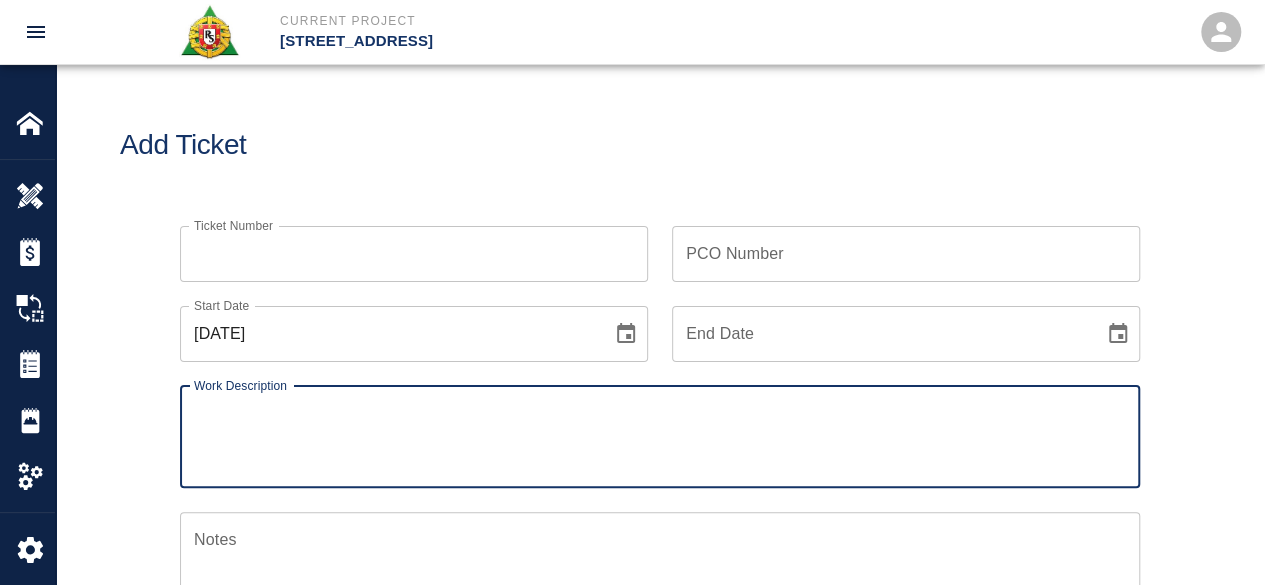 click on "Ticket Number" at bounding box center (414, 254) 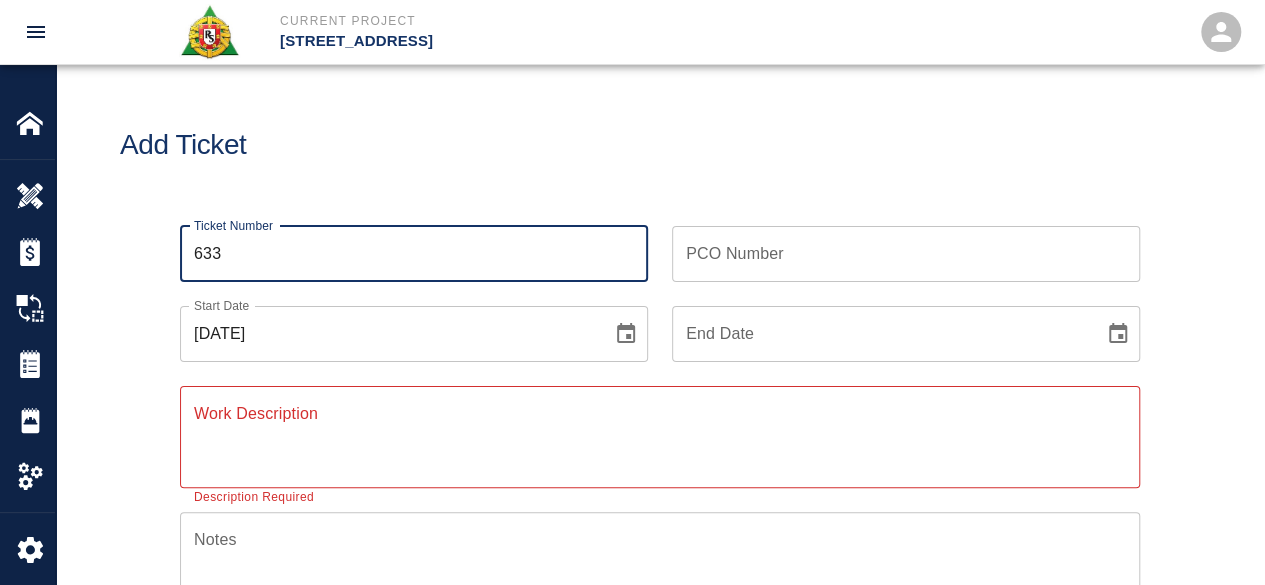 type on "633" 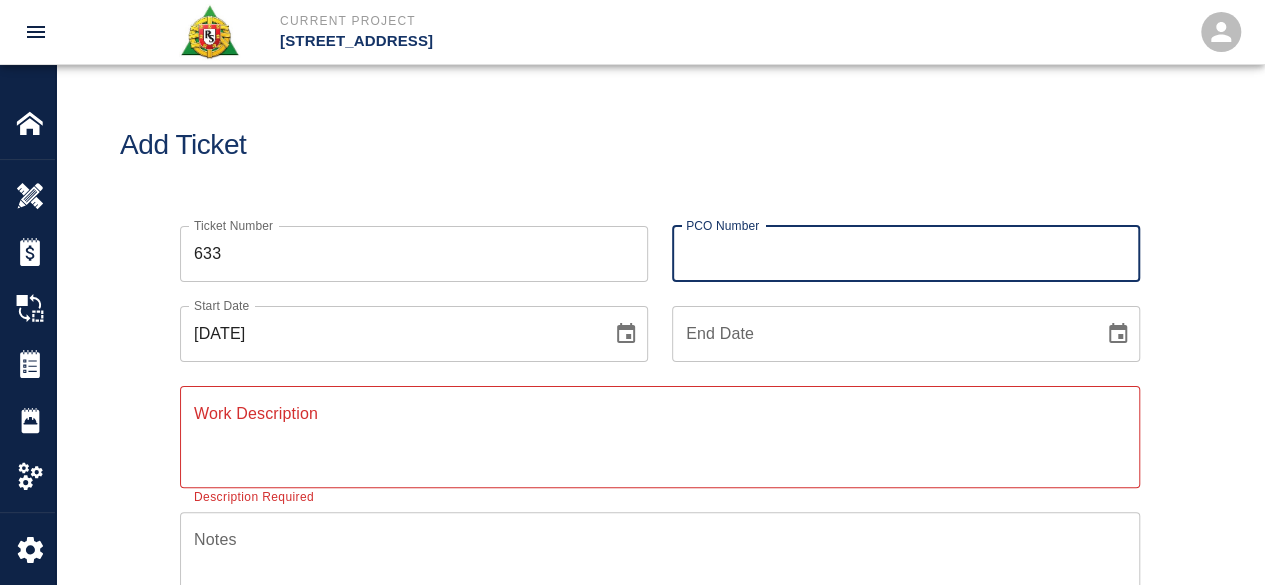 click on "PCO Number" at bounding box center (906, 254) 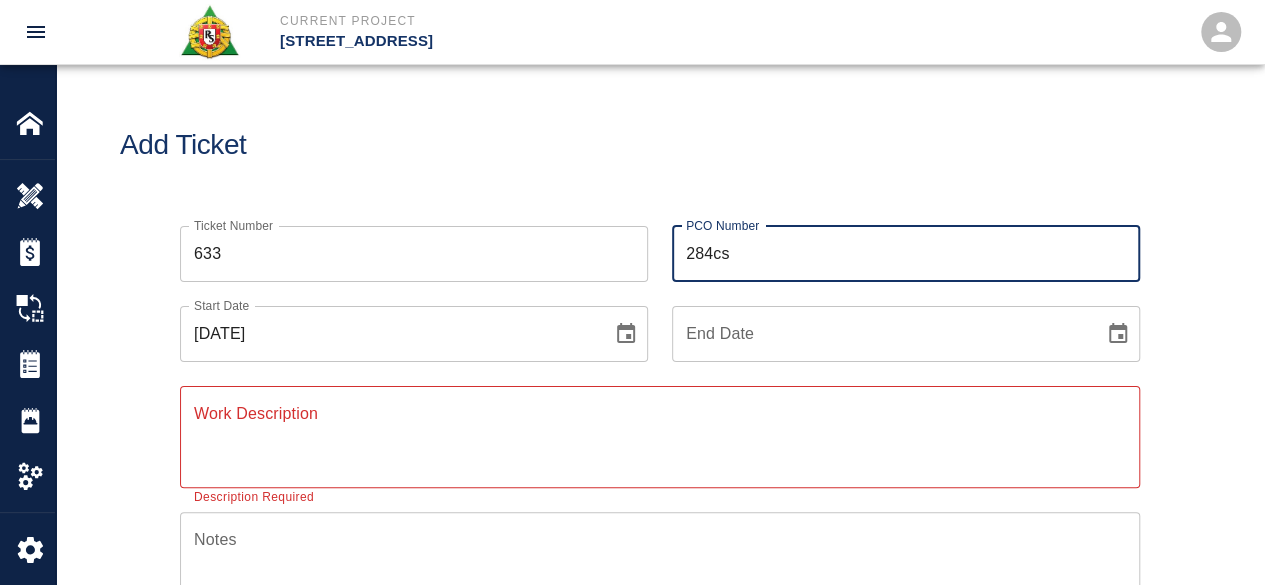 type on "284CS" 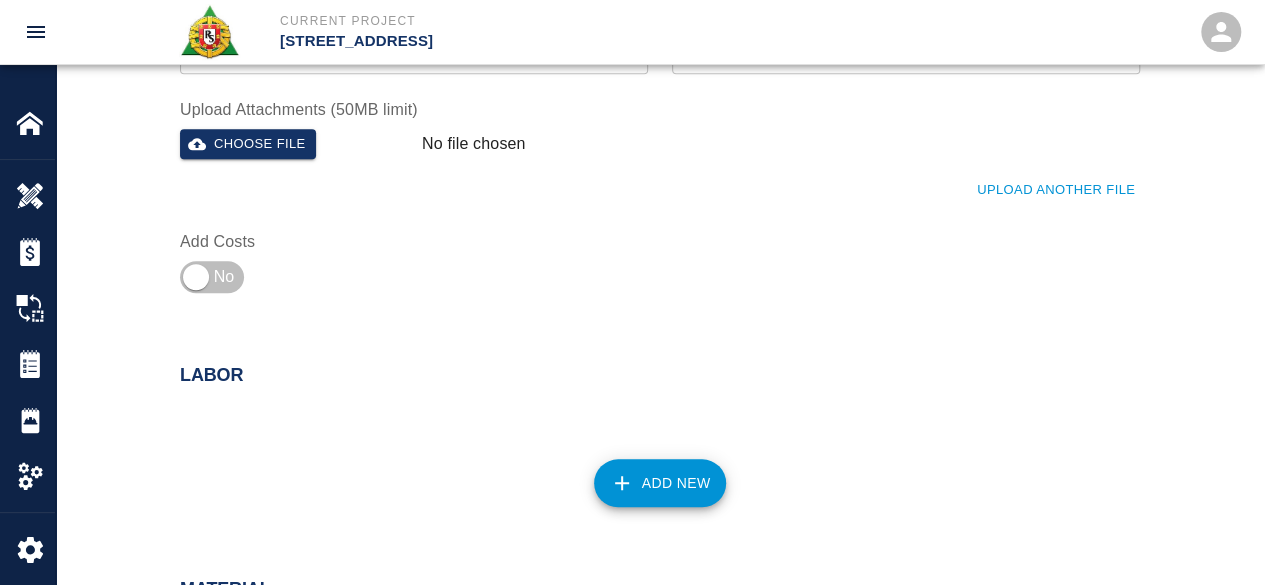 click on "Add New" at bounding box center [660, 483] 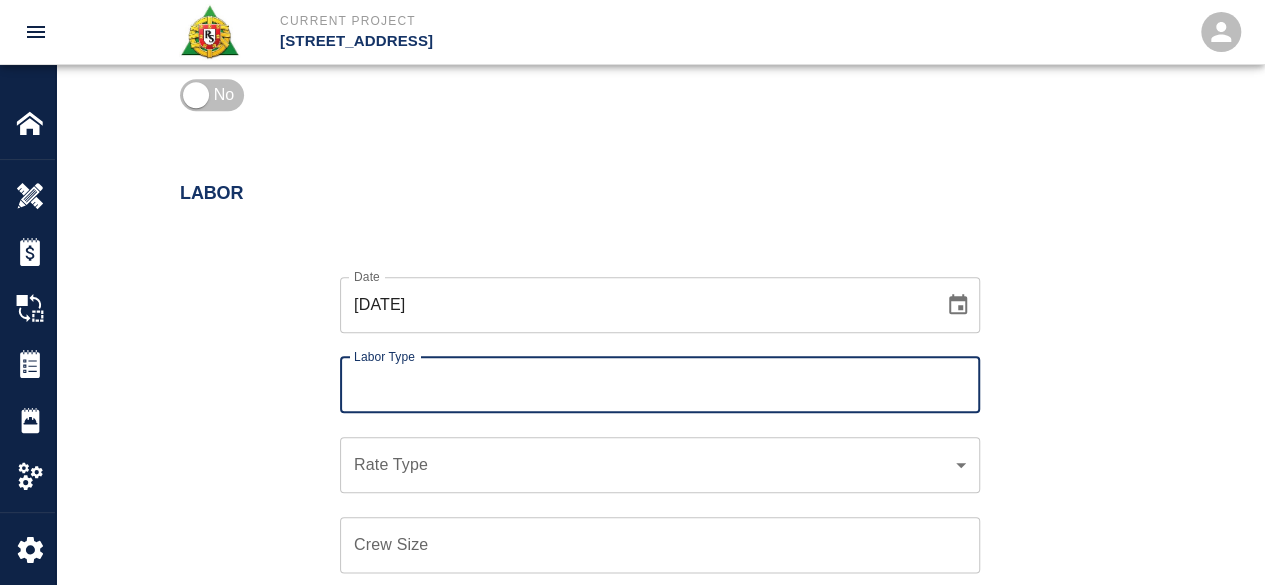scroll, scrollTop: 900, scrollLeft: 0, axis: vertical 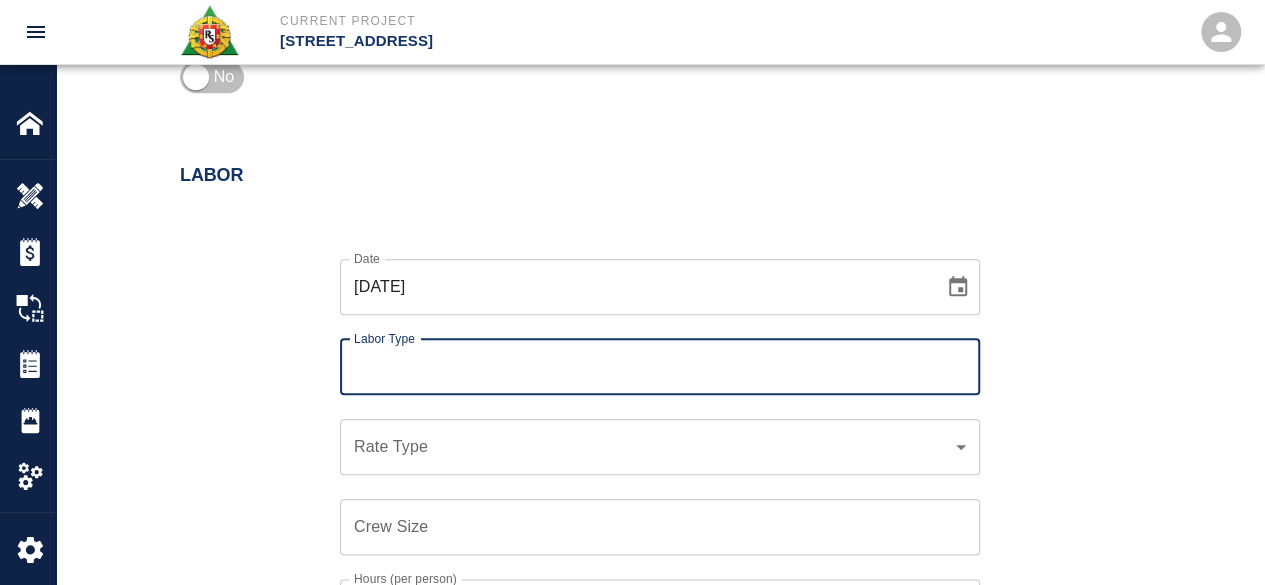 click on "Labor Type" at bounding box center (660, 367) 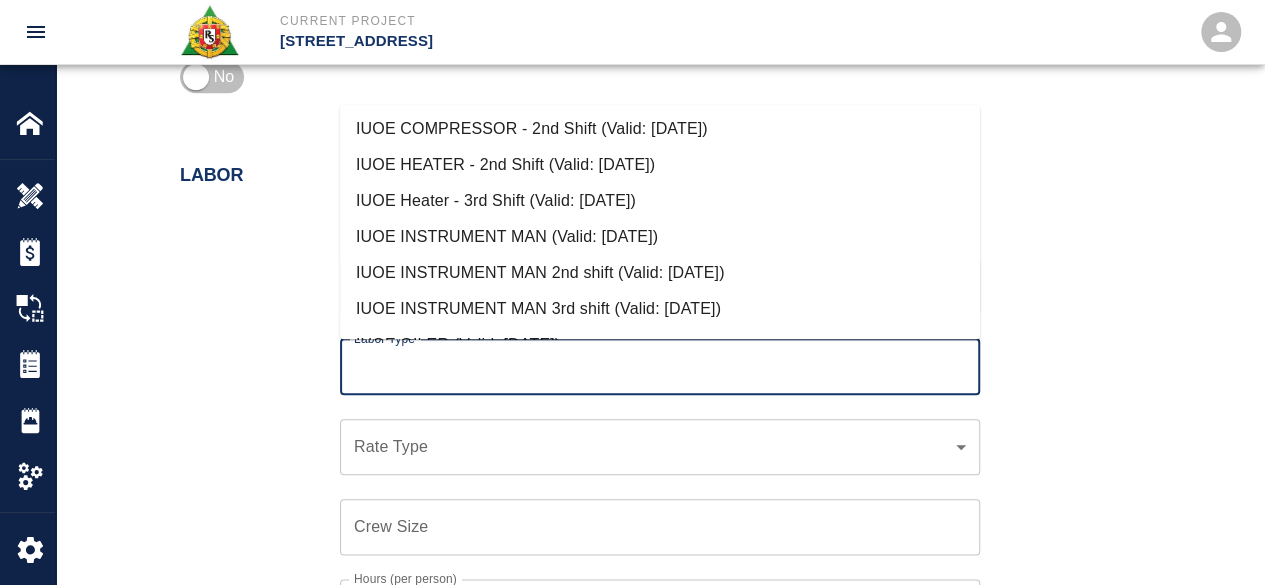scroll, scrollTop: 0, scrollLeft: 0, axis: both 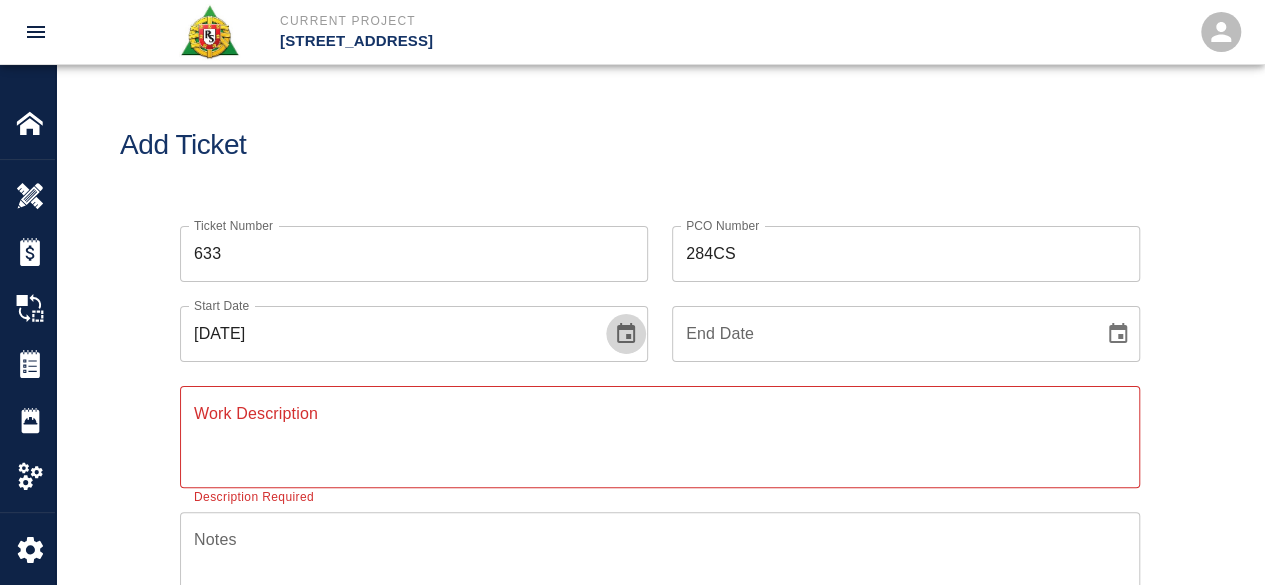 click 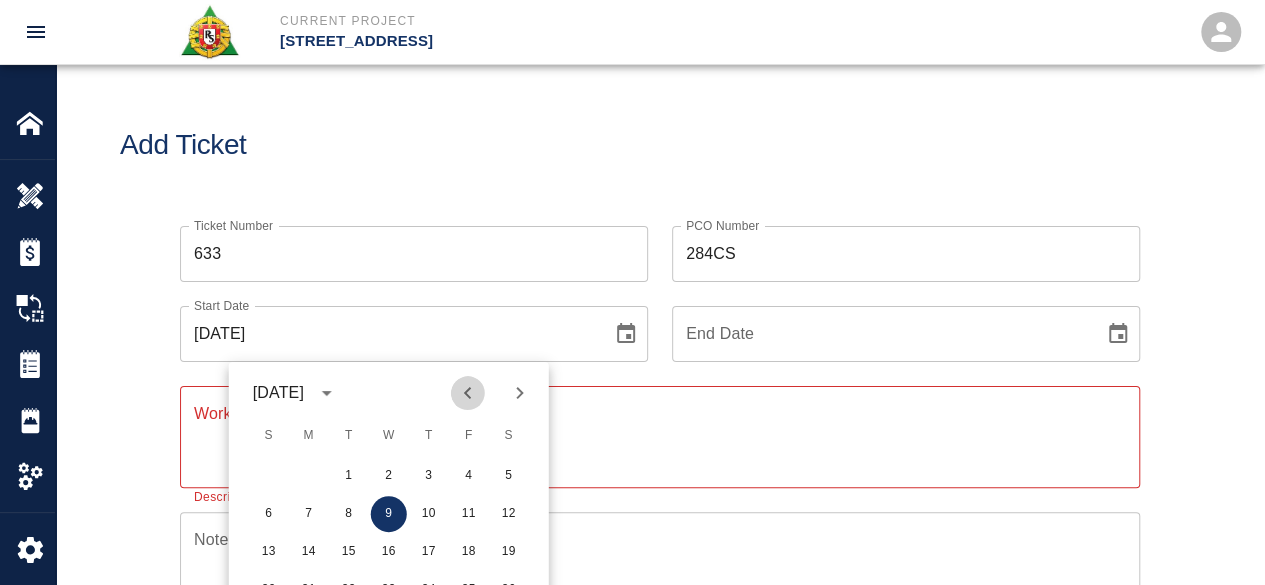 click 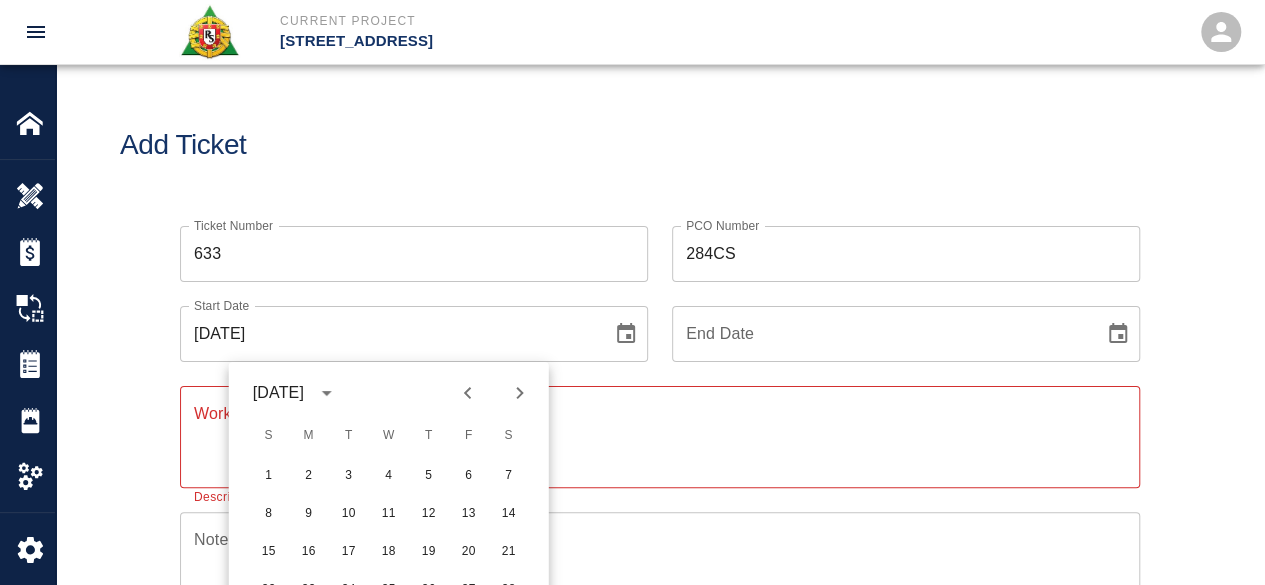 click 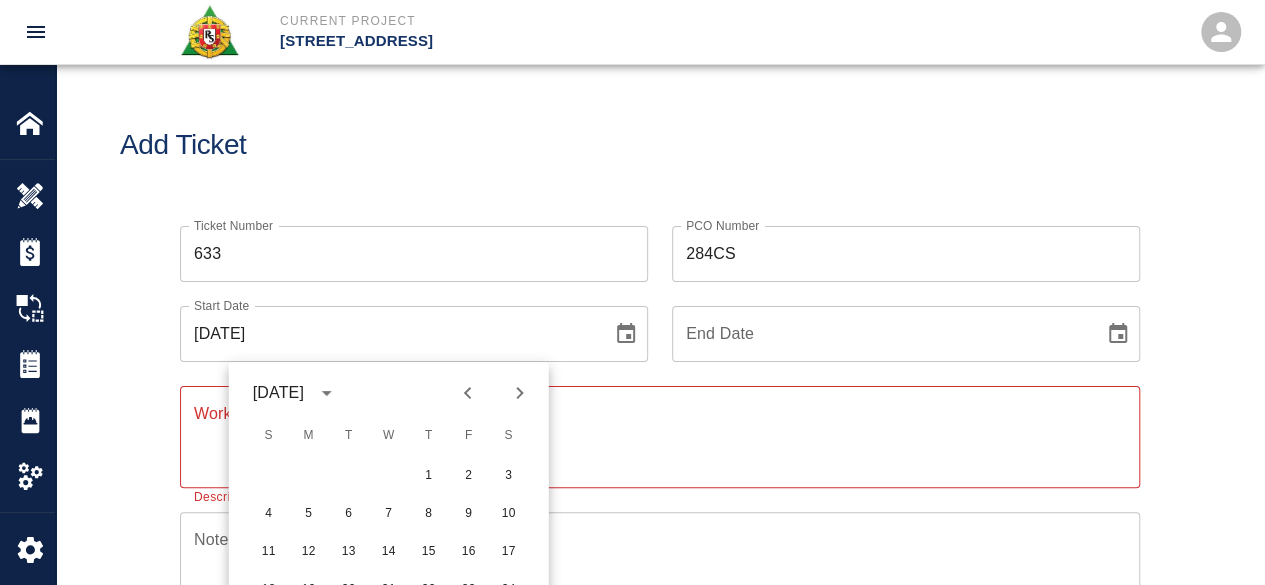click 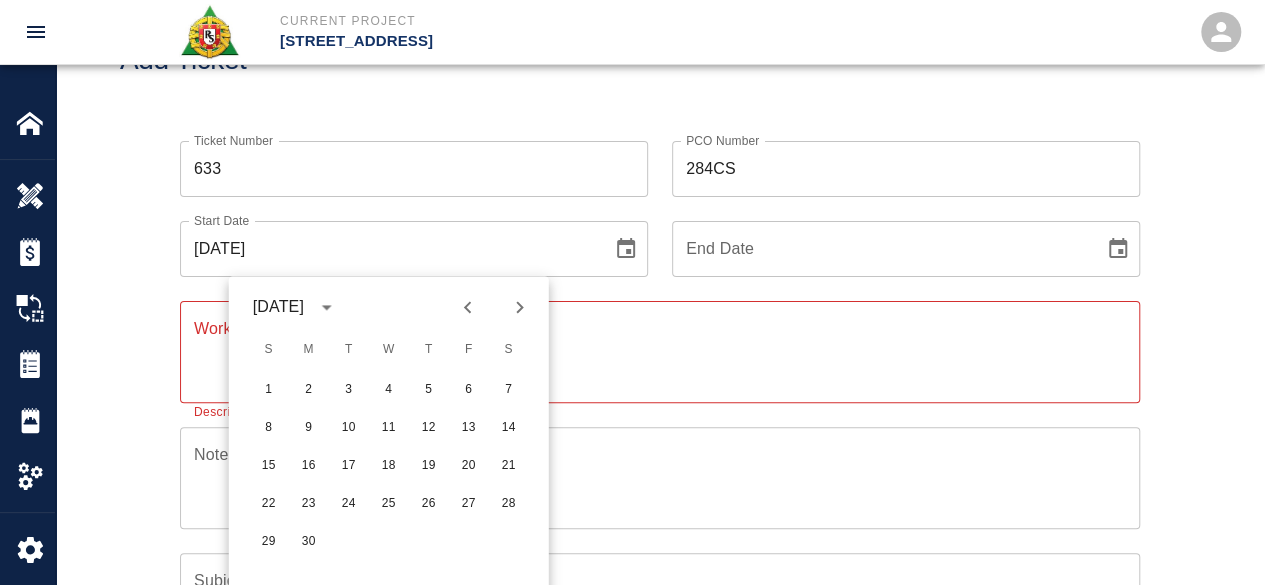scroll, scrollTop: 200, scrollLeft: 0, axis: vertical 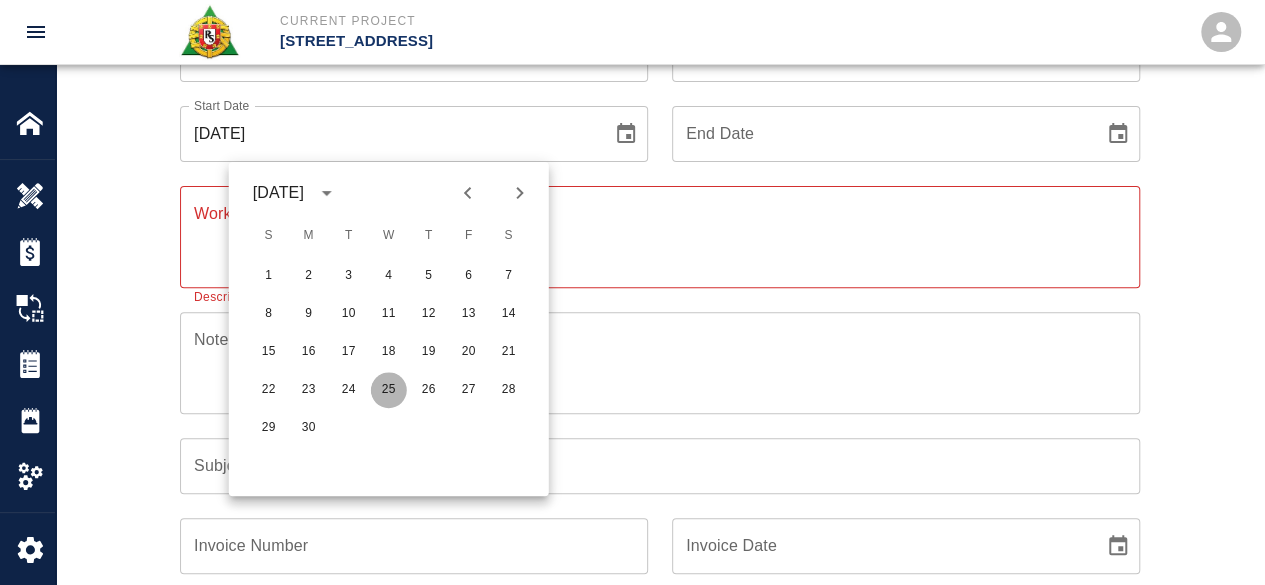 click on "25" at bounding box center (389, 390) 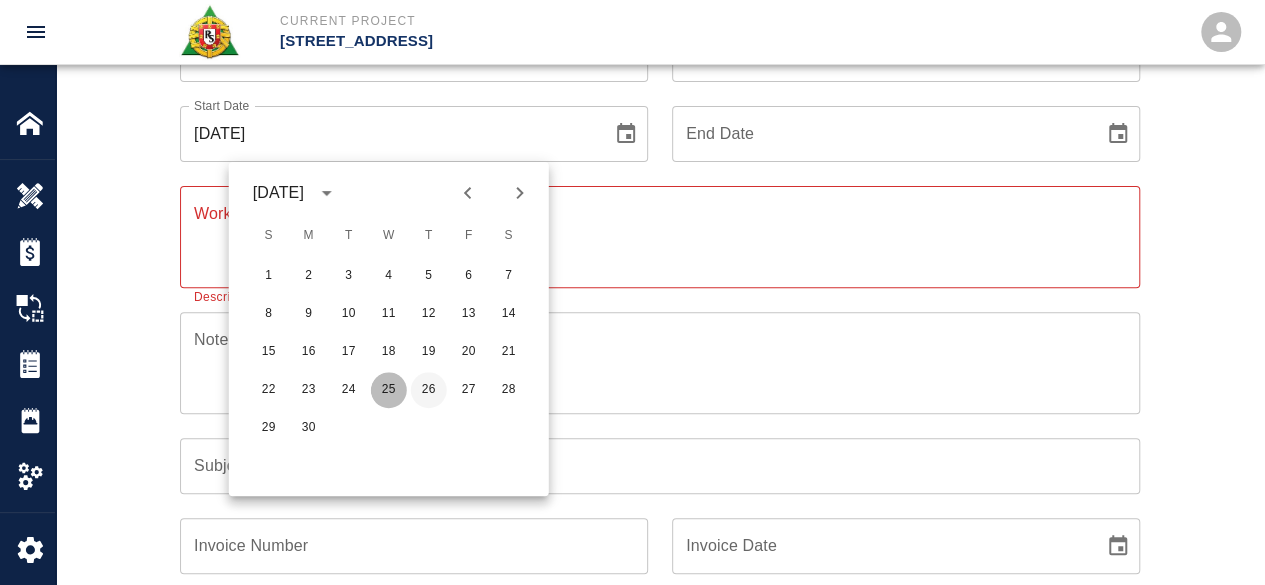 type on "[DATE]" 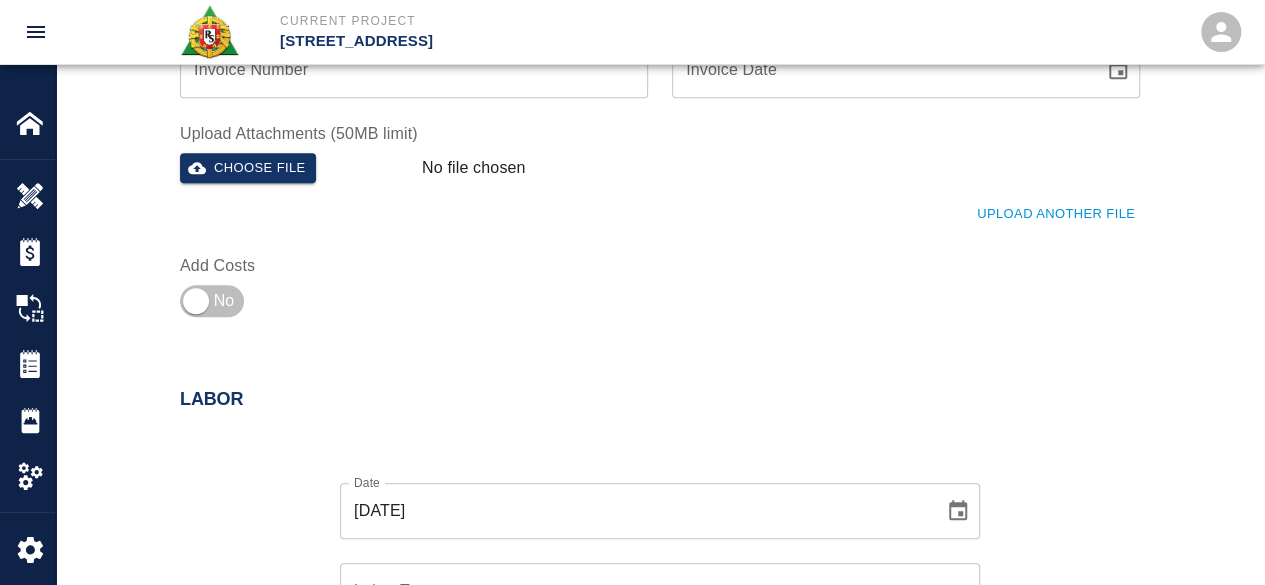 scroll, scrollTop: 900, scrollLeft: 0, axis: vertical 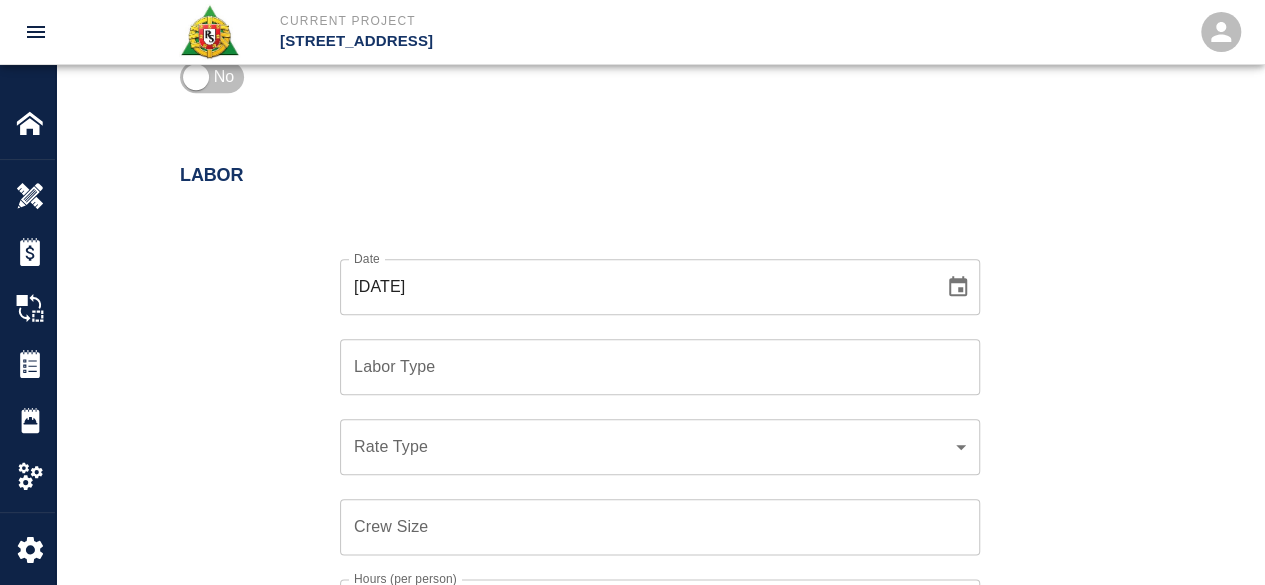 click on "[DATE]" at bounding box center (635, 287) 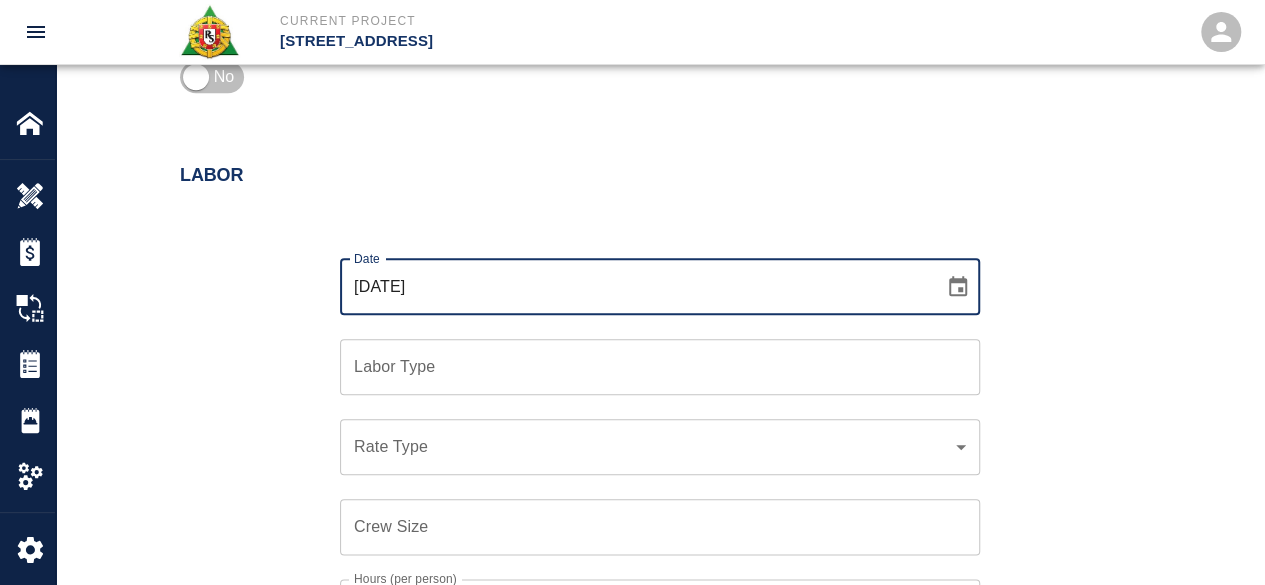 click 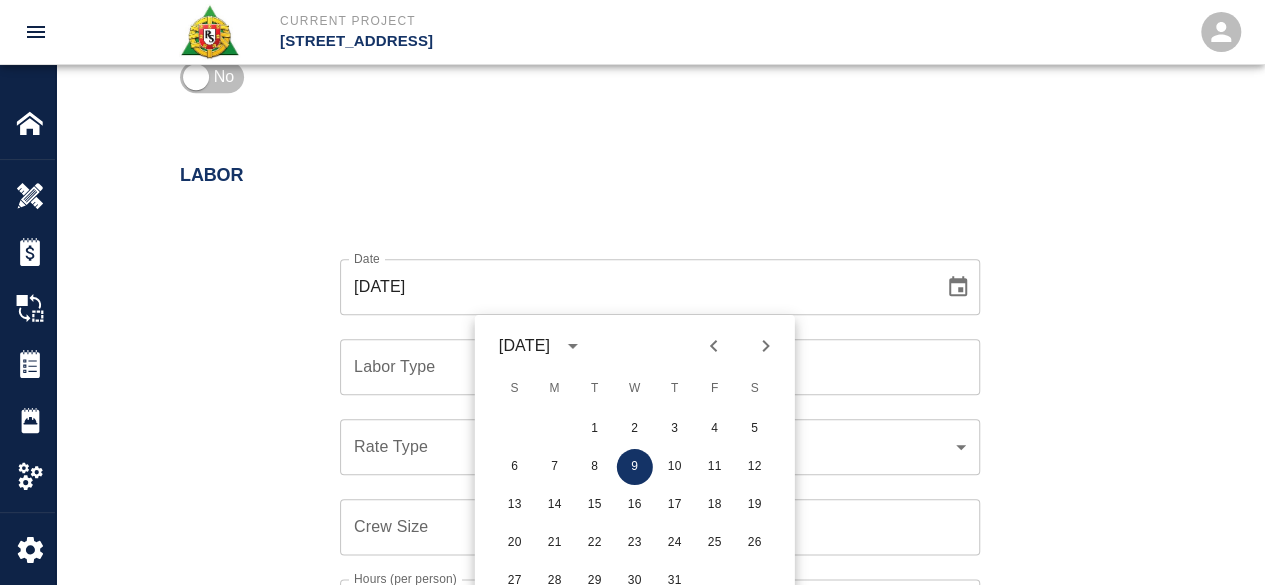 click 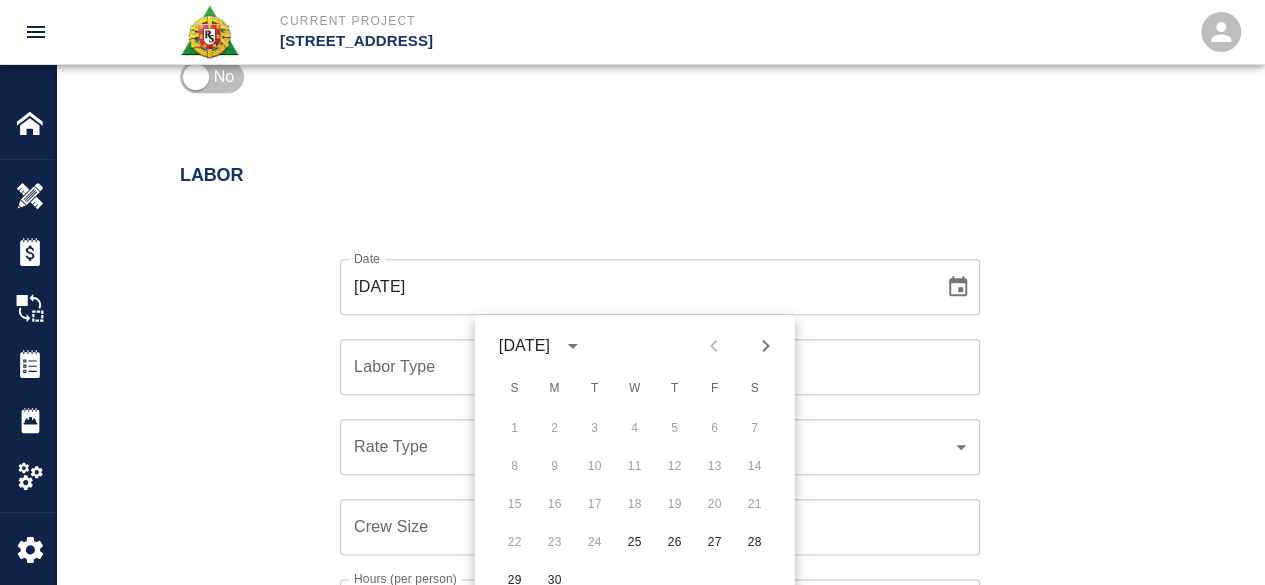 scroll, scrollTop: 963, scrollLeft: 0, axis: vertical 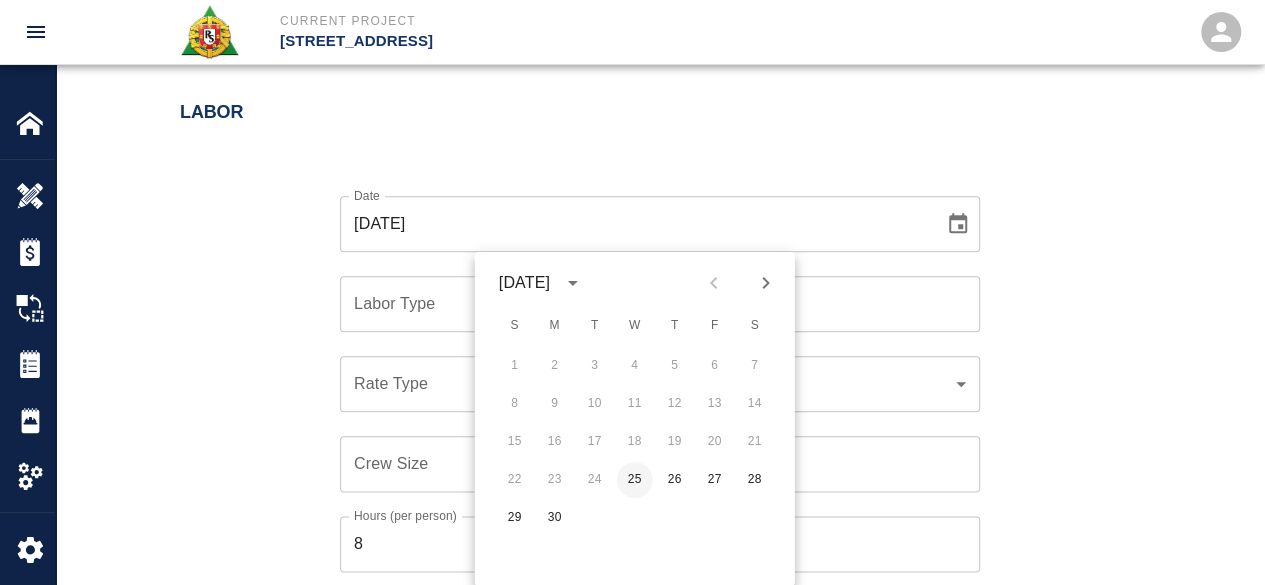 click on "25" at bounding box center [635, 480] 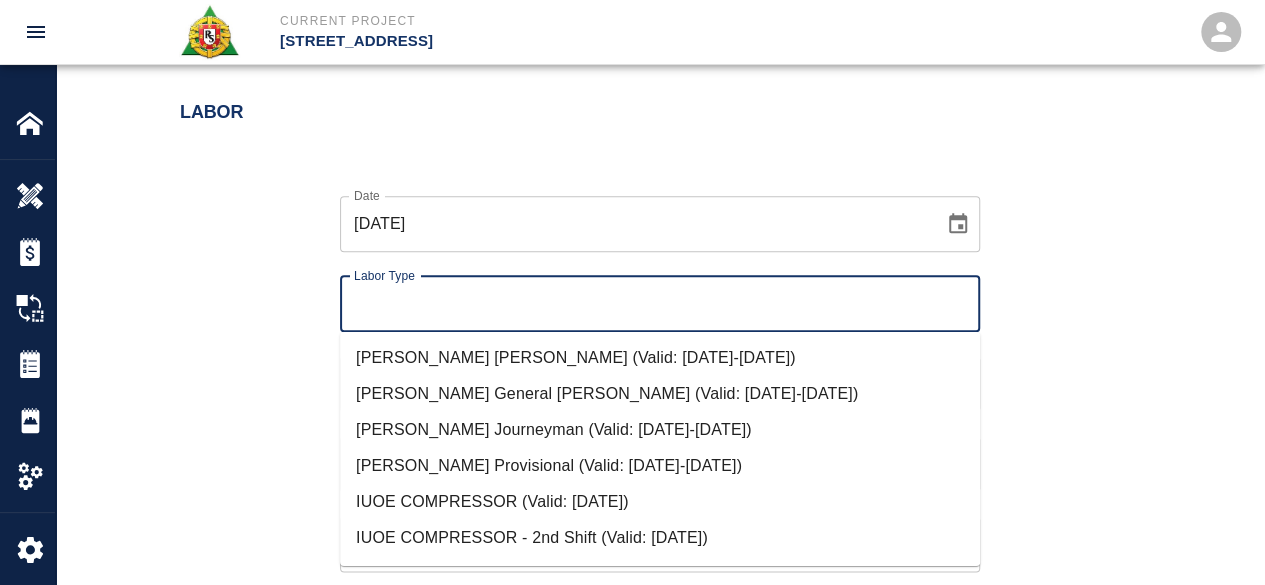 click on "Labor Type" at bounding box center (660, 304) 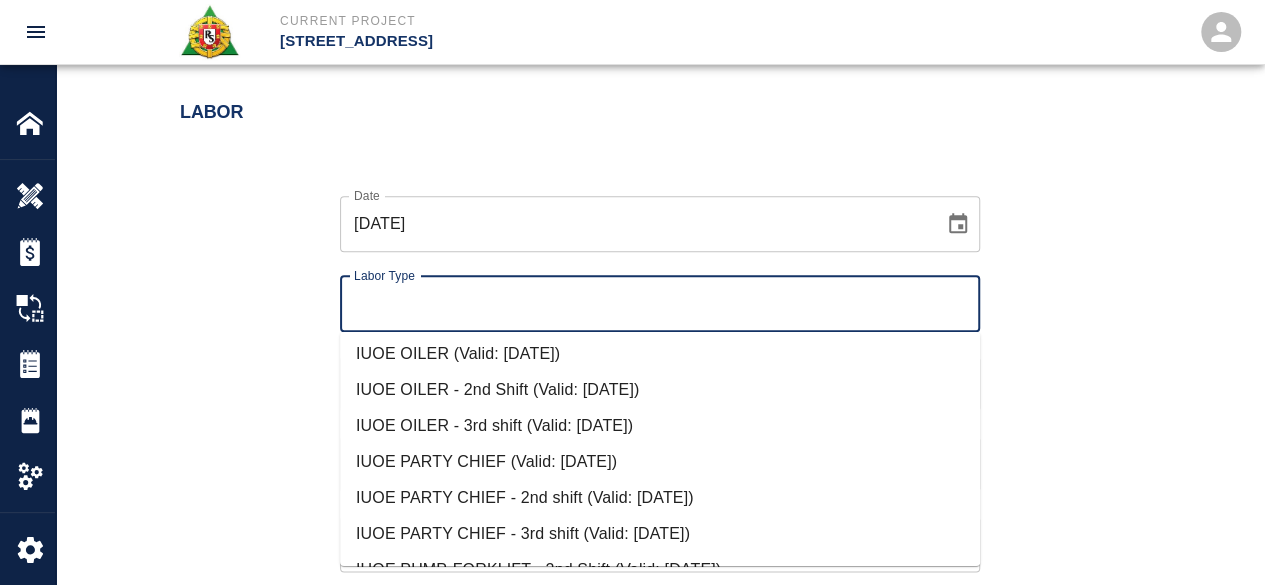 scroll, scrollTop: 0, scrollLeft: 0, axis: both 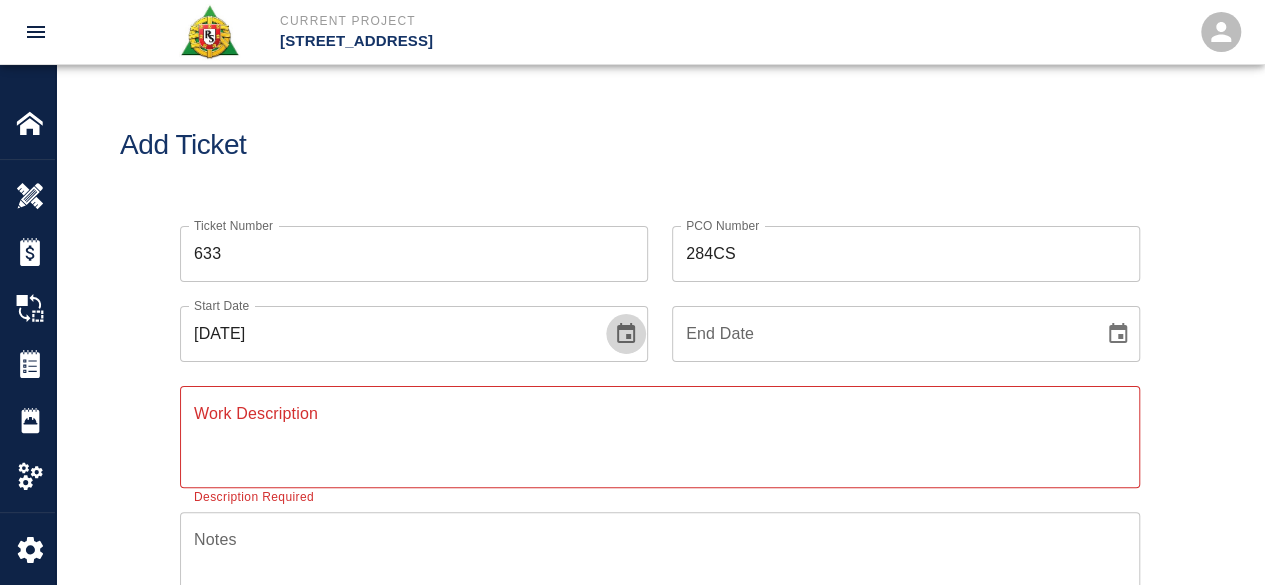 click at bounding box center (626, 334) 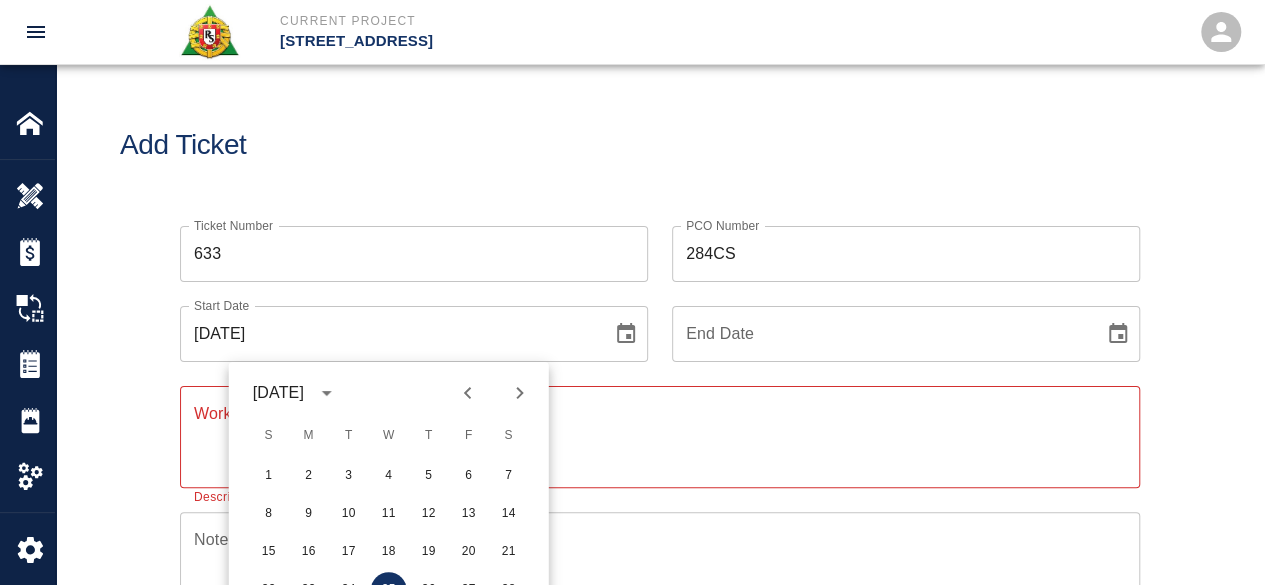 click on "[DATE] S M T W T F S 1 2 3 4 5 6 7 8 9 10 11 12 13 14 15 16 17 18 19 20 21 22 23 24 25 26 27 28 29 30" at bounding box center (389, 529) 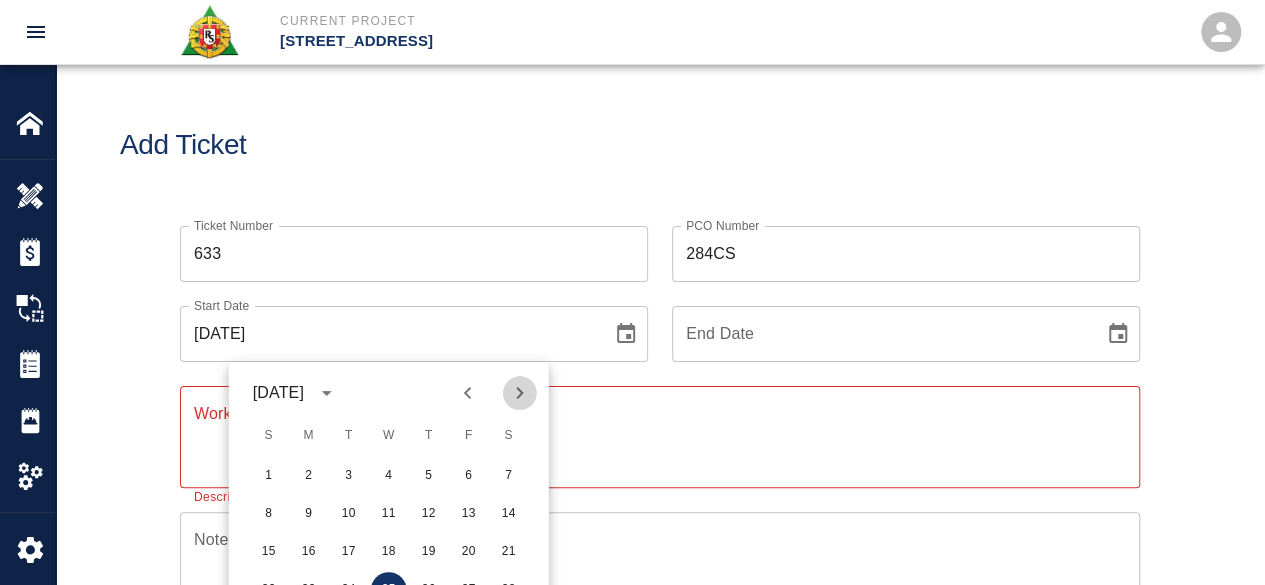 click 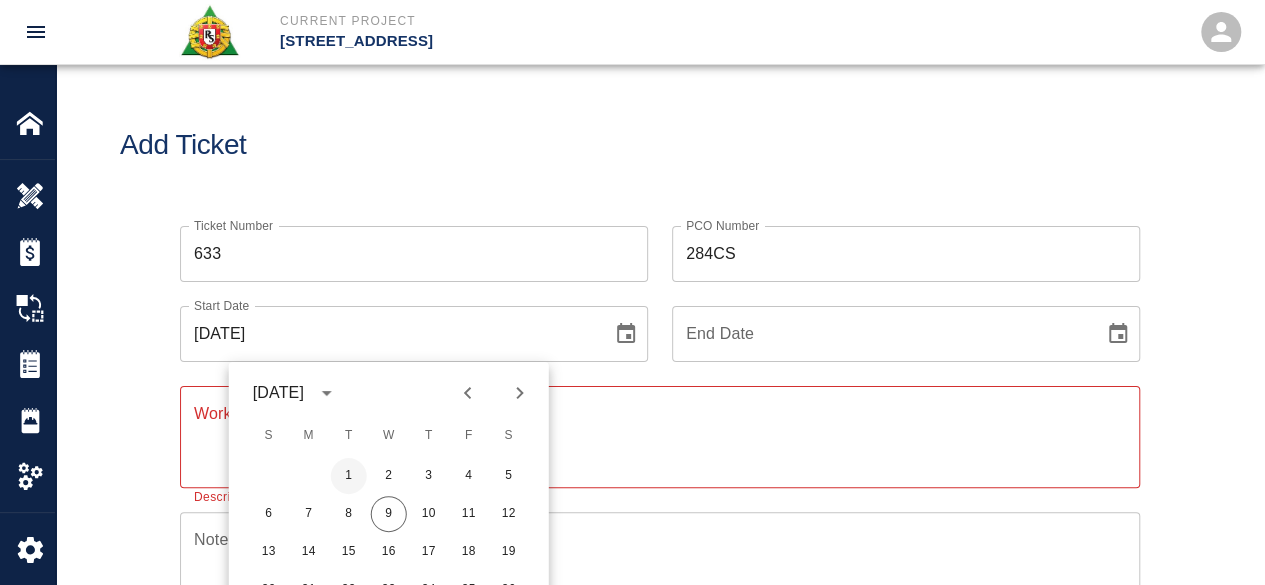 click on "1" at bounding box center [349, 476] 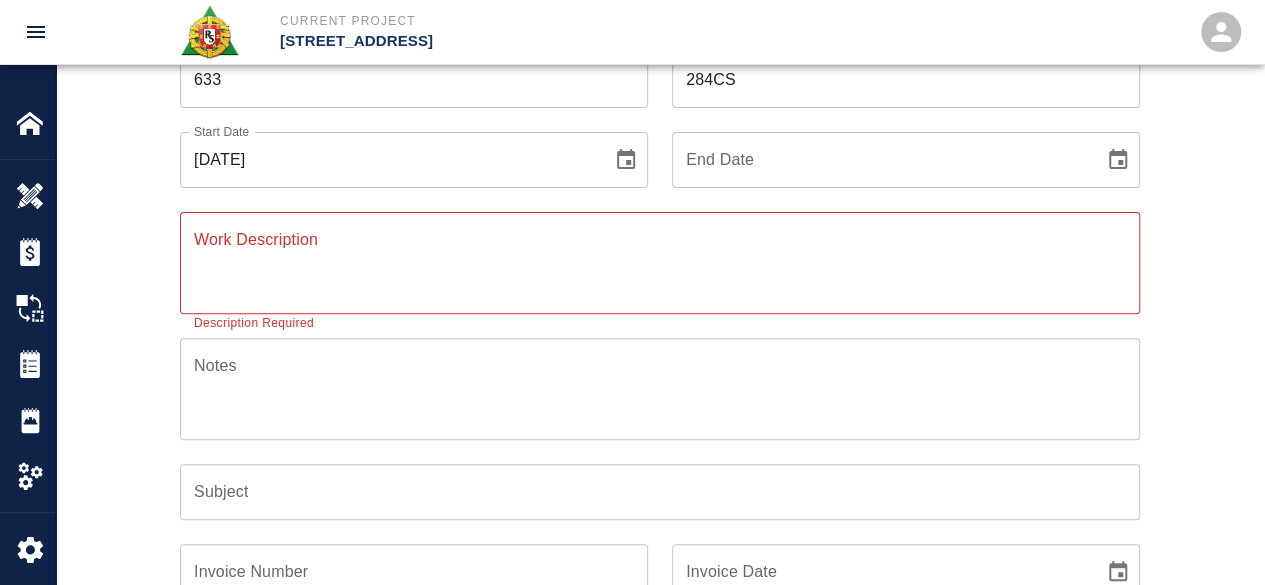 scroll, scrollTop: 0, scrollLeft: 0, axis: both 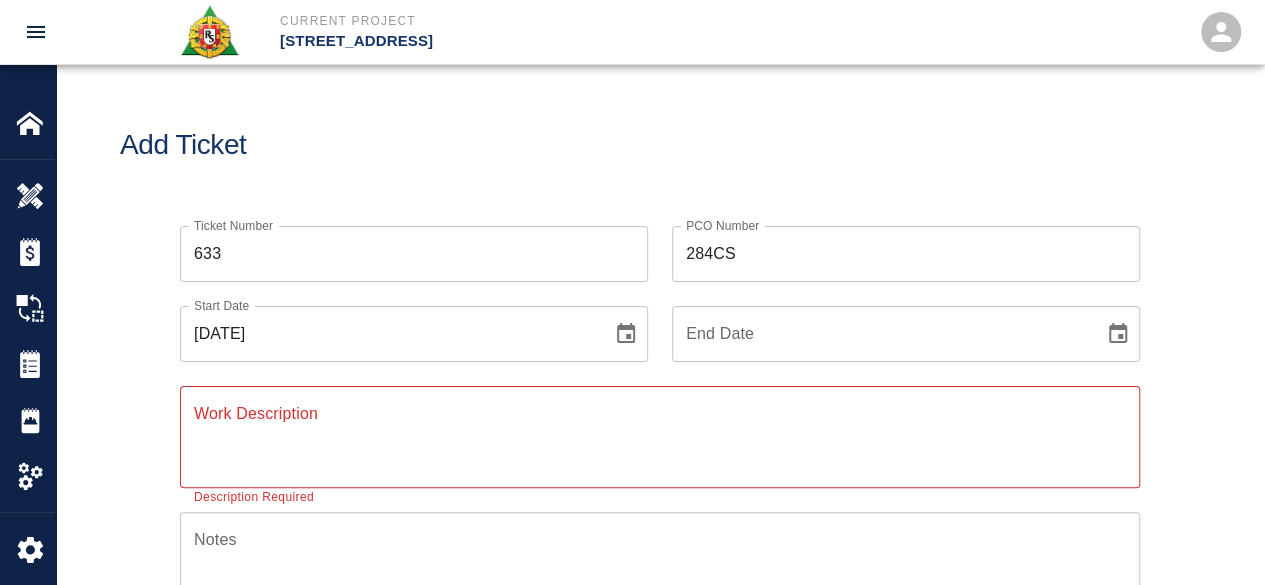 click on "End Date" at bounding box center (881, 334) 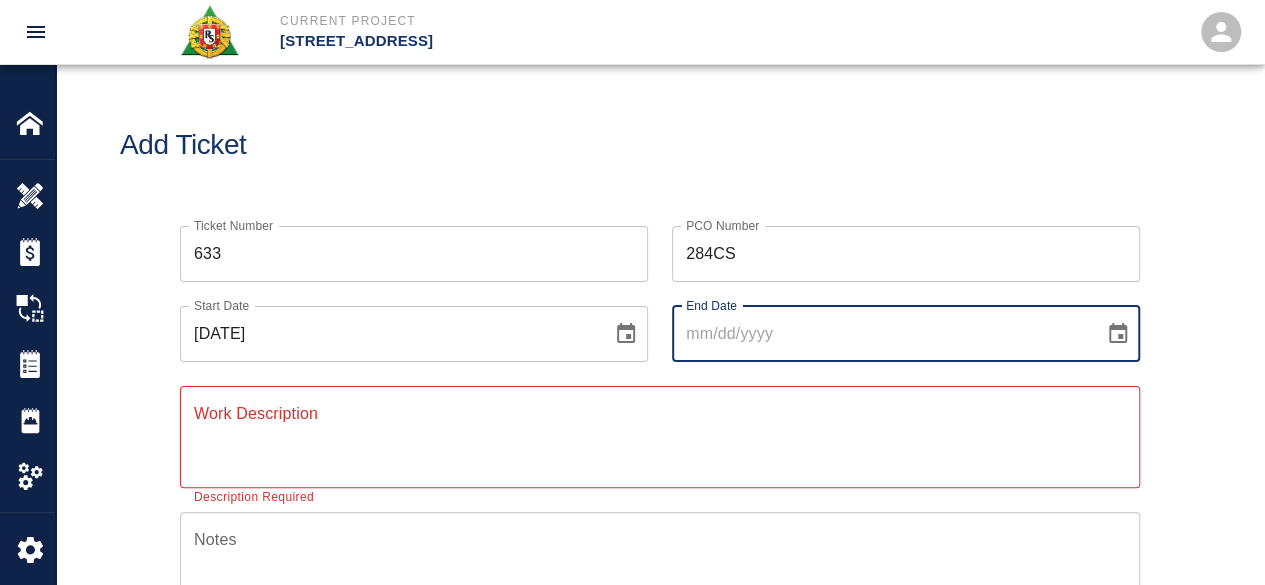 click 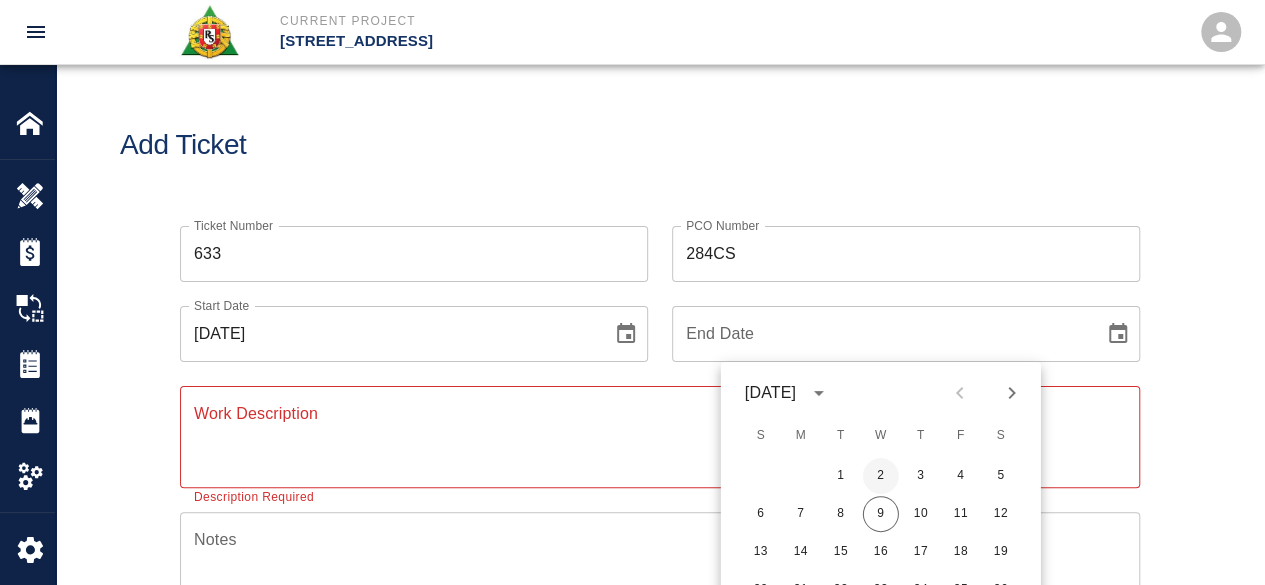 click on "2" at bounding box center [881, 476] 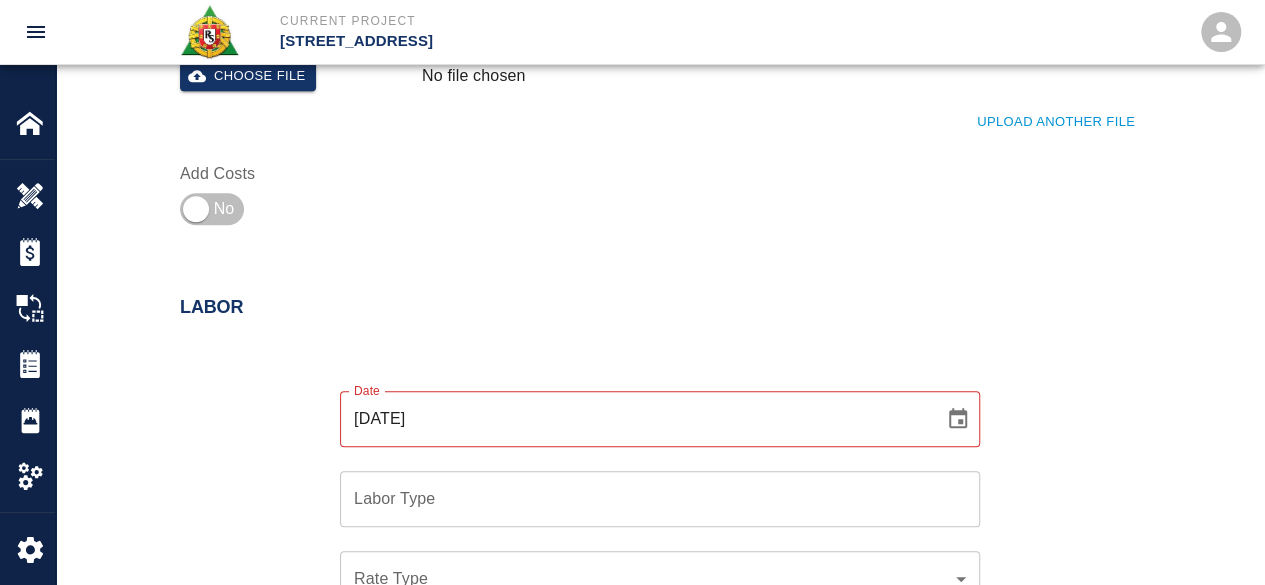 scroll, scrollTop: 800, scrollLeft: 0, axis: vertical 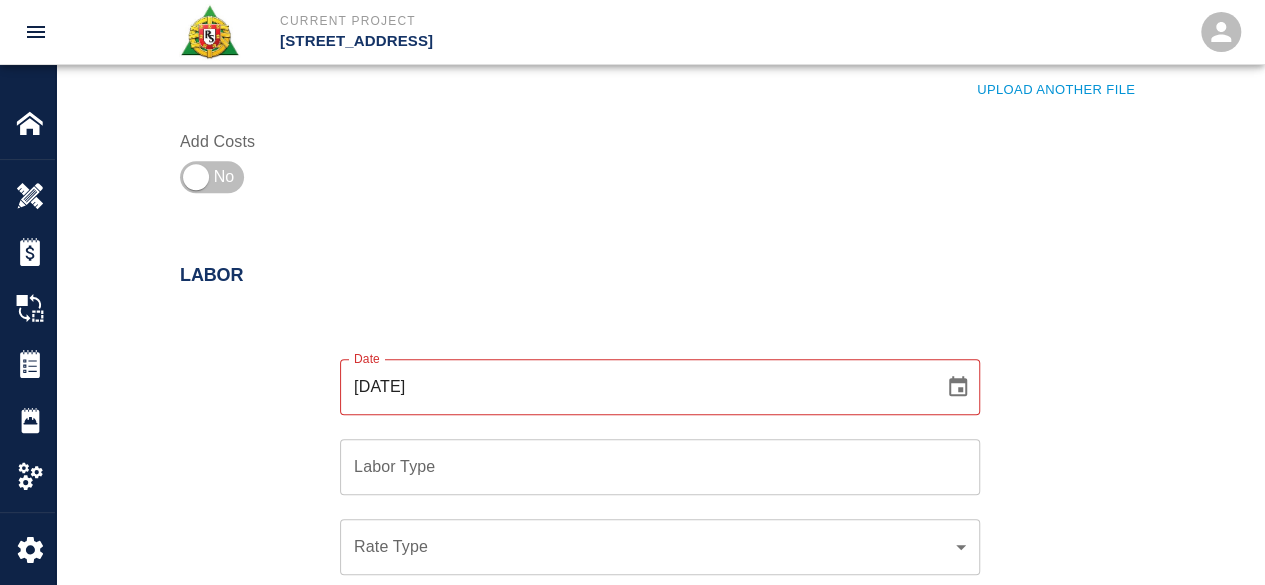 click on "[DATE]" at bounding box center (635, 387) 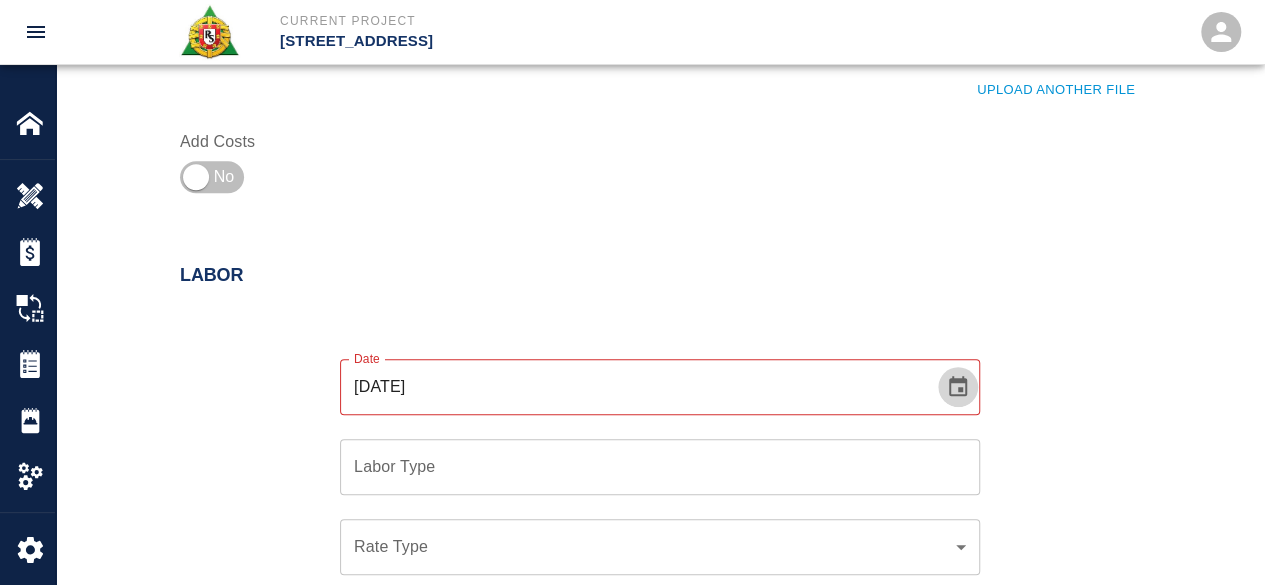 click 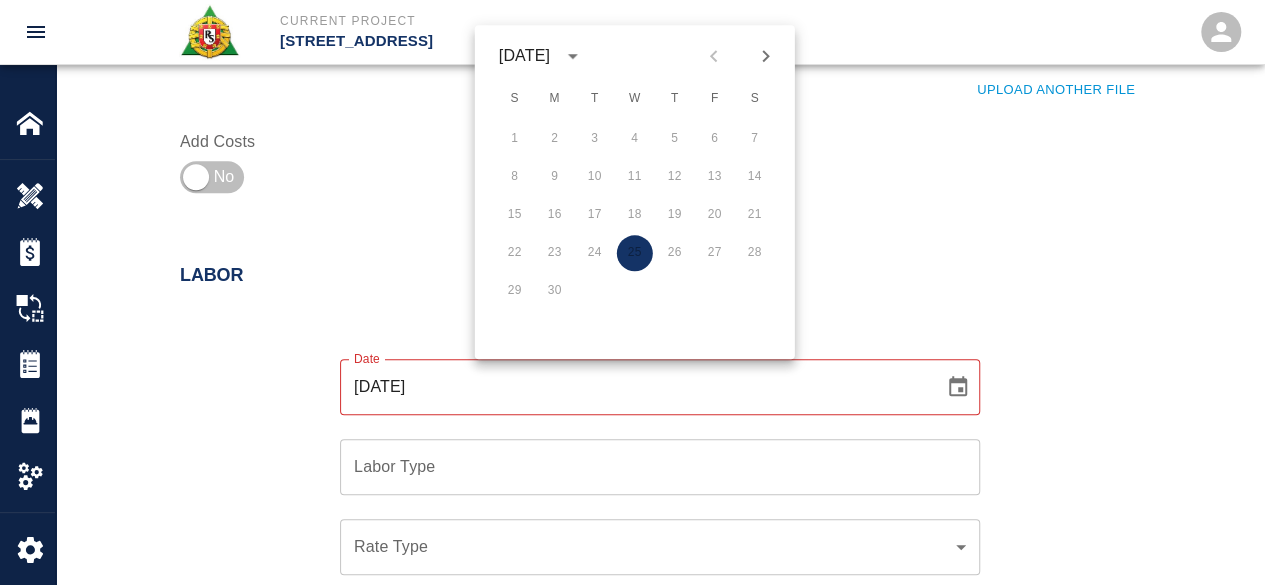 click 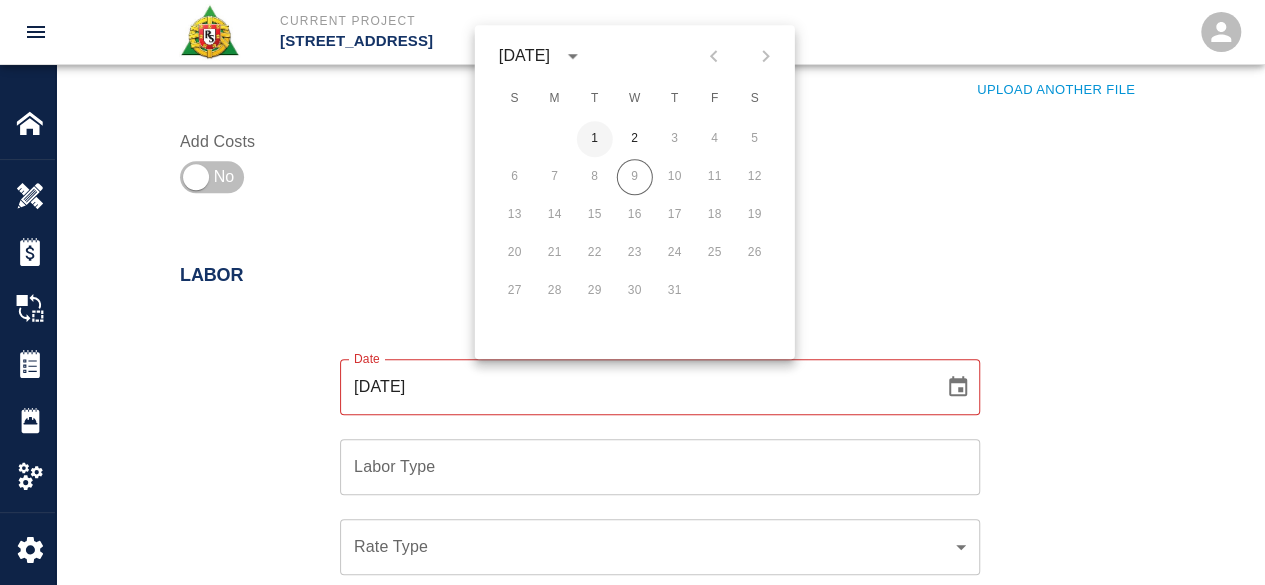 click on "1" at bounding box center (595, 139) 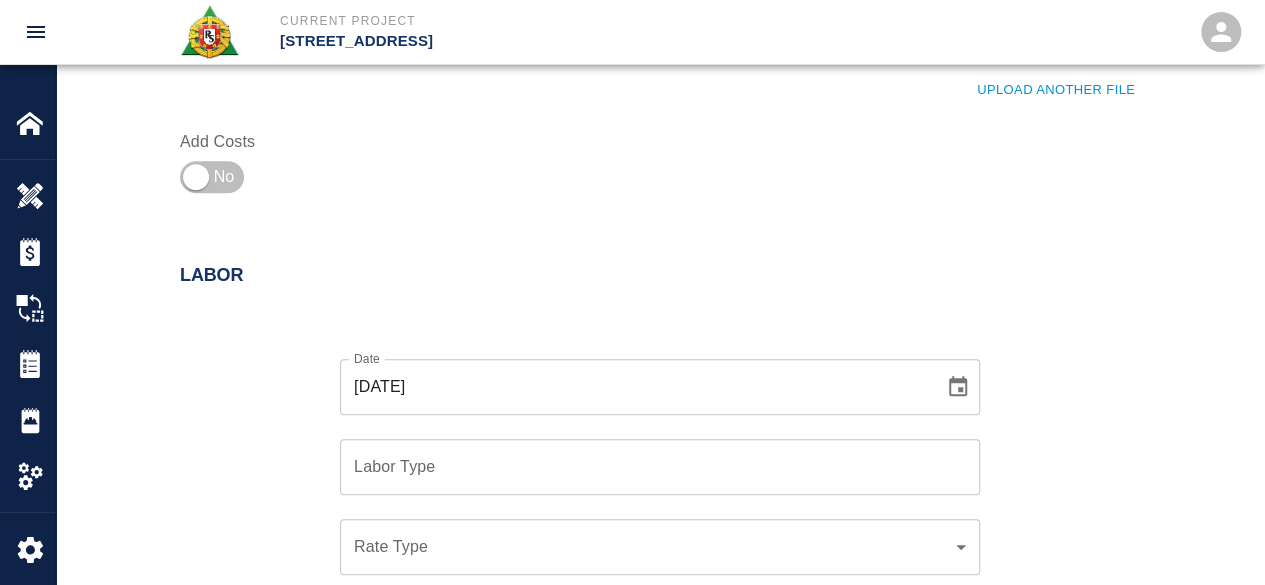 click on "Labor Type" at bounding box center [660, 467] 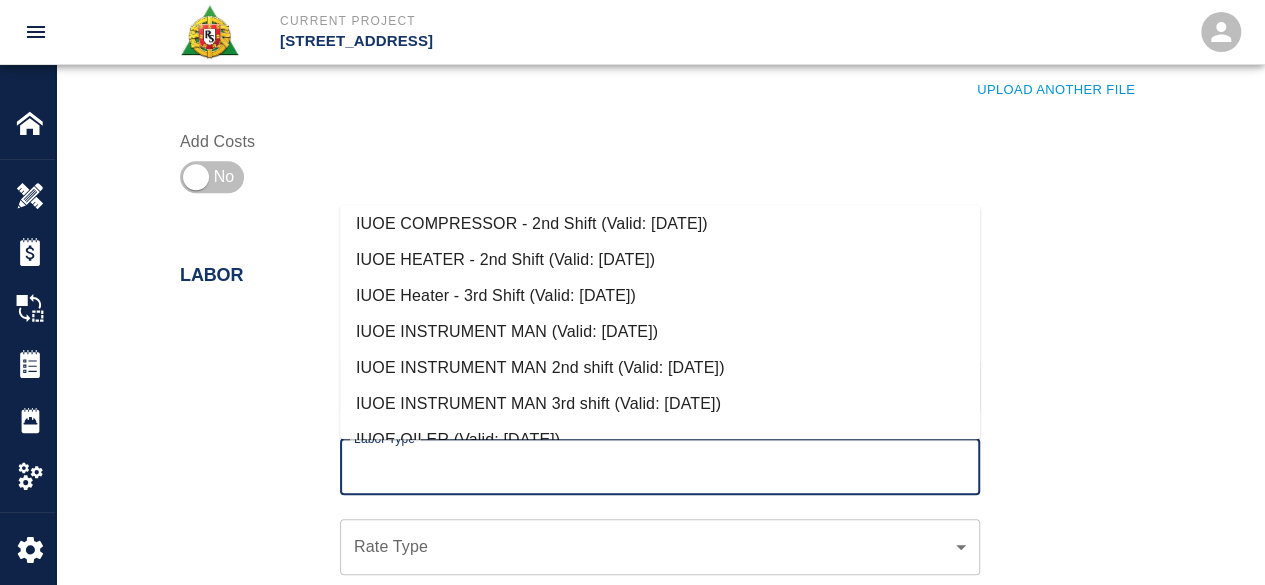 scroll, scrollTop: 0, scrollLeft: 0, axis: both 